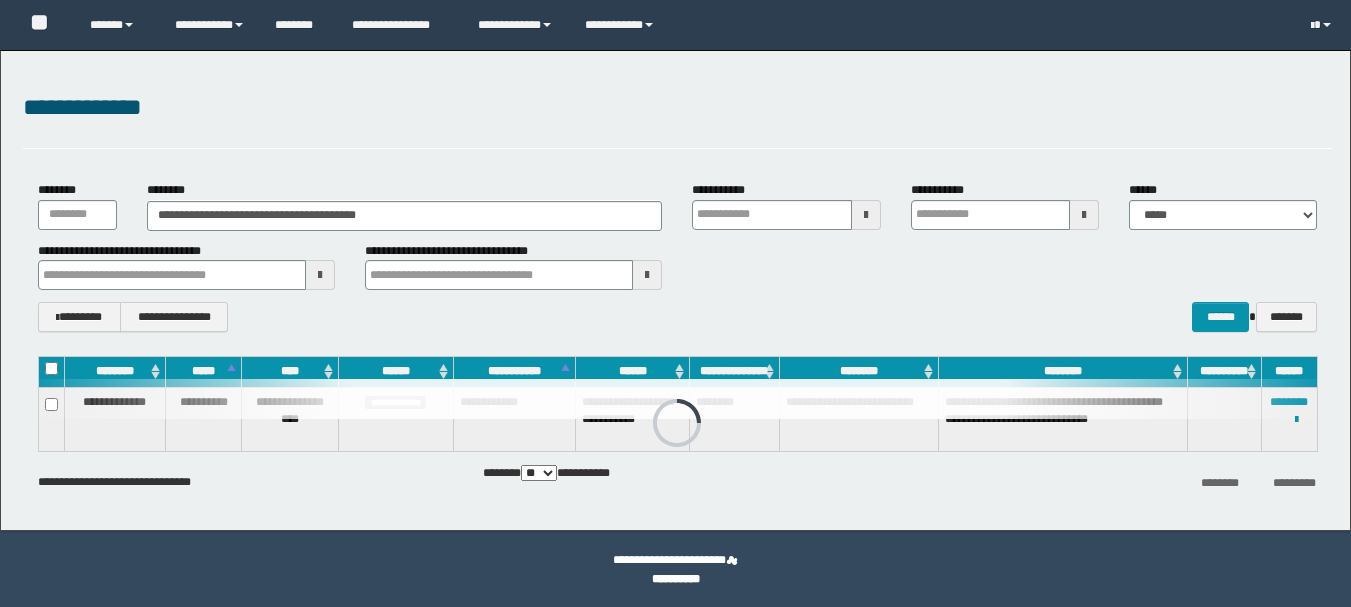 scroll, scrollTop: 0, scrollLeft: 0, axis: both 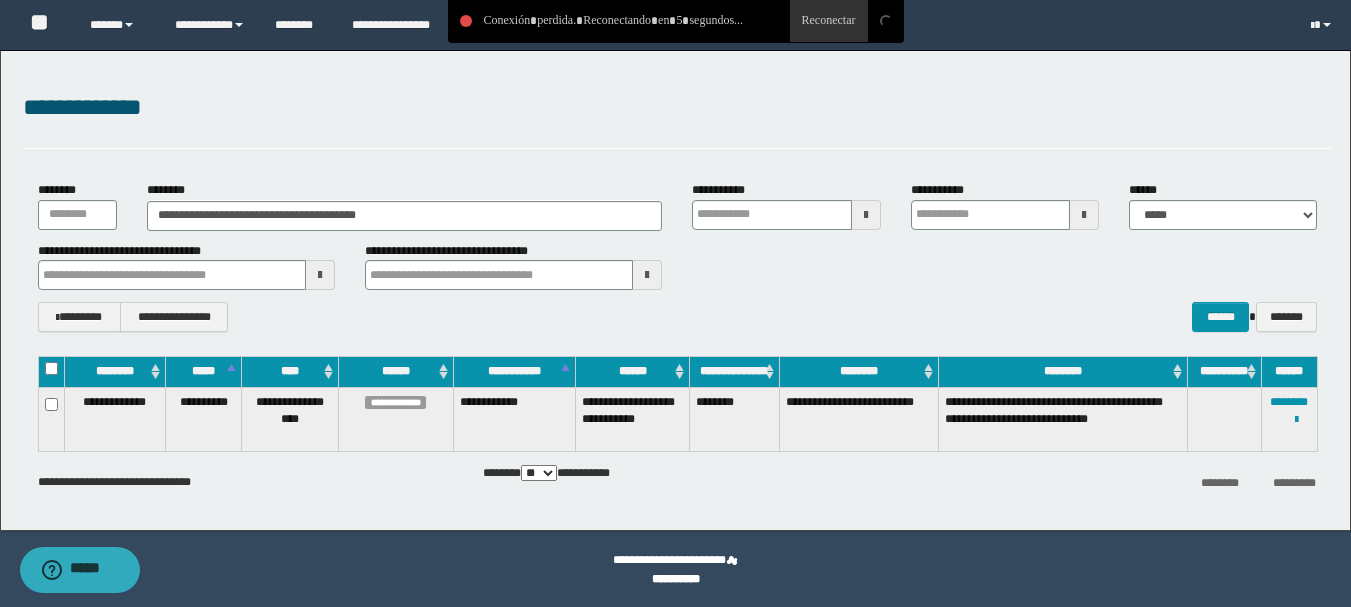 click on "**********" at bounding box center [675, 290] 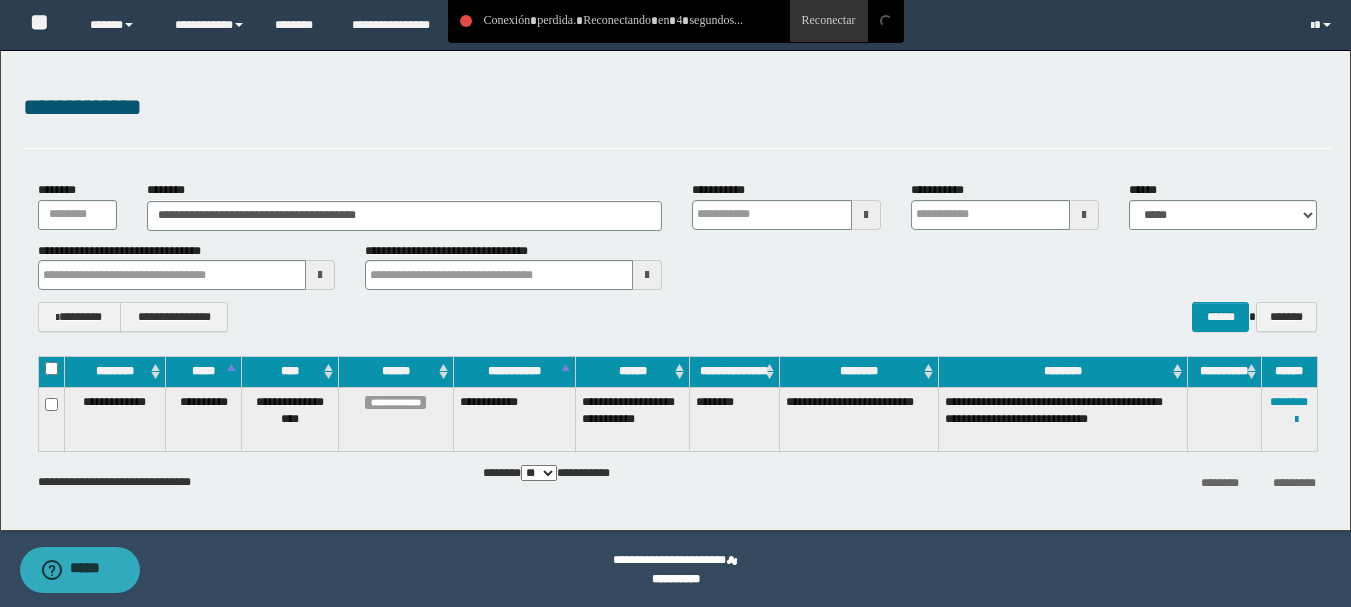 click on "**********" at bounding box center [677, 108] 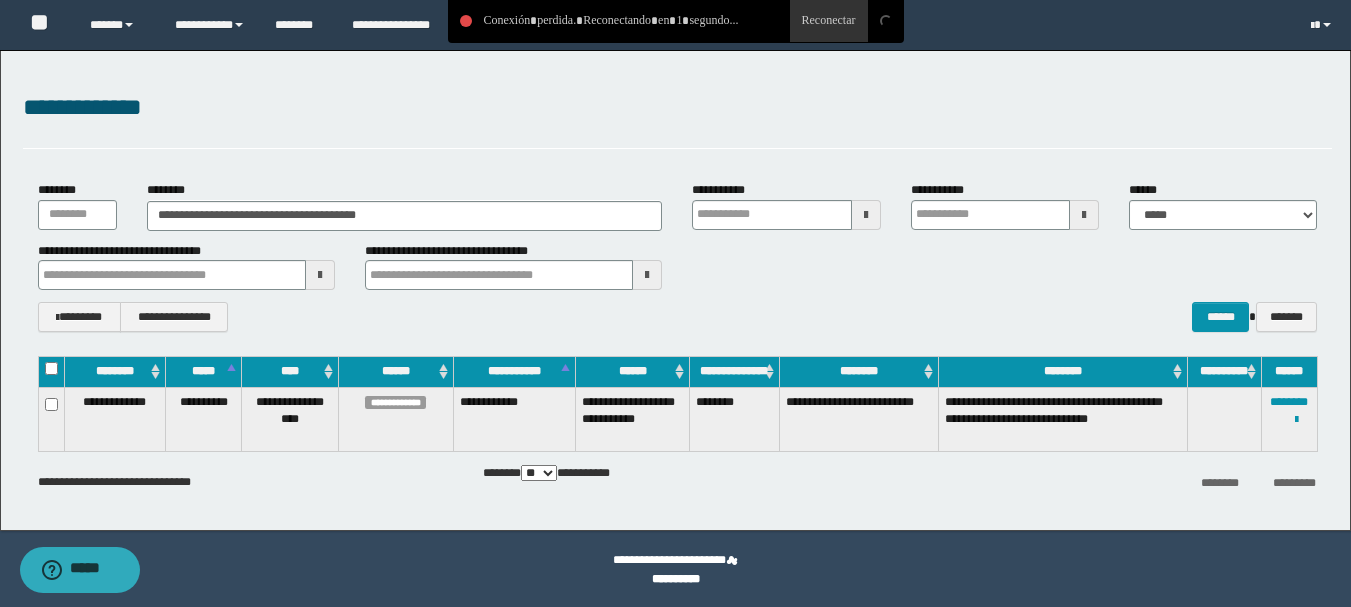 click on "**********" at bounding box center [677, 108] 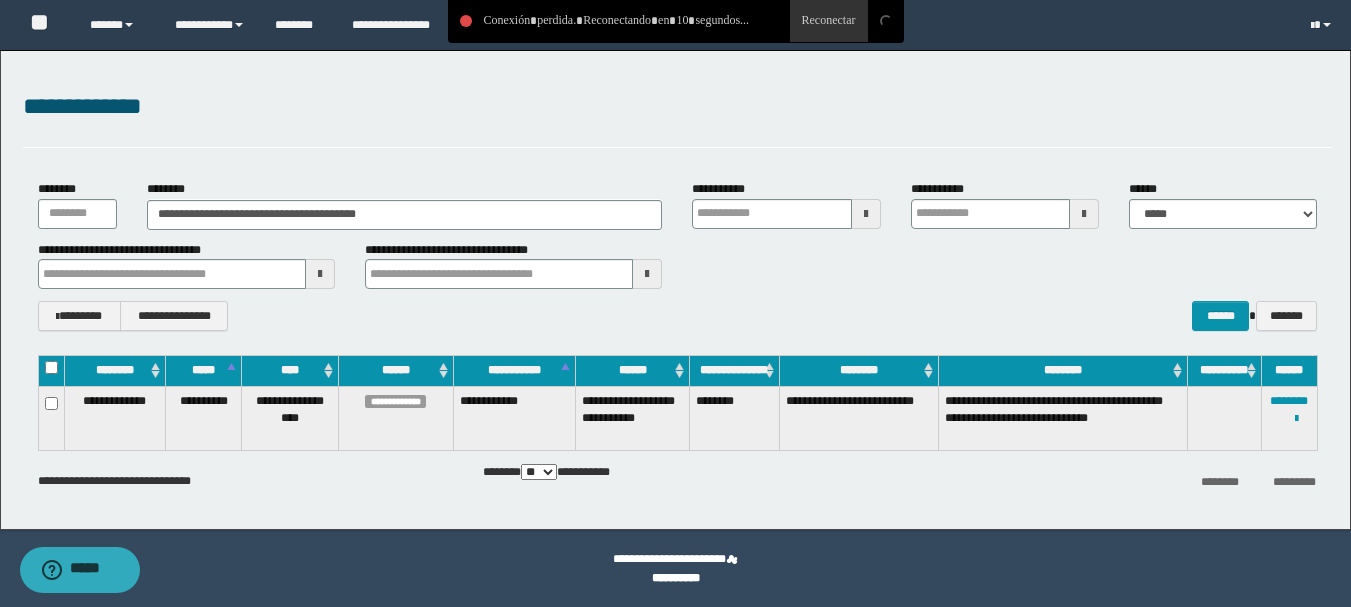 scroll, scrollTop: 0, scrollLeft: 0, axis: both 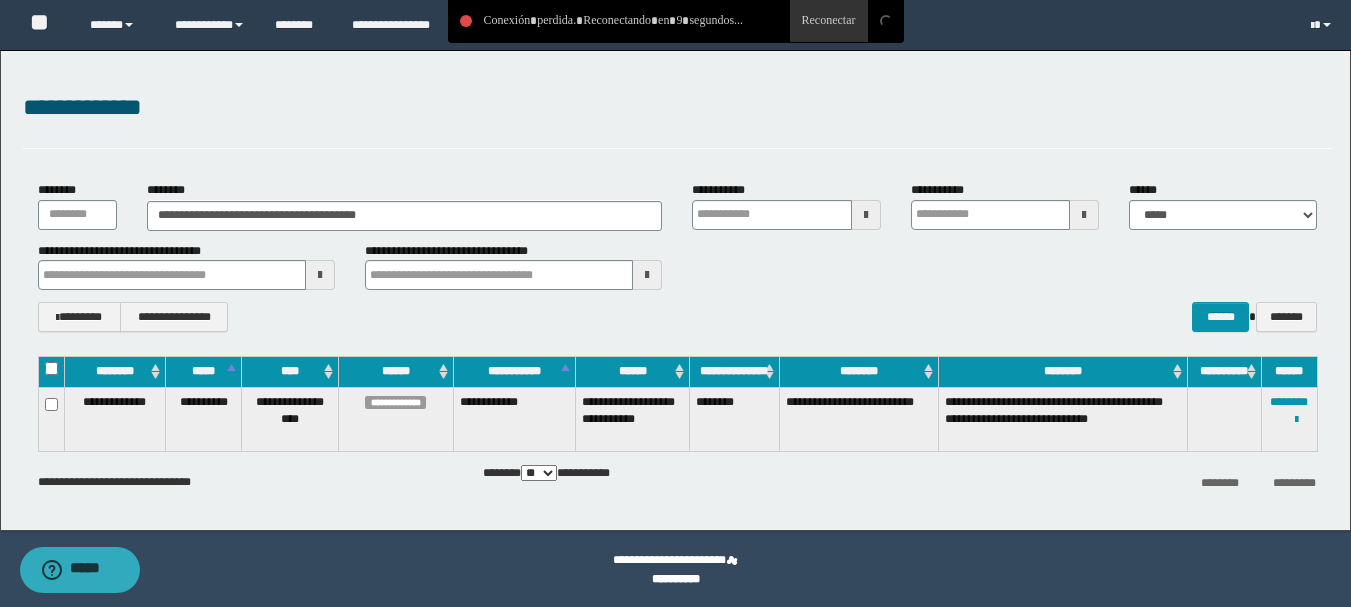 drag, startPoint x: 303, startPoint y: 126, endPoint x: 347, endPoint y: 204, distance: 89.55445 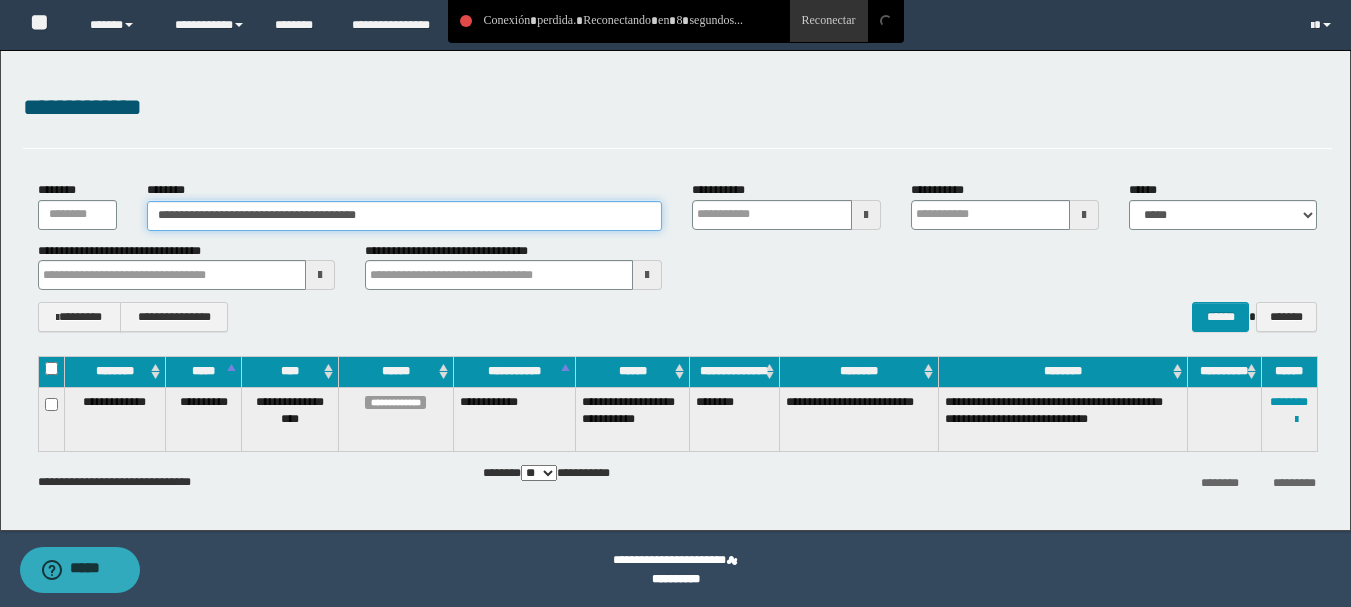 click on "**********" at bounding box center (405, 216) 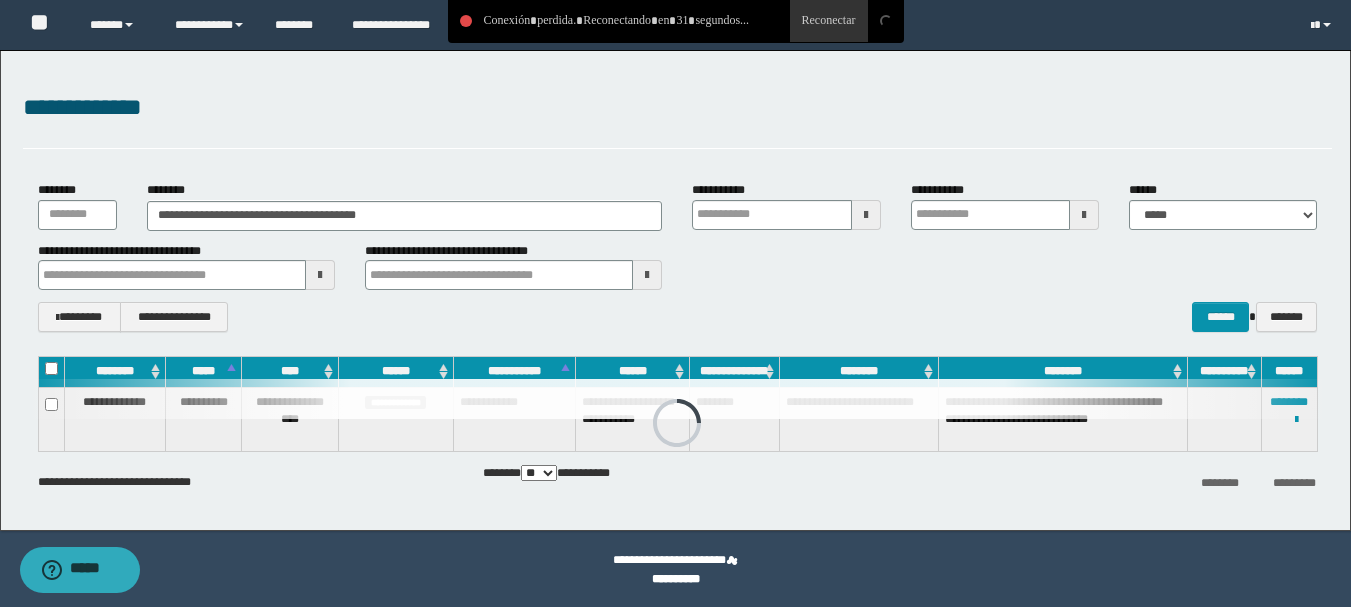 click on "**********" at bounding box center (675, 290) 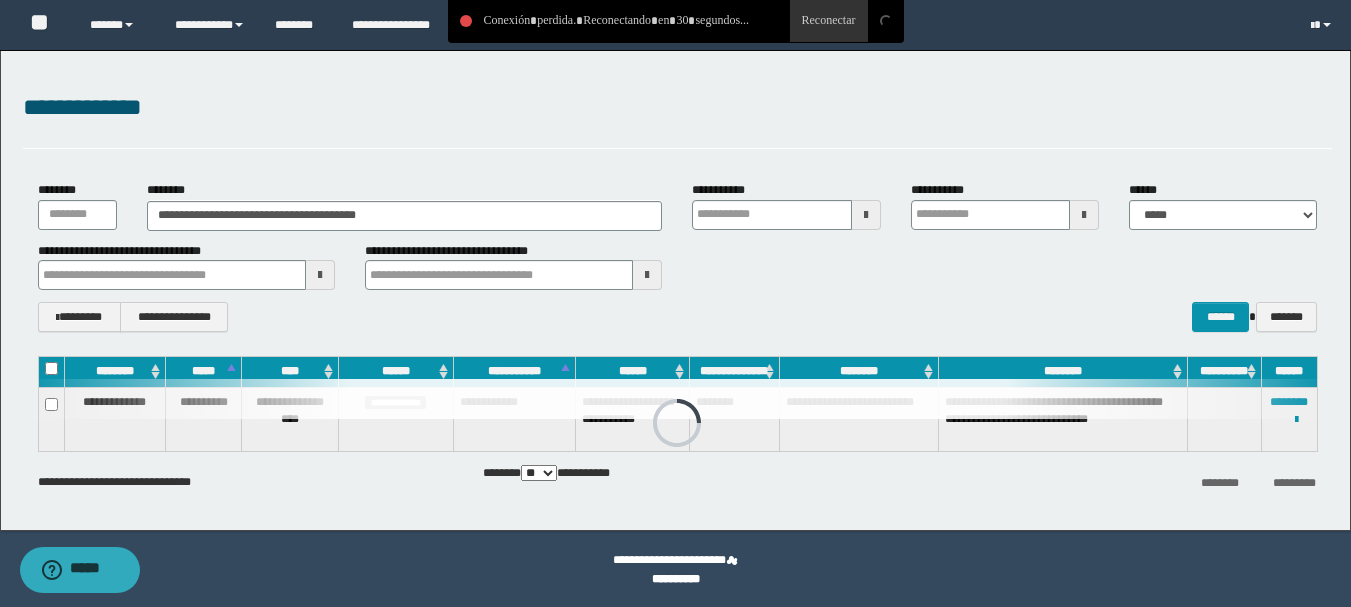 click on "**********" at bounding box center [675, 290] 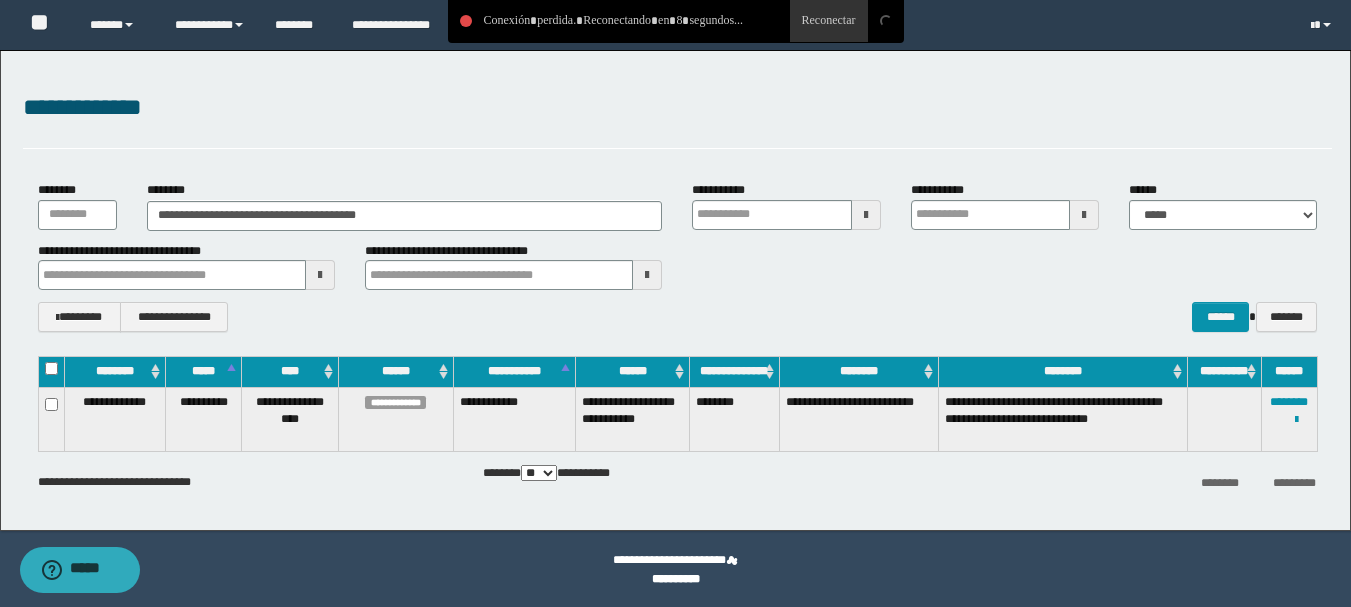 click on "**********" at bounding box center (677, 119) 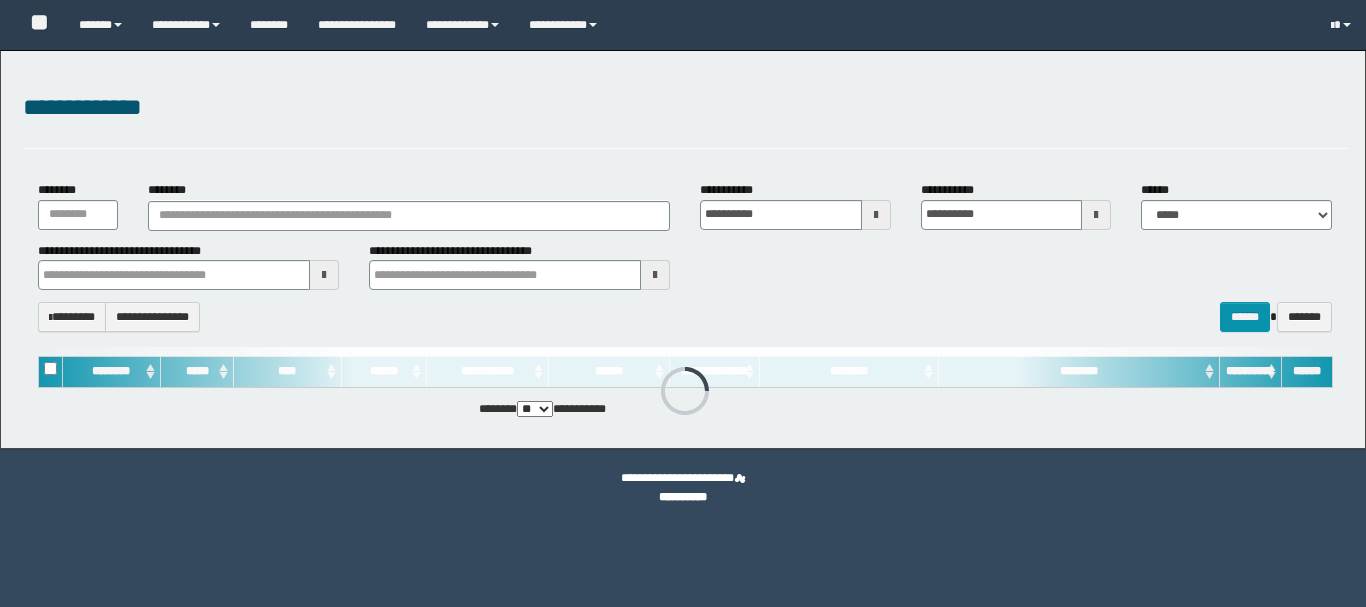 scroll, scrollTop: 0, scrollLeft: 0, axis: both 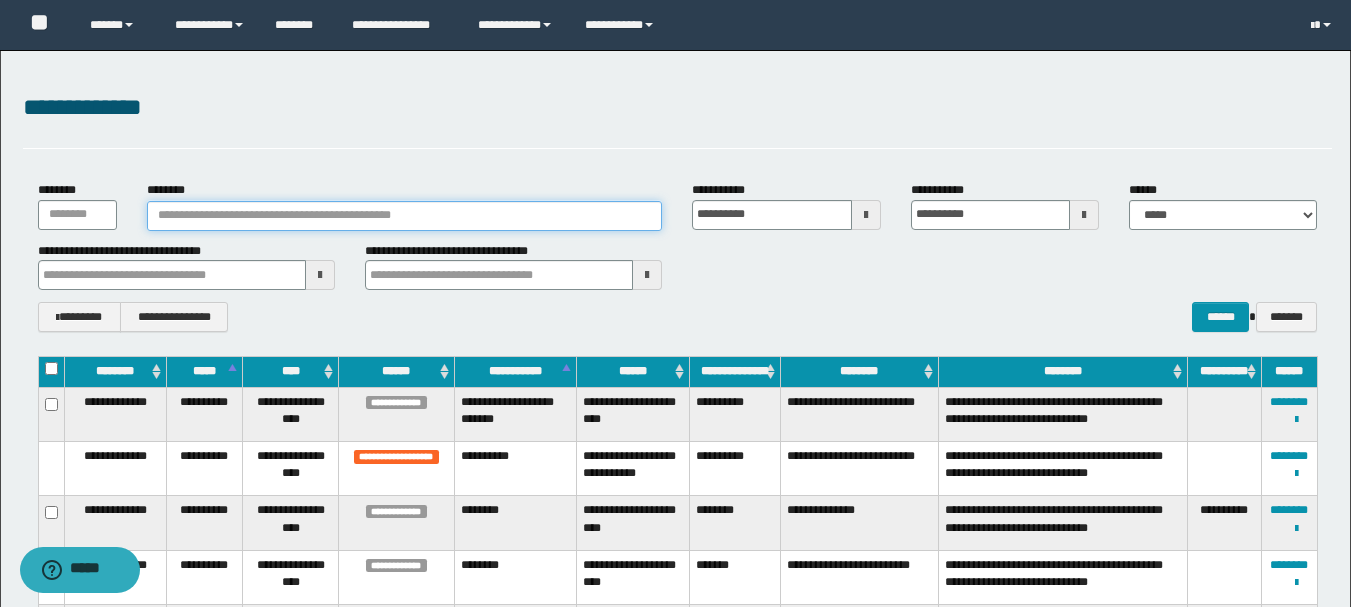 click on "********" at bounding box center [405, 216] 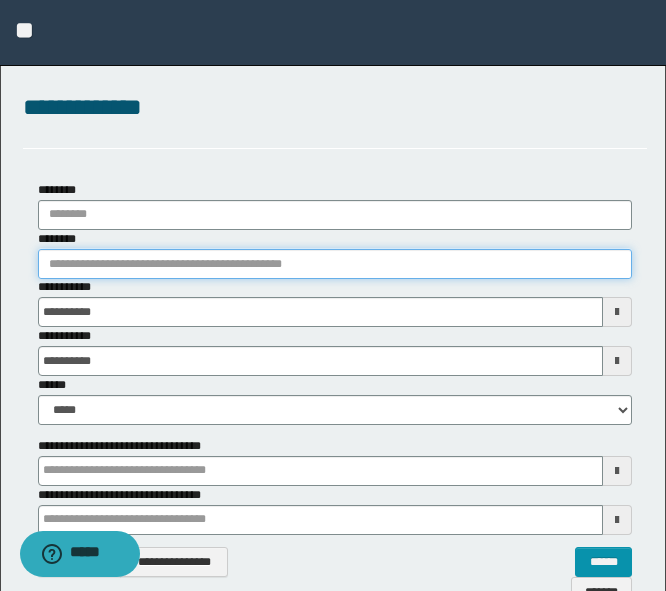 click on "********" at bounding box center (335, 264) 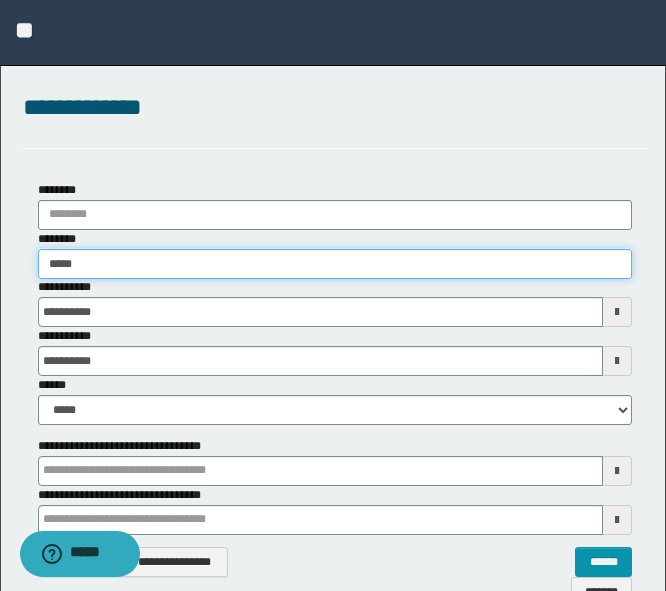 type on "*****" 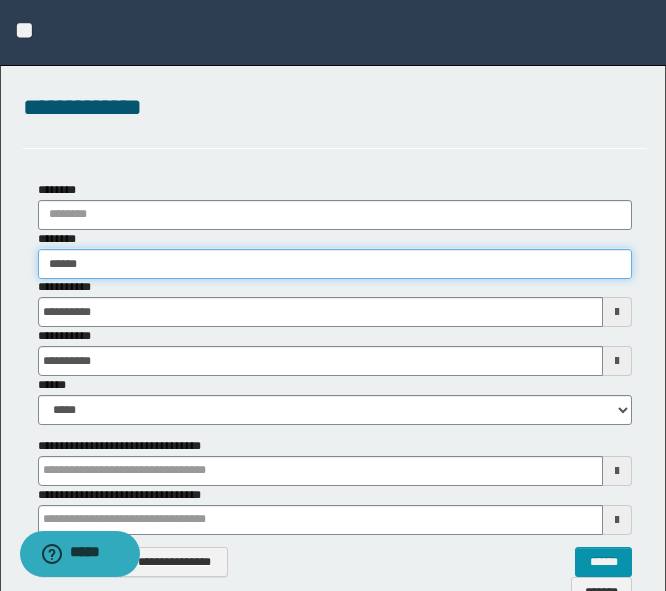 type on "*****" 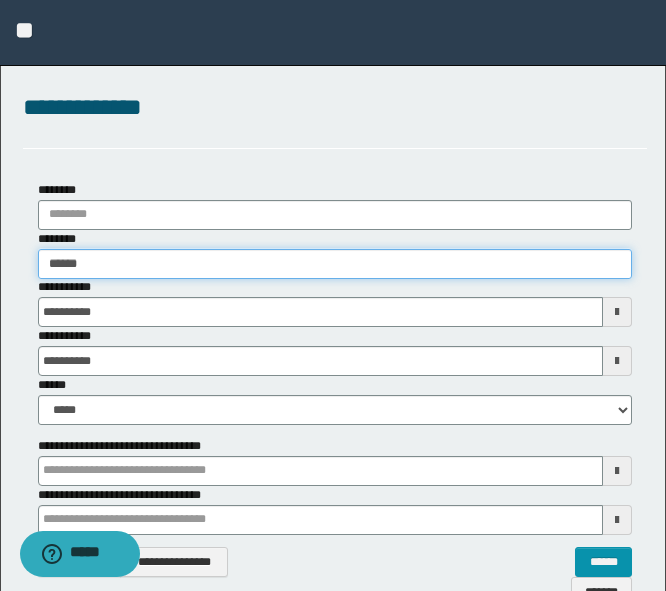 type 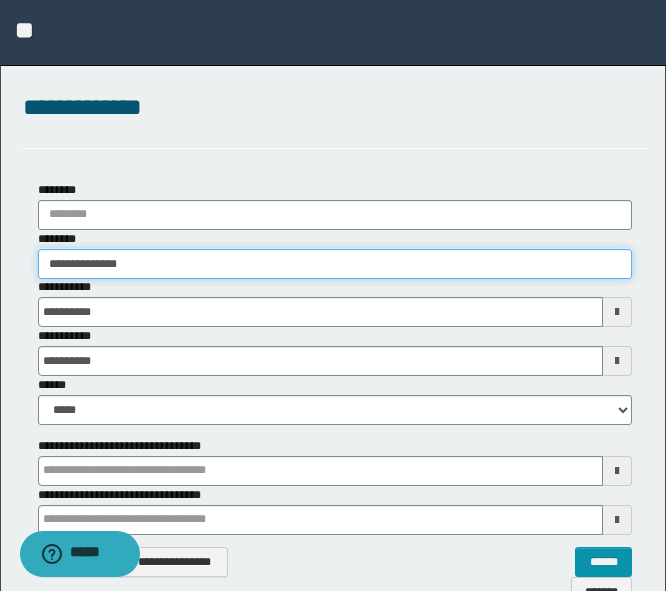click on "**********" at bounding box center [335, 264] 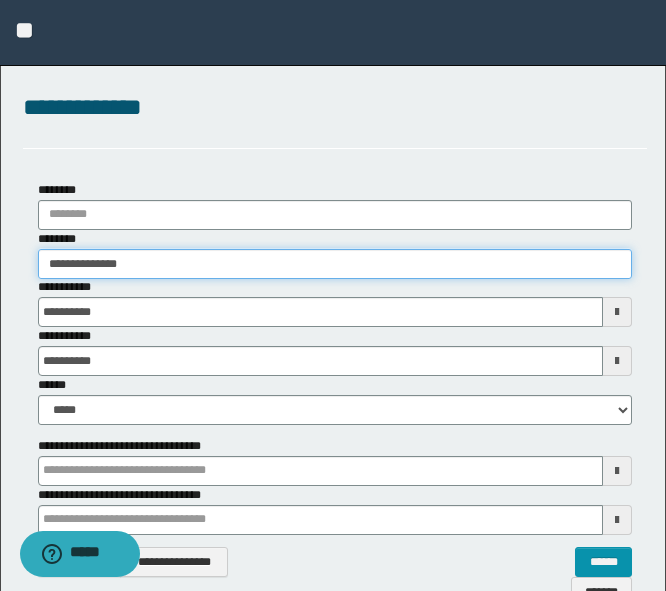 type on "**********" 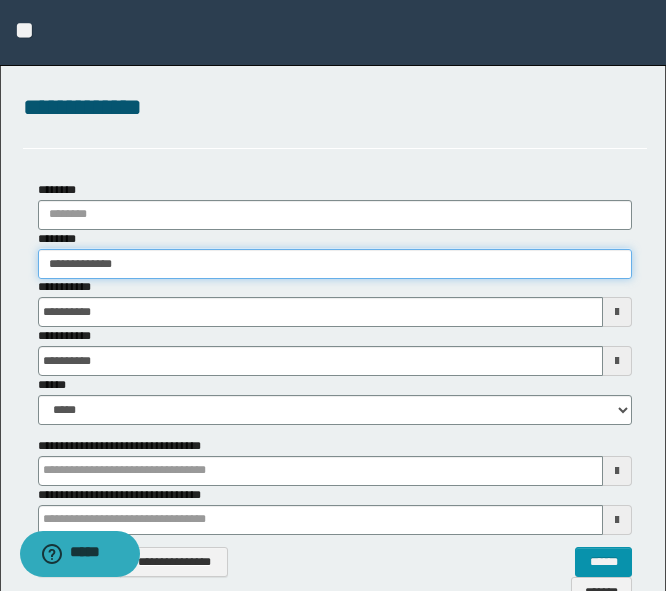 click on "**********" at bounding box center (335, 264) 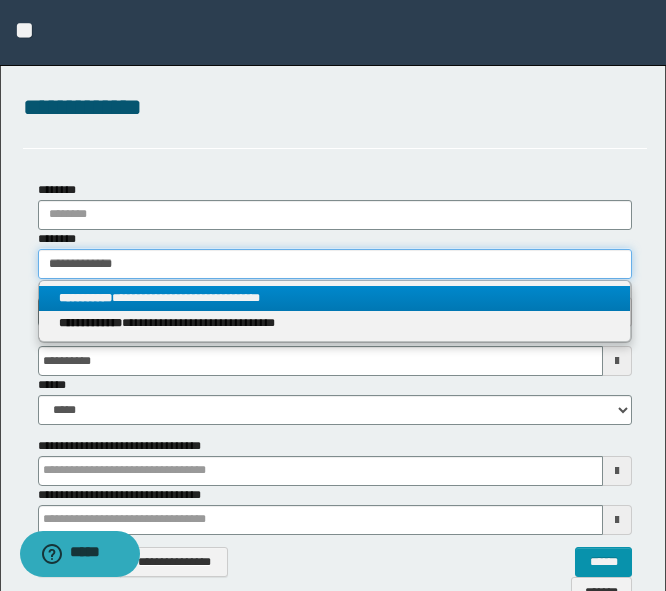 type on "**********" 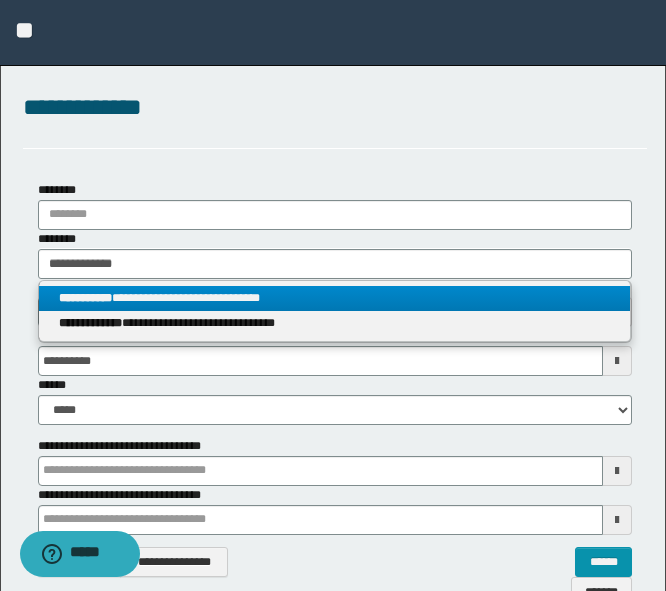 click on "**********" at bounding box center [334, 298] 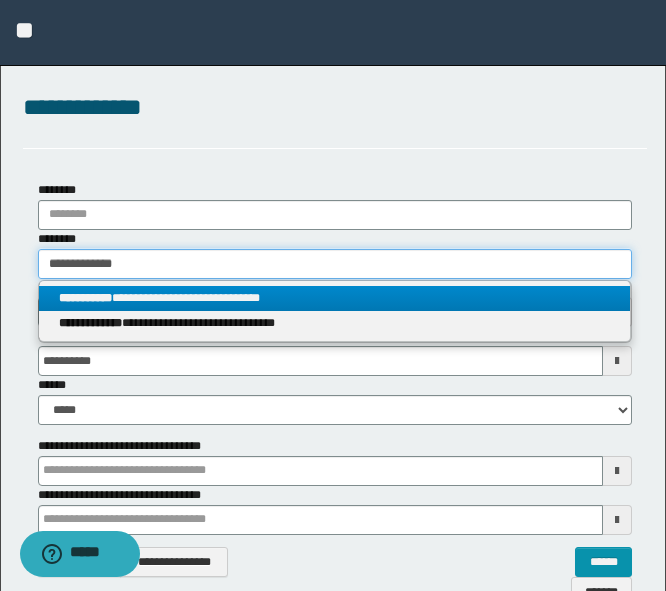 type 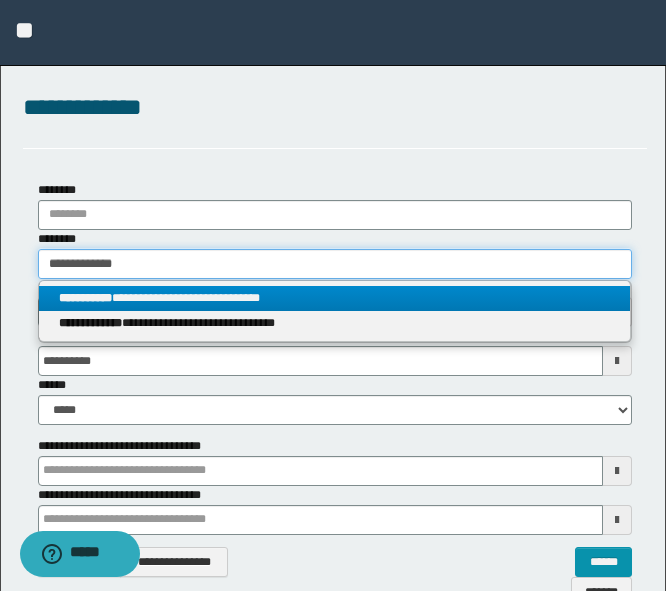 type on "**********" 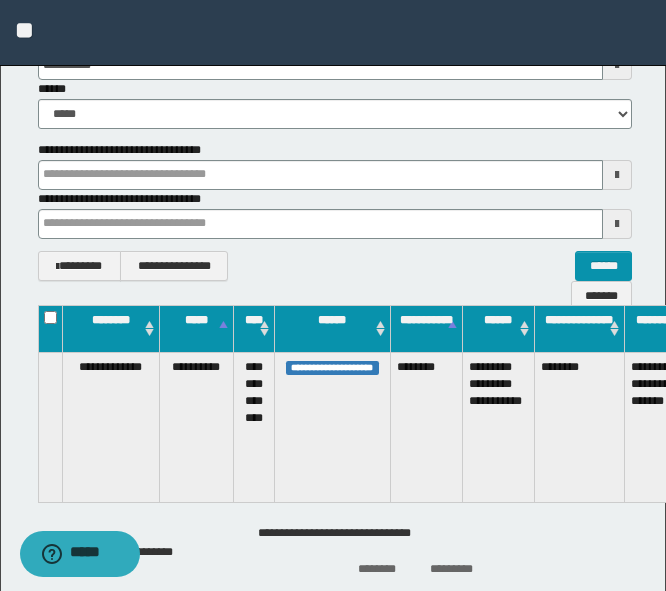 scroll, scrollTop: 199, scrollLeft: 0, axis: vertical 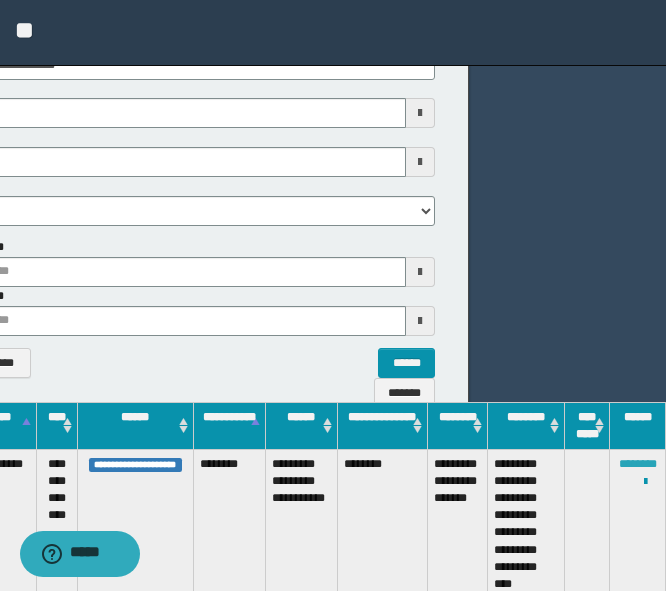 click on "********" at bounding box center (638, 464) 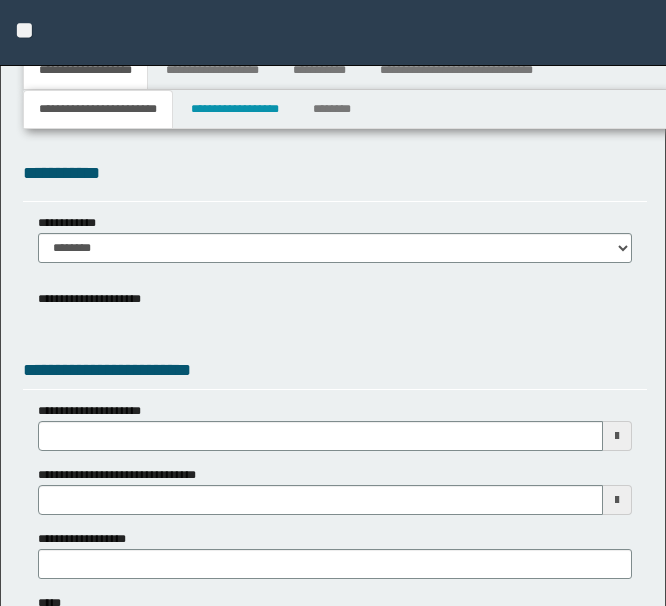 type 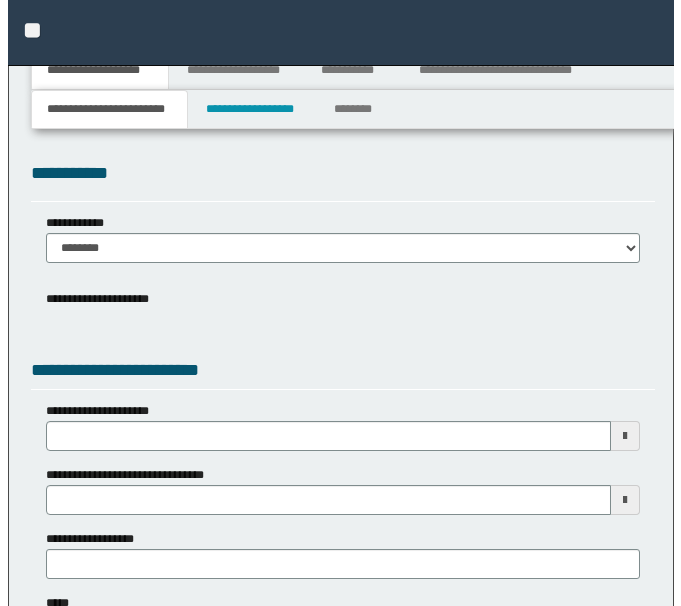 scroll, scrollTop: 0, scrollLeft: 0, axis: both 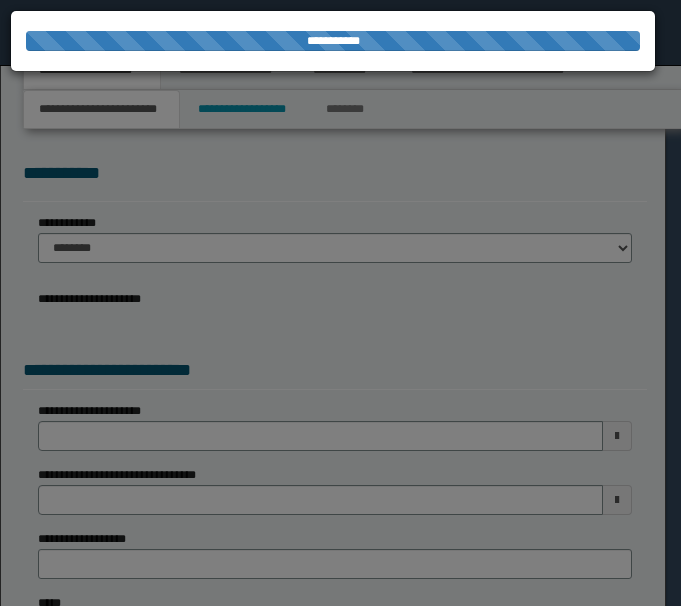 type on "**********" 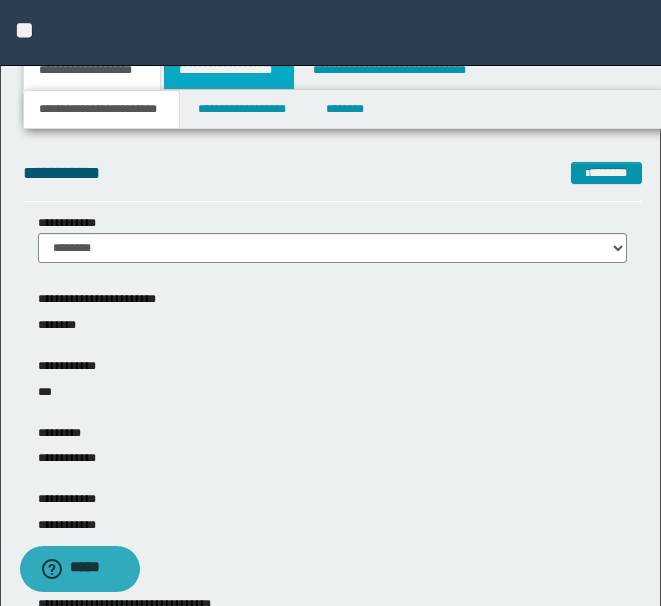 click on "**********" at bounding box center (229, 70) 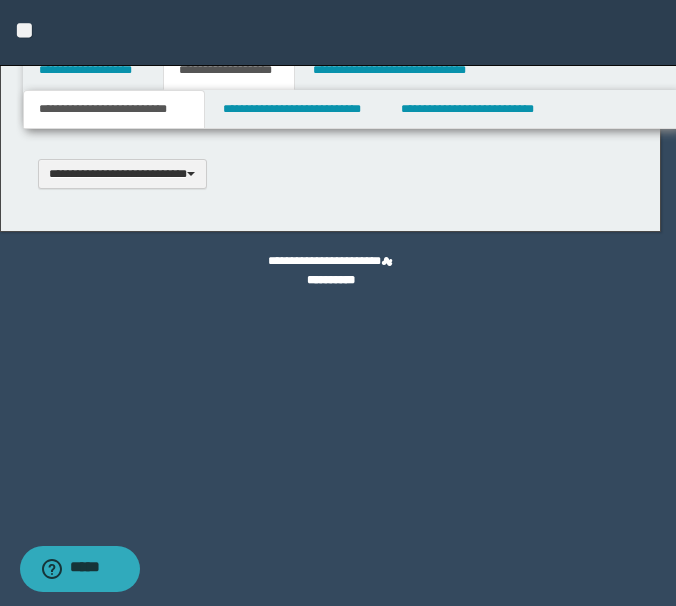 scroll, scrollTop: 0, scrollLeft: 0, axis: both 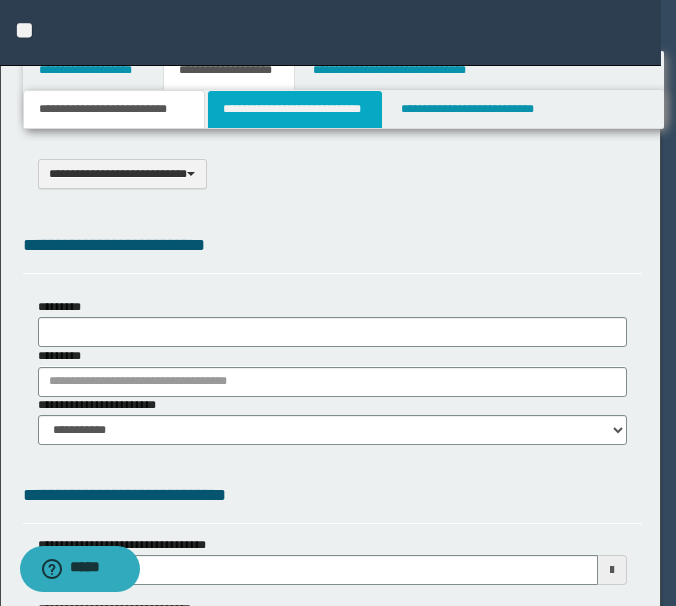 select on "*" 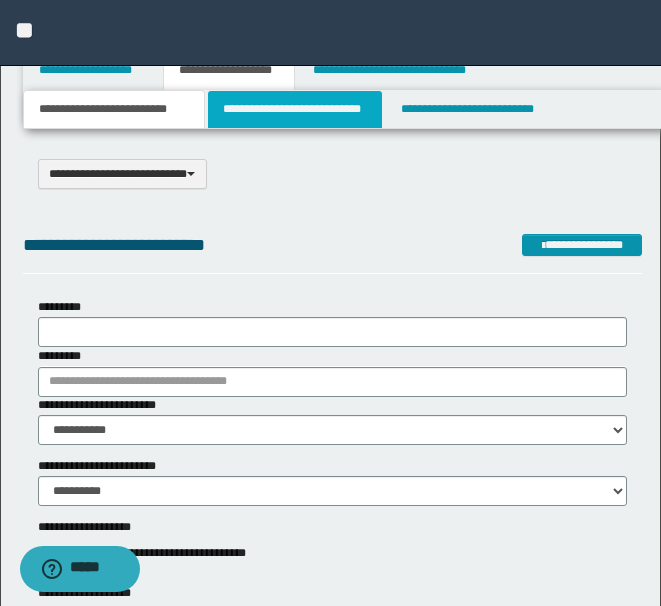 click on "**********" at bounding box center (295, 109) 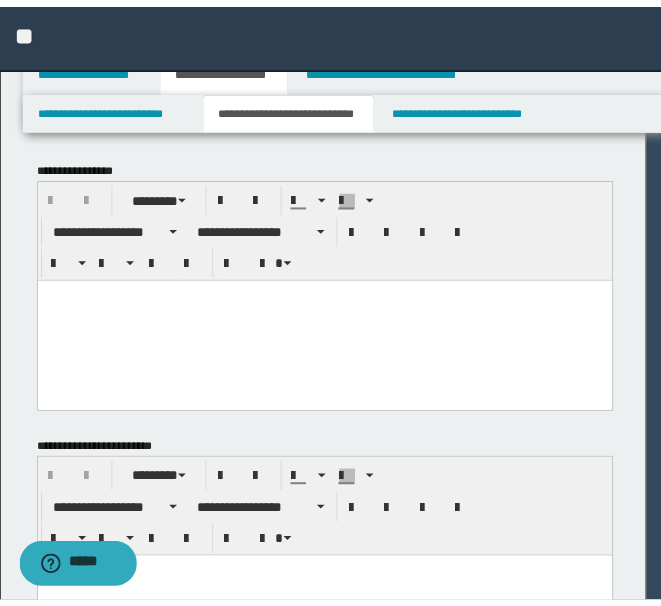 scroll, scrollTop: 0, scrollLeft: 0, axis: both 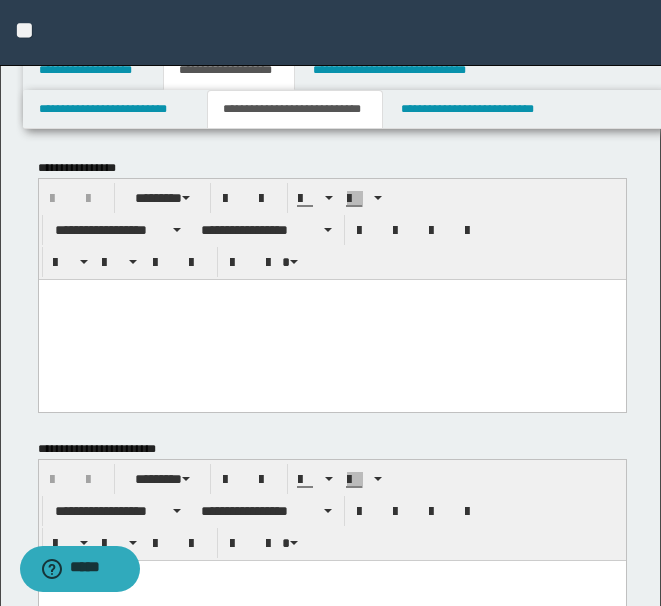 click at bounding box center [331, 319] 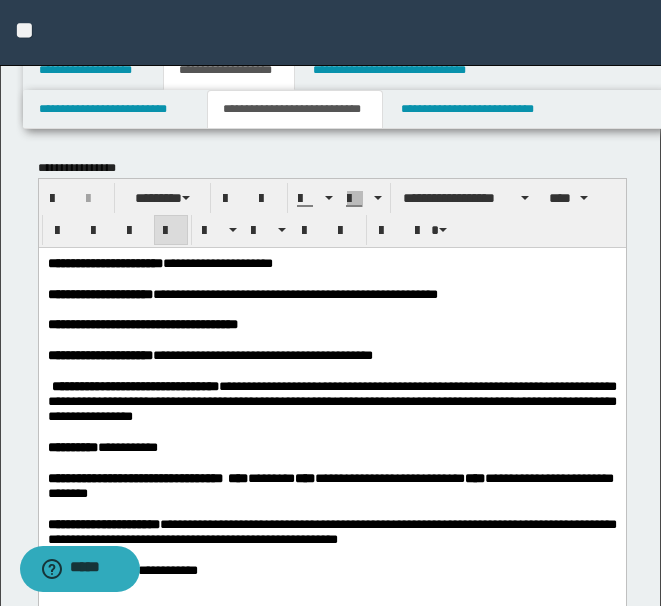 click on "**********" at bounding box center [331, 1107] 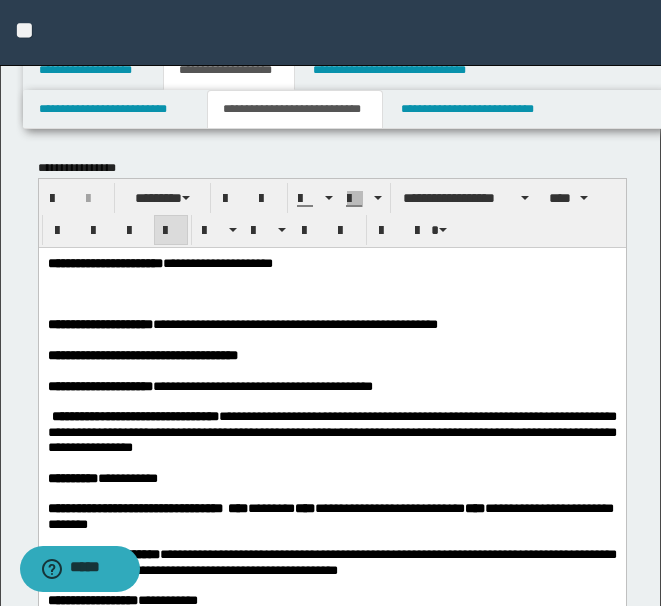 click on "**********" at bounding box center (331, 262) 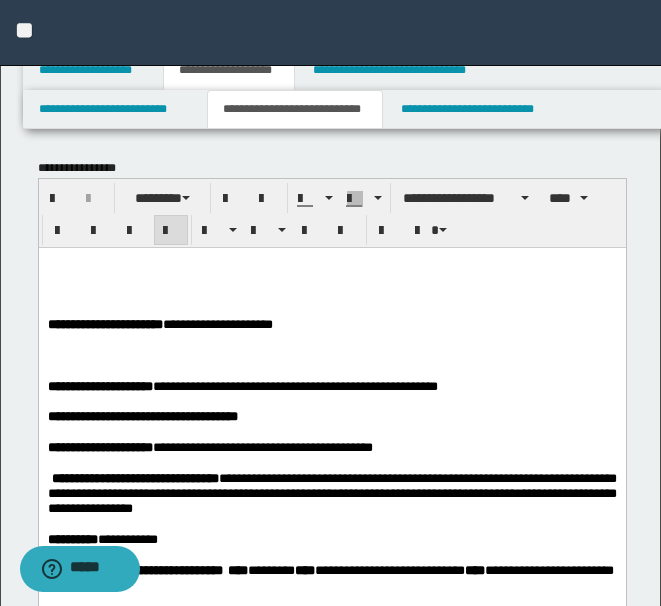 click at bounding box center [331, 354] 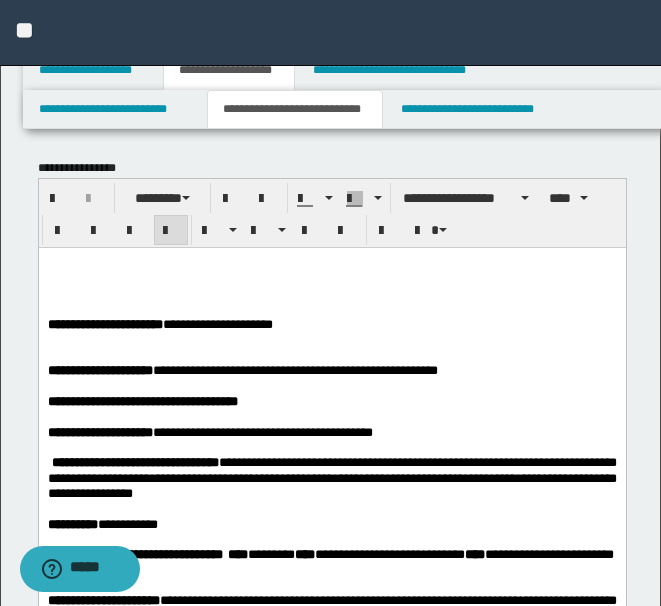 click at bounding box center (331, 354) 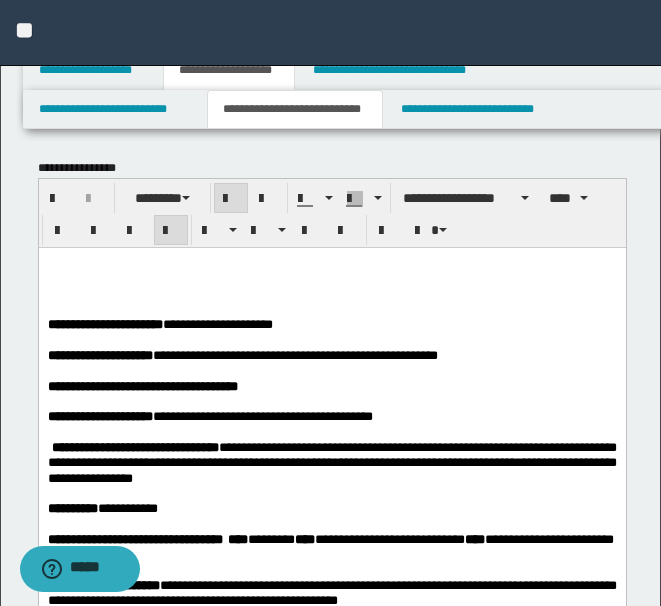 click at bounding box center (331, 293) 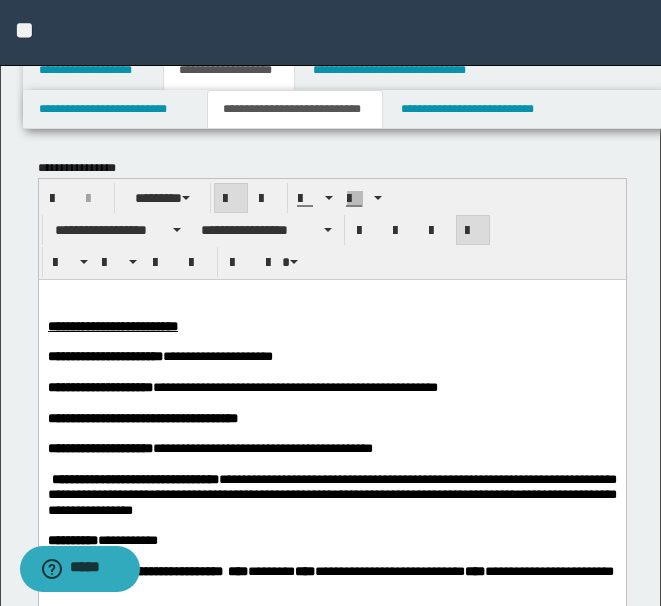 click on "**********" at bounding box center [331, 325] 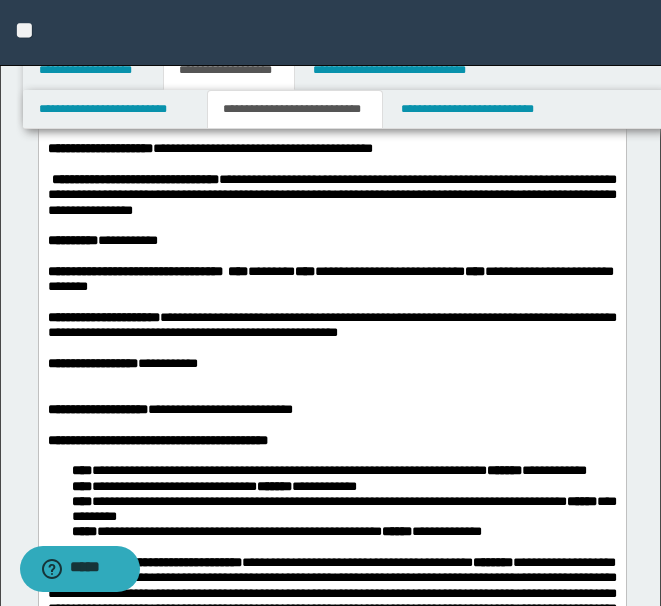 scroll, scrollTop: 400, scrollLeft: 0, axis: vertical 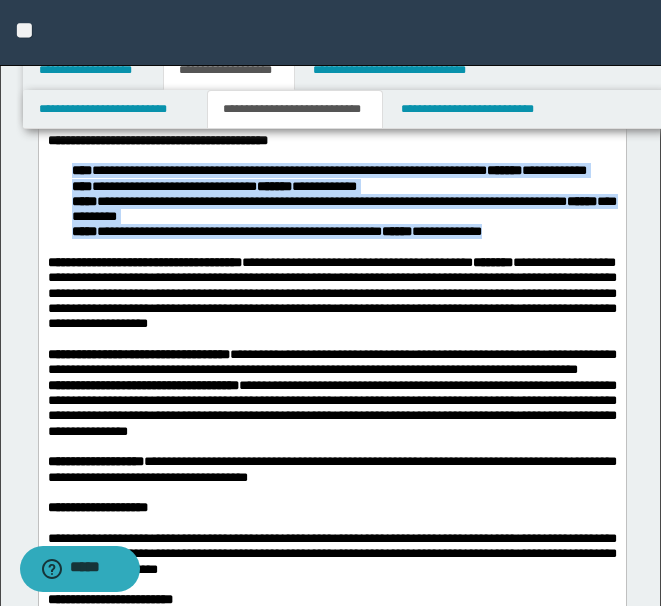 drag, startPoint x: 69, startPoint y: 217, endPoint x: 174, endPoint y: 310, distance: 140.26404 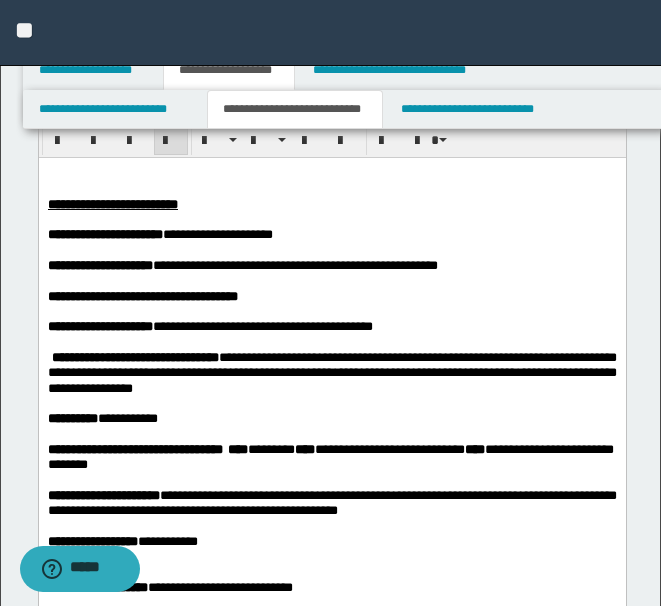 scroll, scrollTop: 68, scrollLeft: 0, axis: vertical 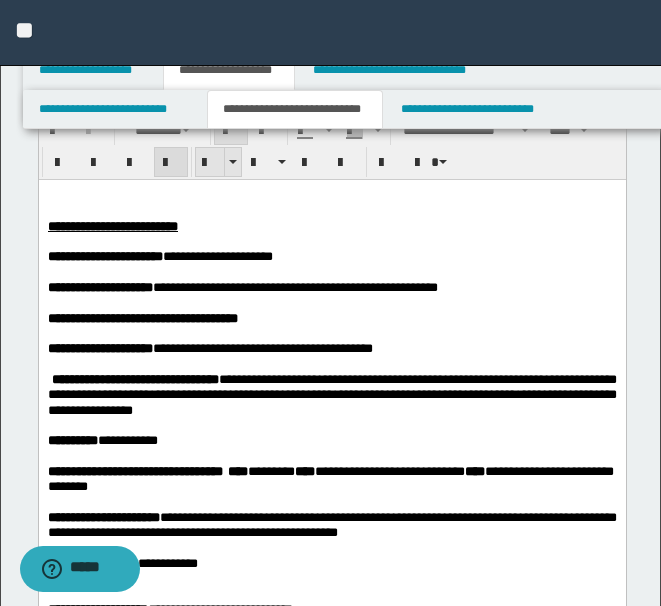 drag, startPoint x: 207, startPoint y: 160, endPoint x: 157, endPoint y: 5, distance: 162.86497 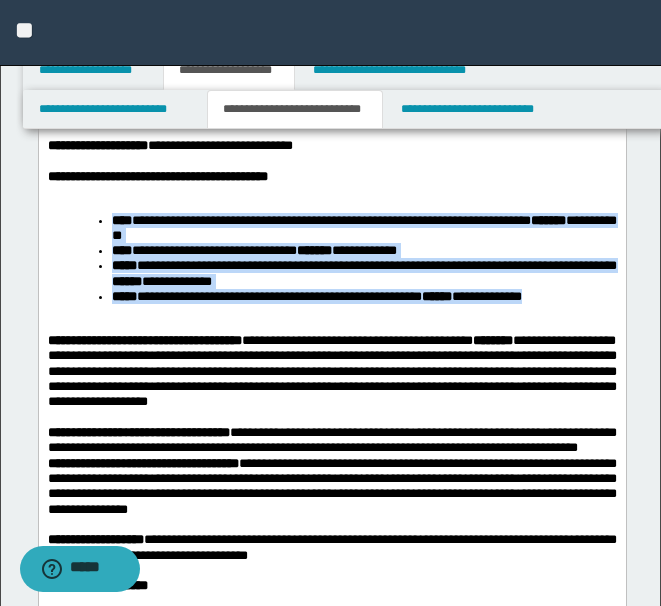 scroll, scrollTop: 568, scrollLeft: 0, axis: vertical 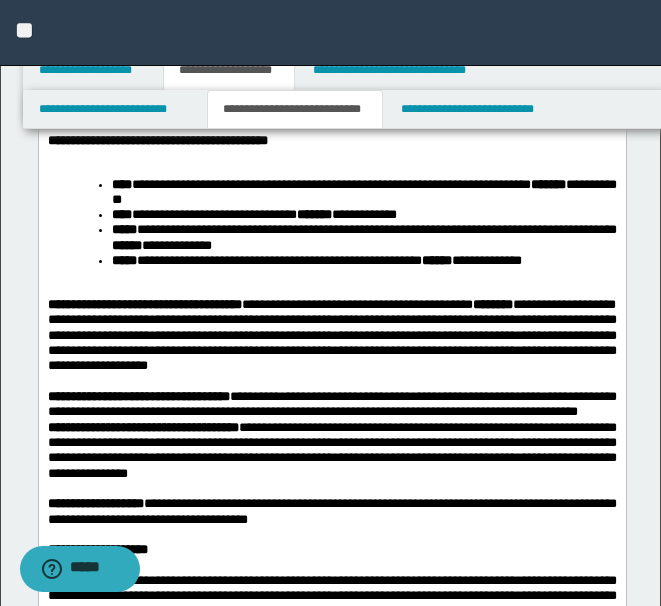 click on "**********" at bounding box center (331, 591) 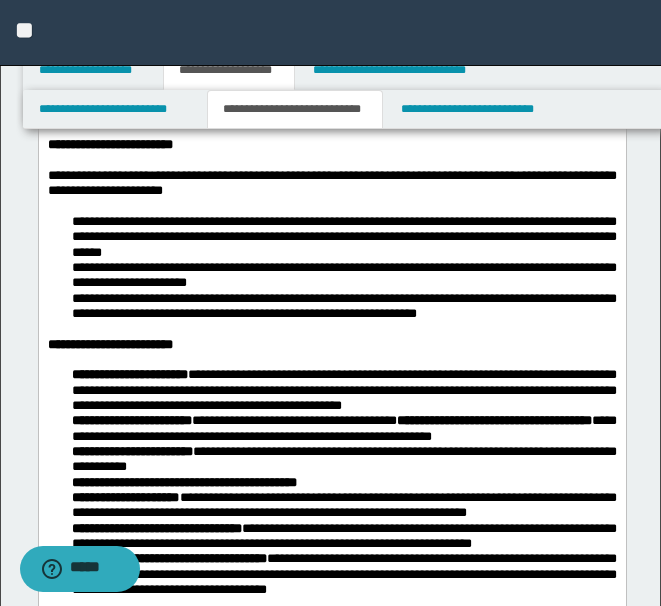scroll, scrollTop: 1068, scrollLeft: 0, axis: vertical 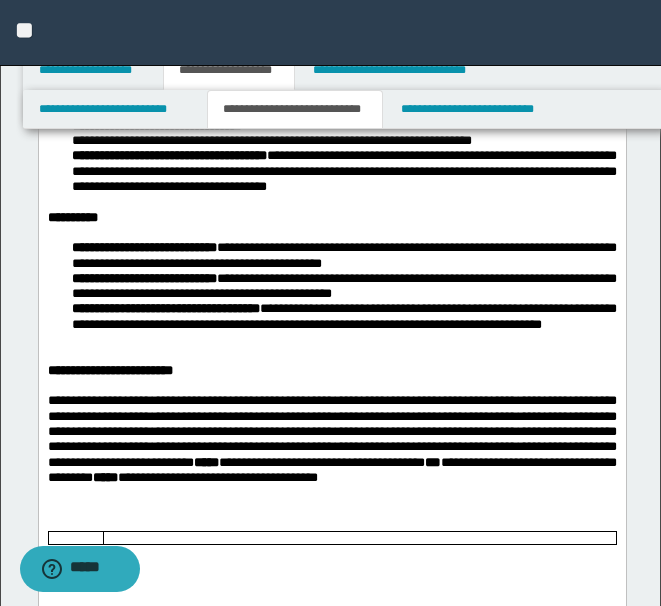 drag, startPoint x: 71, startPoint y: 168, endPoint x: 88, endPoint y: 189, distance: 27.018513 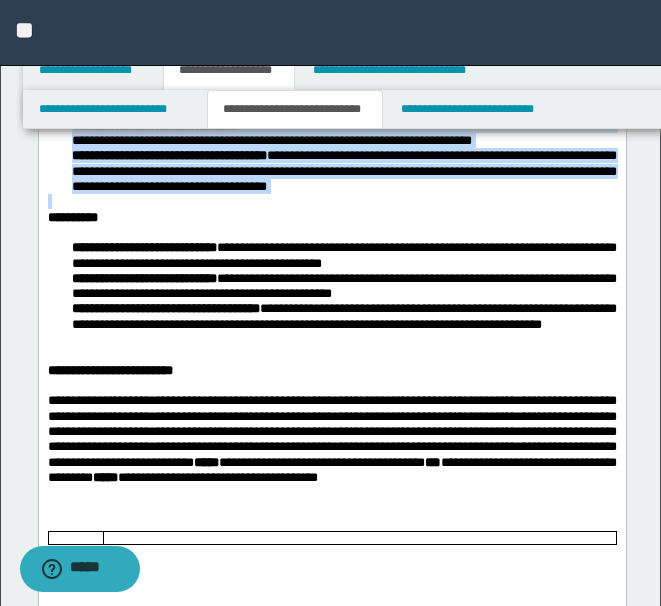 drag, startPoint x: 153, startPoint y: 221, endPoint x: 540, endPoint y: 474, distance: 462.36133 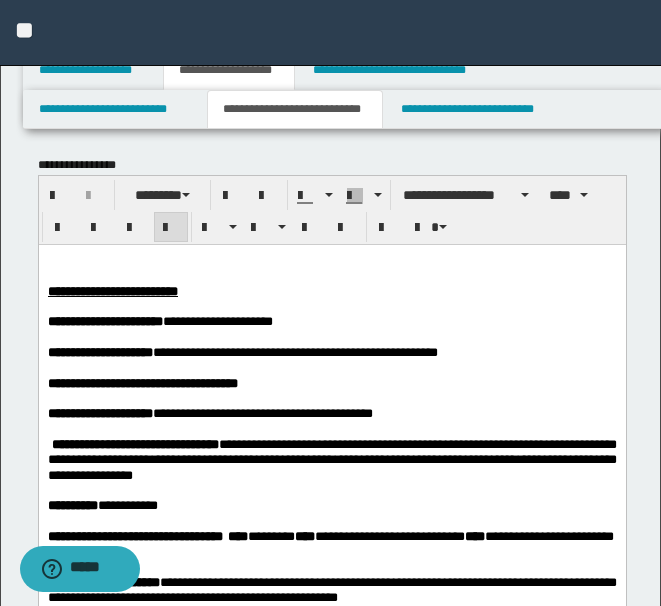 scroll, scrollTop: 0, scrollLeft: 0, axis: both 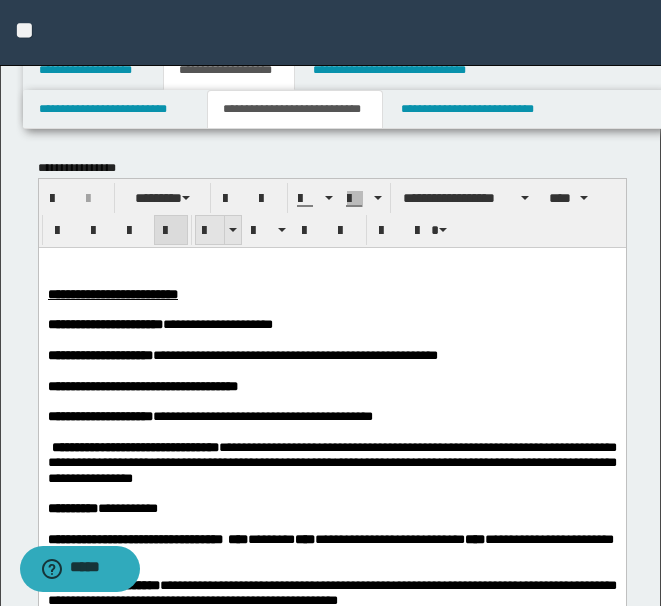 click at bounding box center (210, 231) 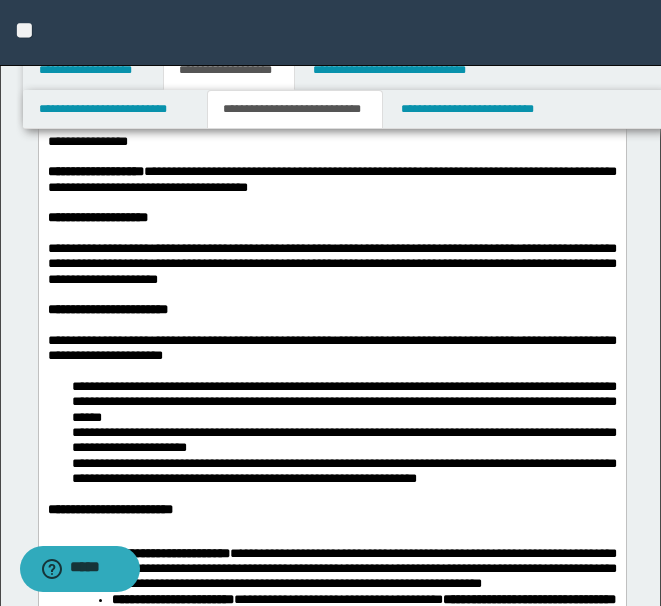 scroll, scrollTop: 1400, scrollLeft: 0, axis: vertical 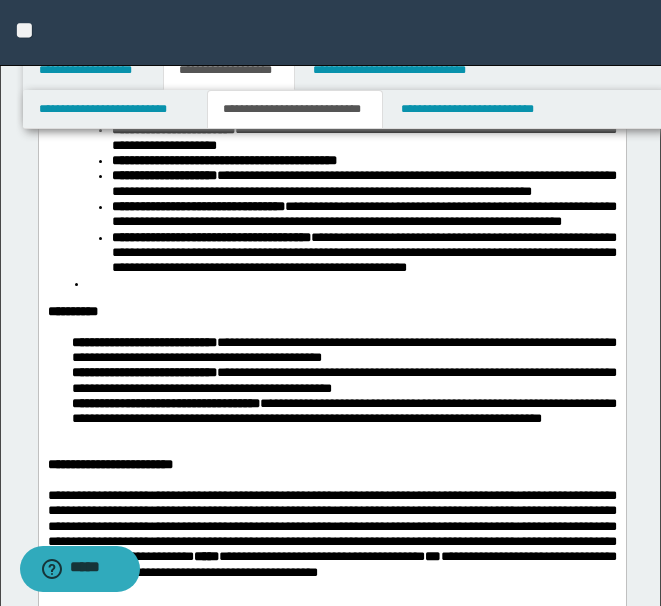 click on "**********" at bounding box center (223, 160) 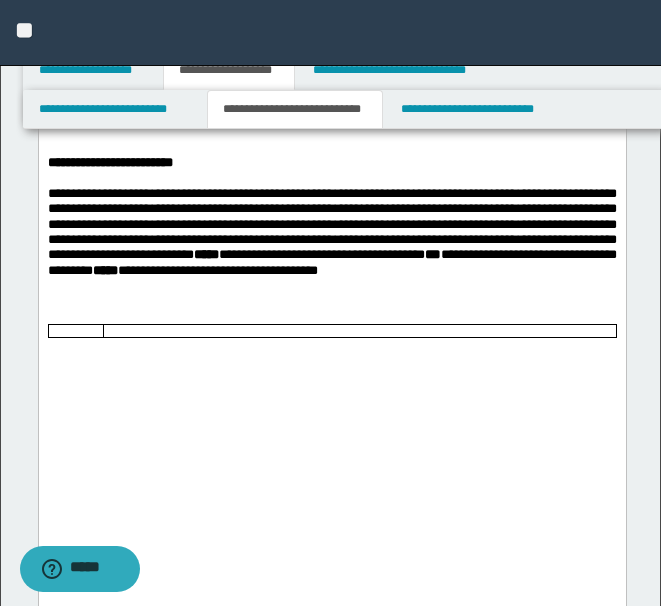 scroll, scrollTop: 1700, scrollLeft: 0, axis: vertical 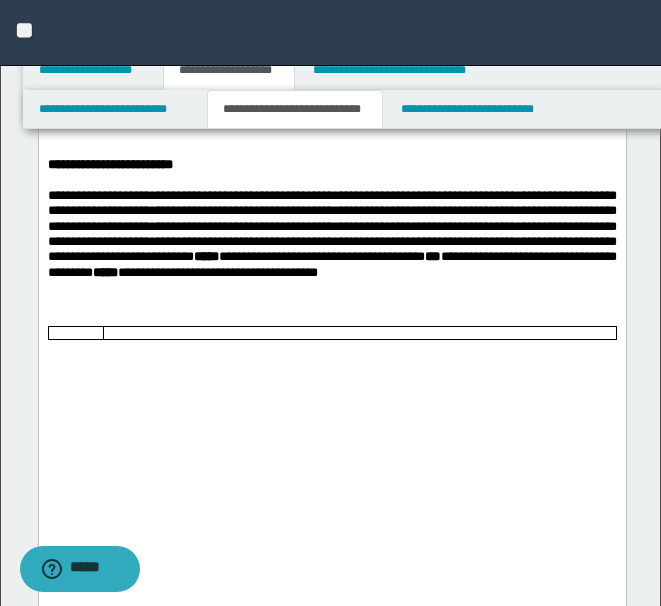 click at bounding box center [89, -17] 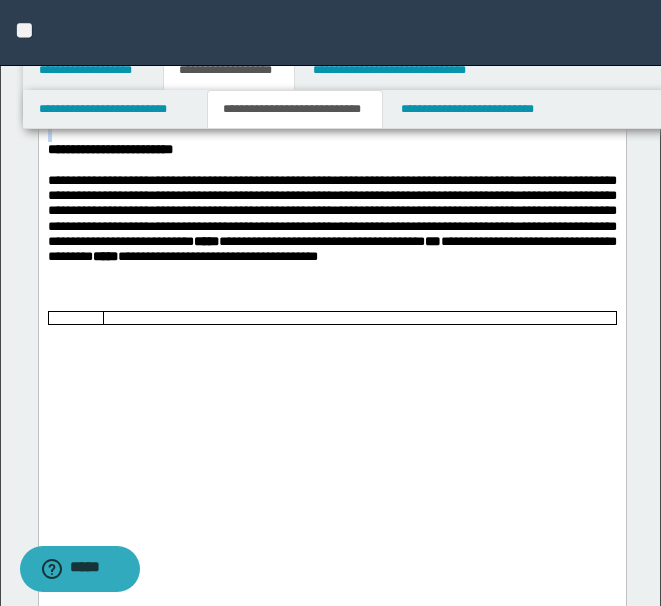 drag, startPoint x: 65, startPoint y: 330, endPoint x: 156, endPoint y: 479, distance: 174.59096 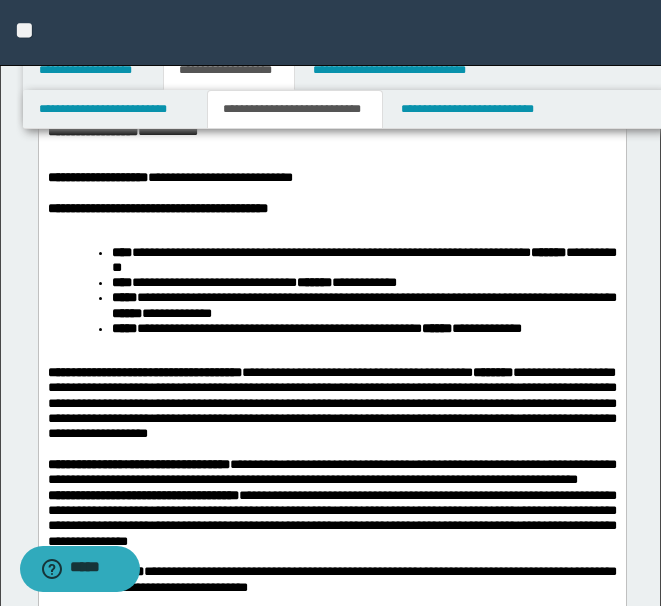 scroll, scrollTop: 0, scrollLeft: 0, axis: both 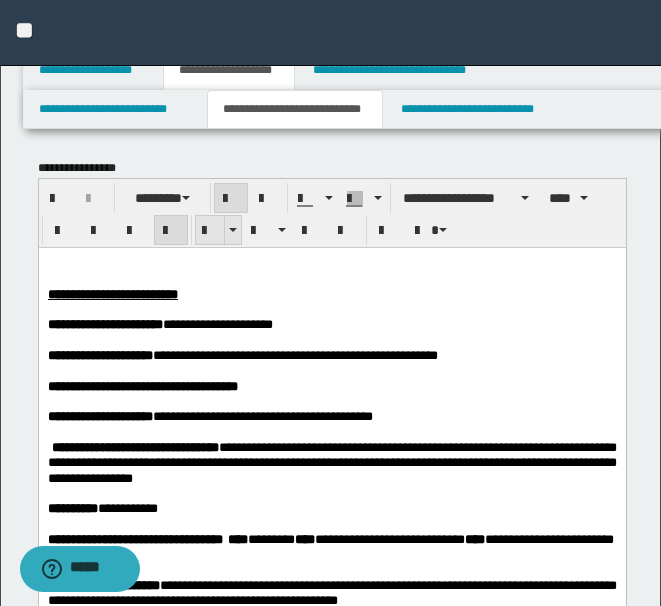 click at bounding box center (210, 231) 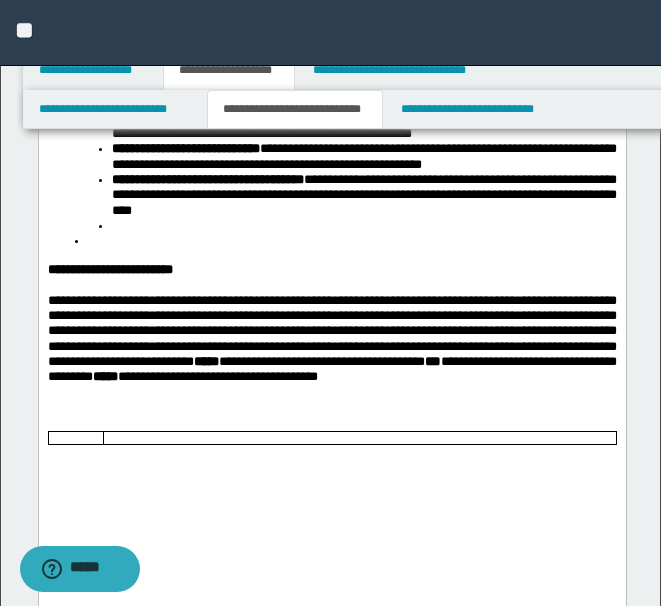 scroll, scrollTop: 1800, scrollLeft: 0, axis: vertical 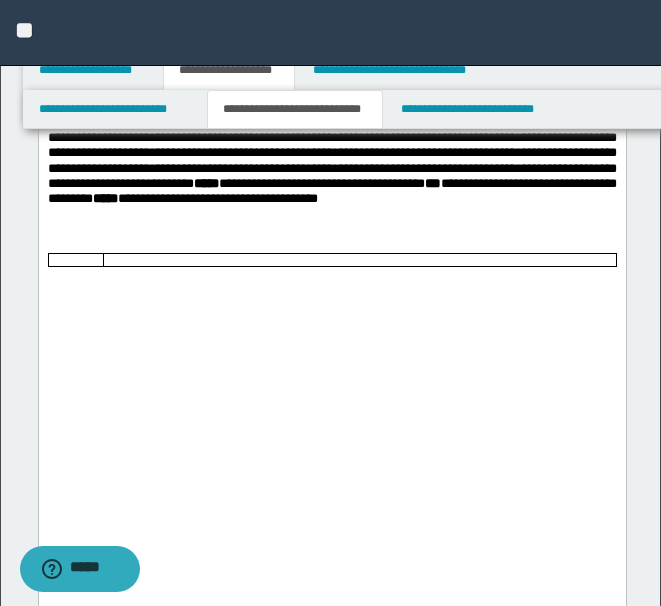 click on "**********" at bounding box center [363, -22] 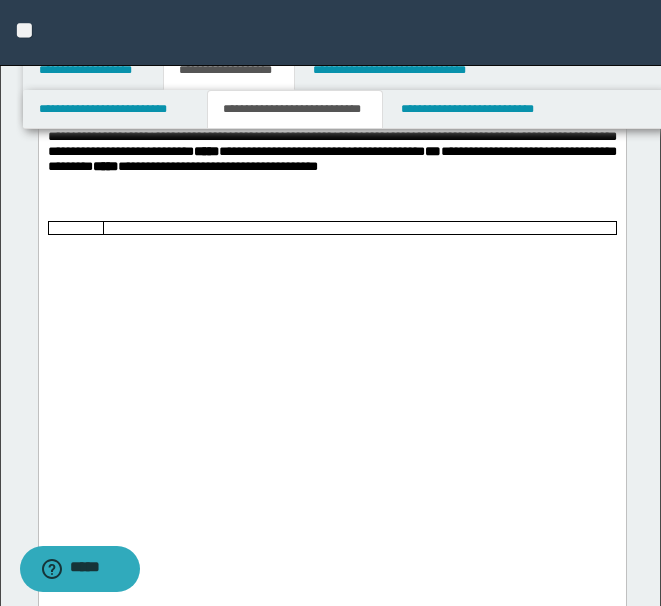 scroll, scrollTop: 1800, scrollLeft: 0, axis: vertical 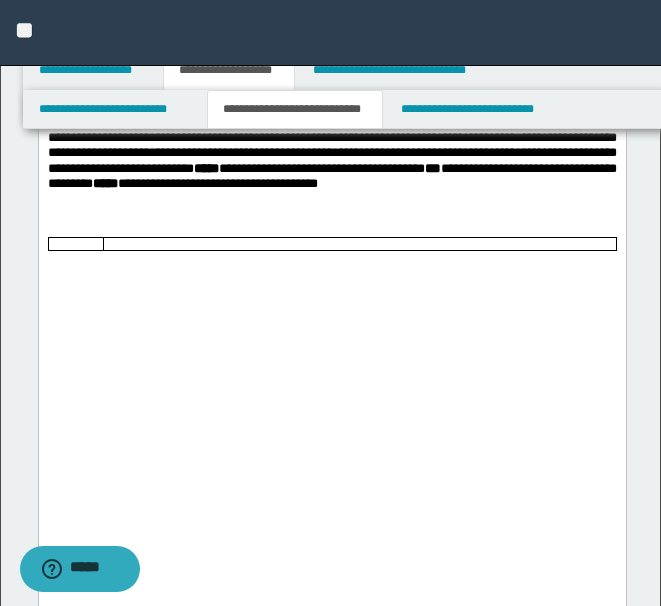 click at bounding box center (363, 47) 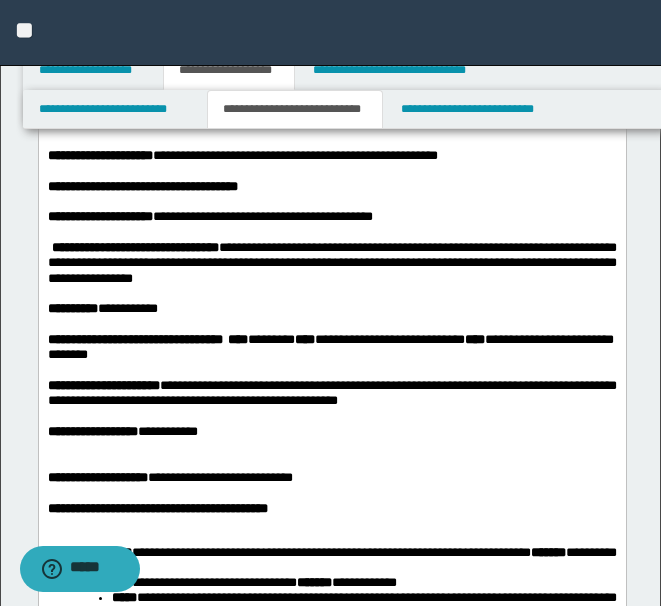scroll, scrollTop: 100, scrollLeft: 0, axis: vertical 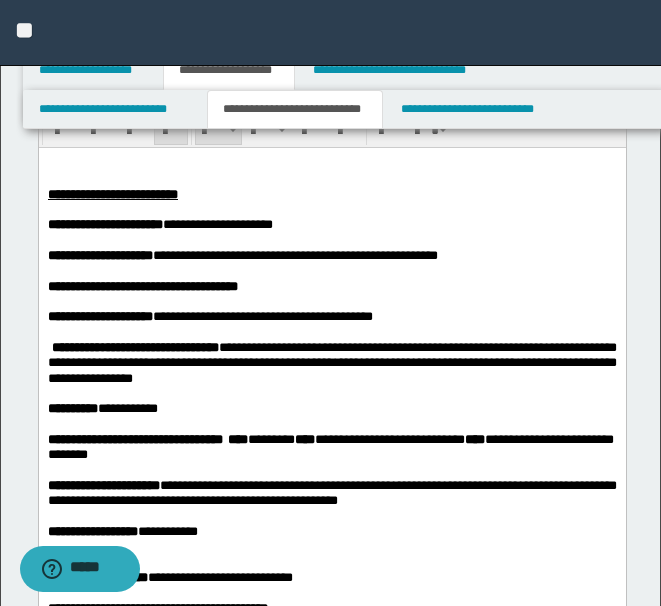click on "**********" at bounding box center (134, 346) 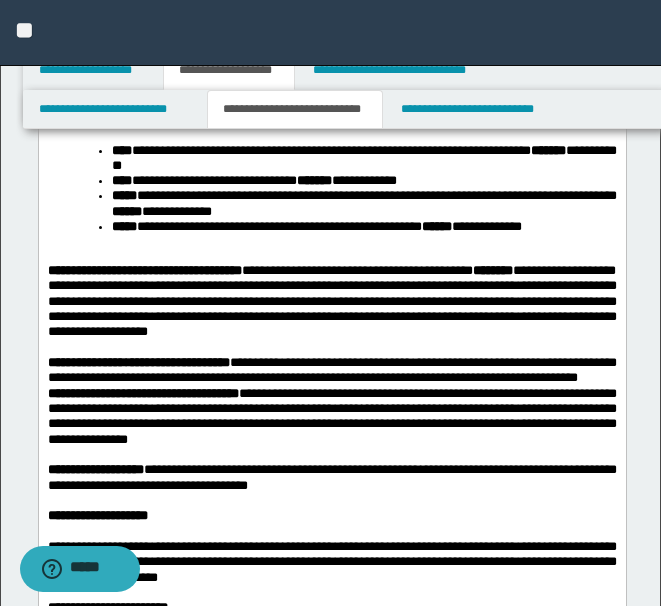 scroll, scrollTop: 600, scrollLeft: 0, axis: vertical 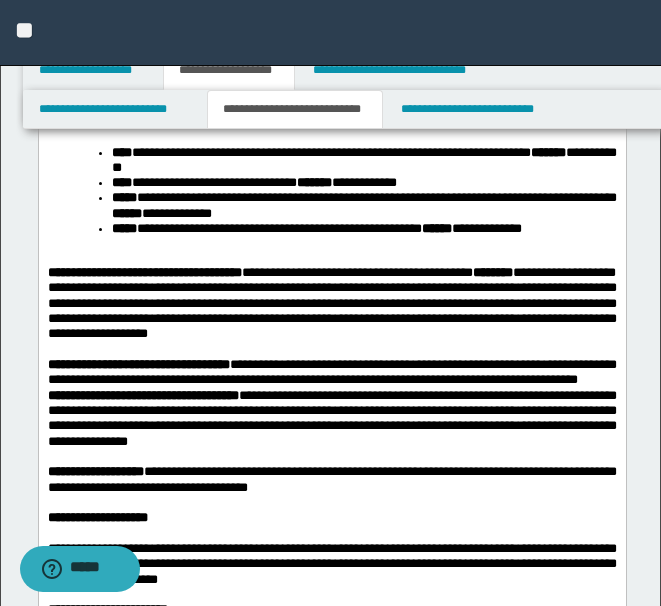 click on "**********" at bounding box center [331, 372] 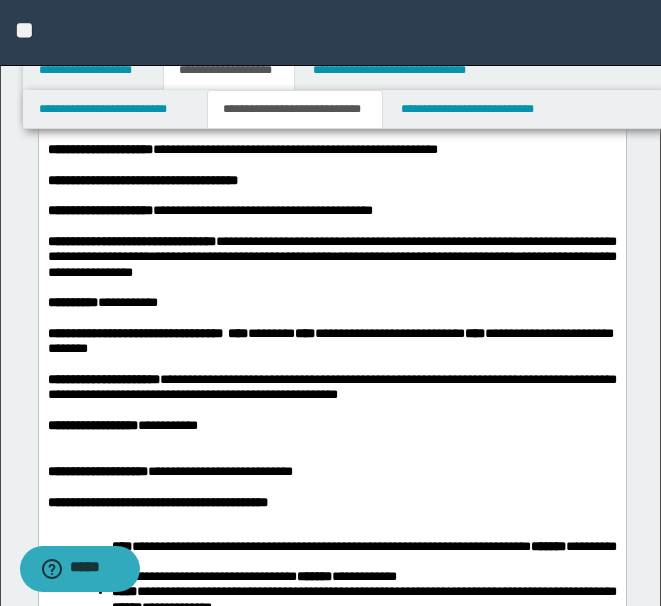 scroll, scrollTop: 200, scrollLeft: 0, axis: vertical 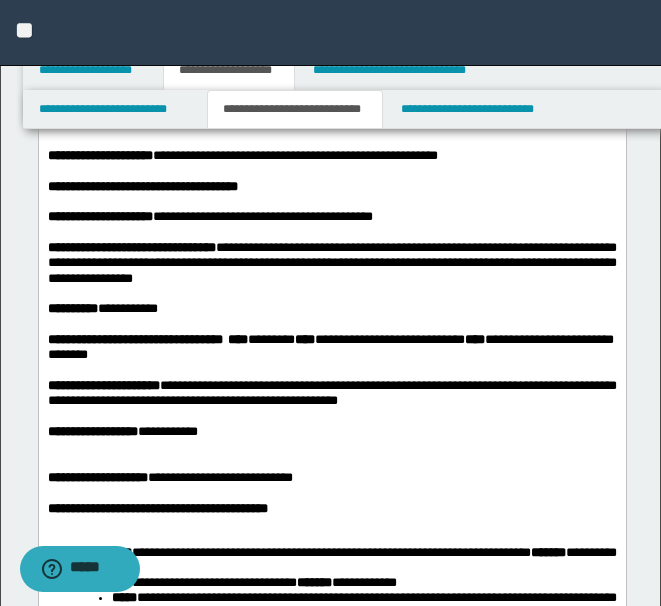 click at bounding box center [331, 461] 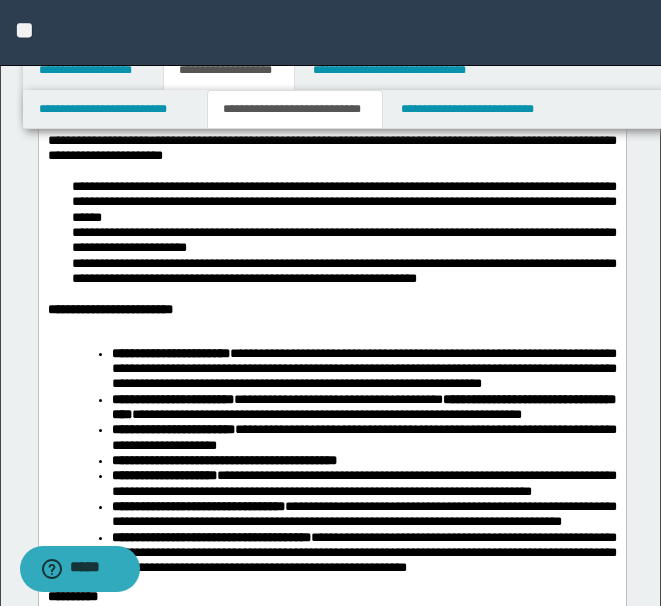 scroll, scrollTop: 1000, scrollLeft: 0, axis: vertical 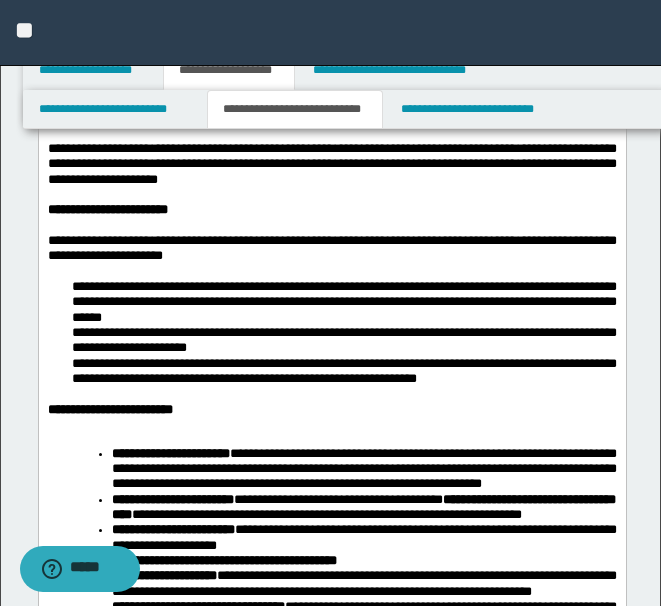 click on "**********" at bounding box center [331, 79] 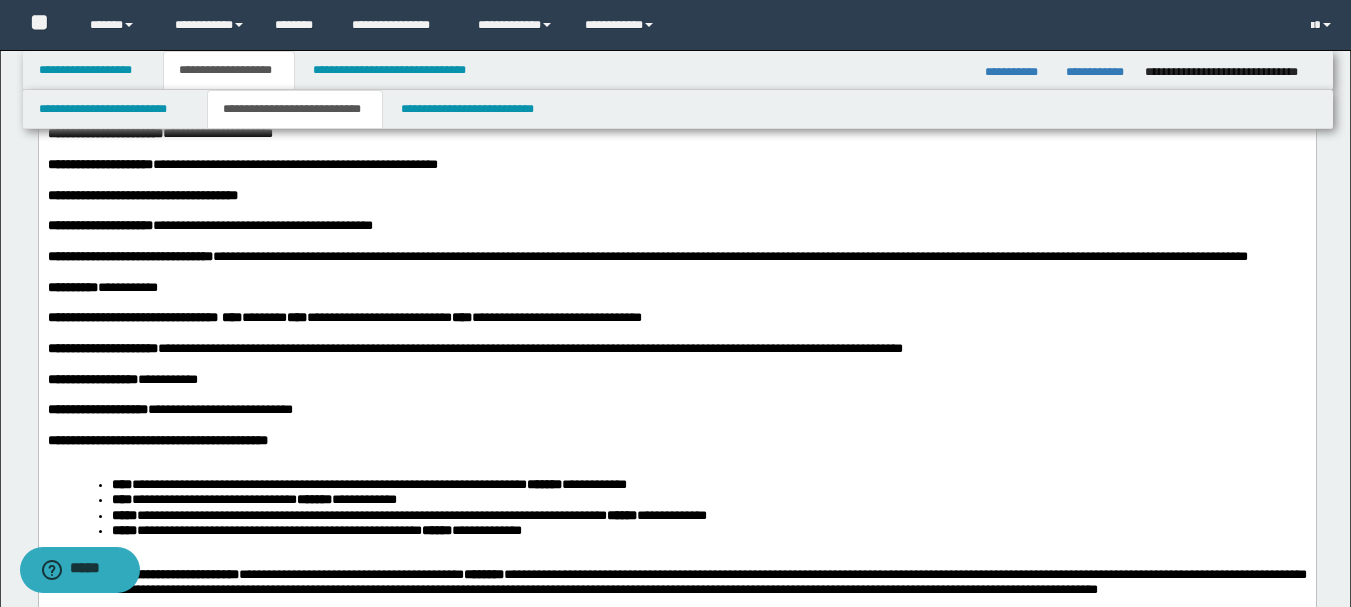 scroll, scrollTop: 100, scrollLeft: 0, axis: vertical 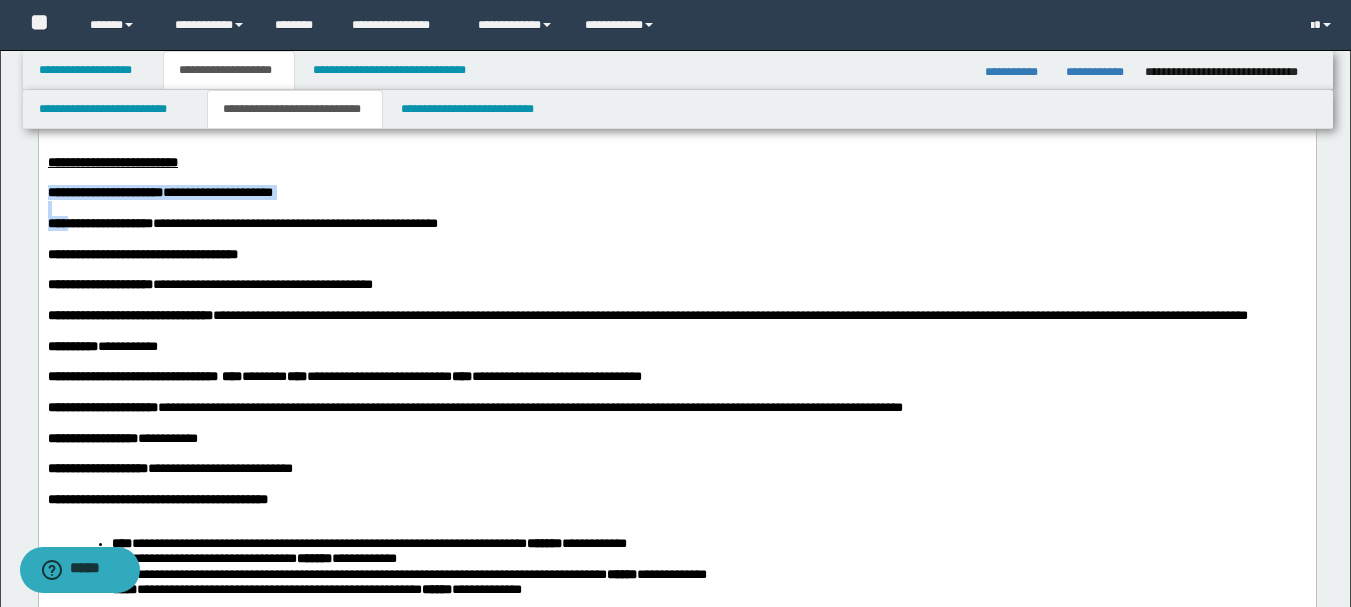 drag, startPoint x: 45, startPoint y: 190, endPoint x: 101, endPoint y: 261, distance: 90.426765 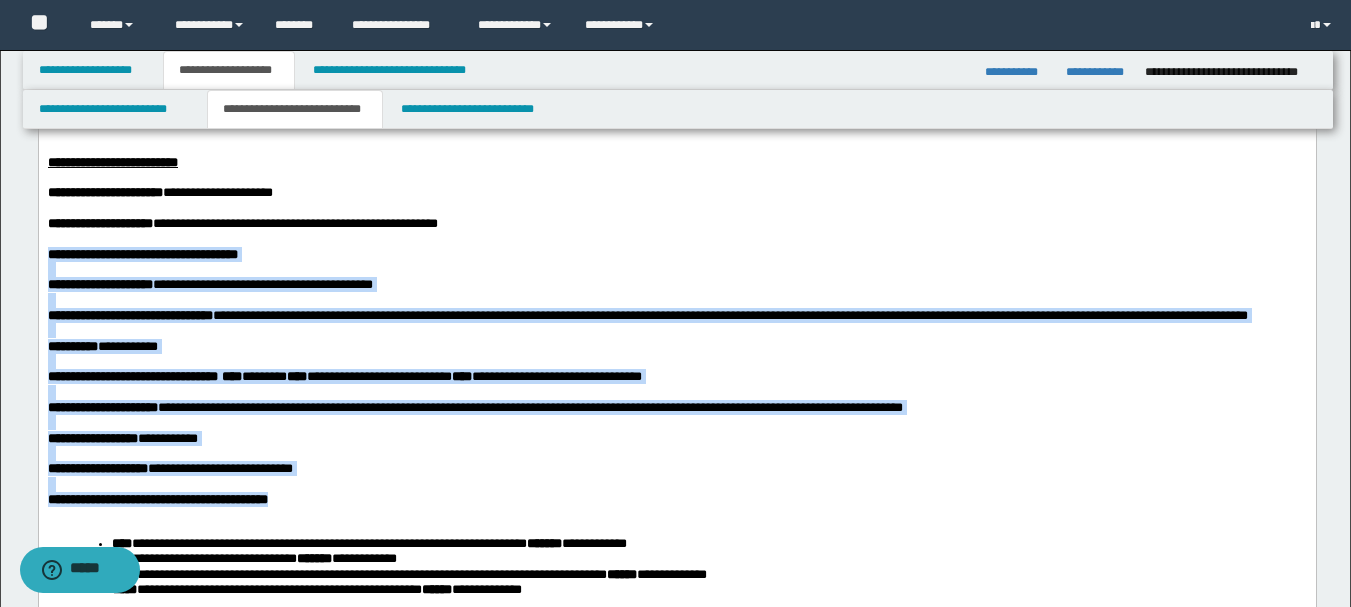 drag, startPoint x: 101, startPoint y: 261, endPoint x: 428, endPoint y: 535, distance: 426.62045 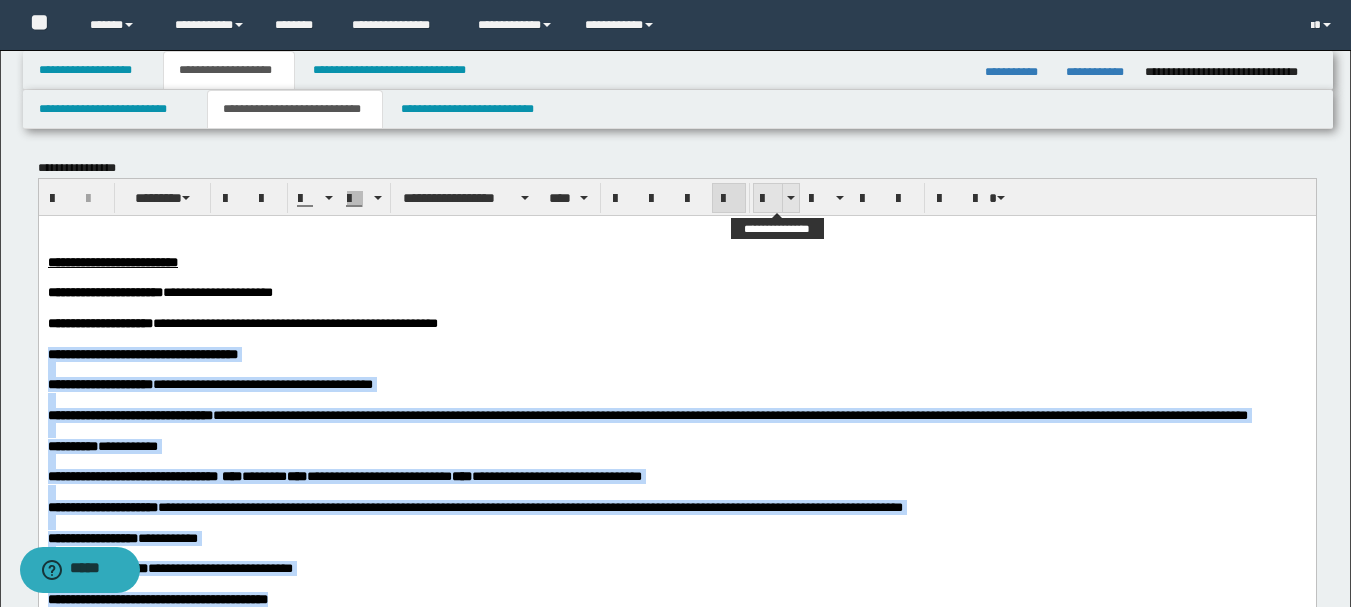 click at bounding box center [768, 198] 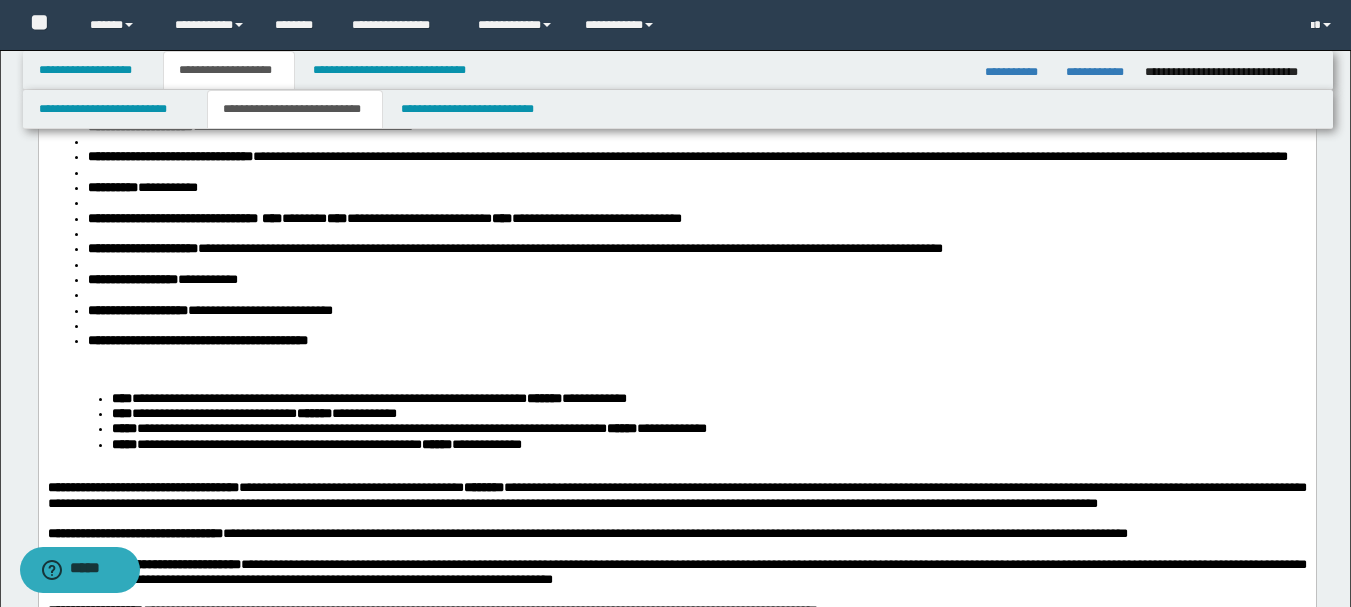 scroll, scrollTop: 300, scrollLeft: 0, axis: vertical 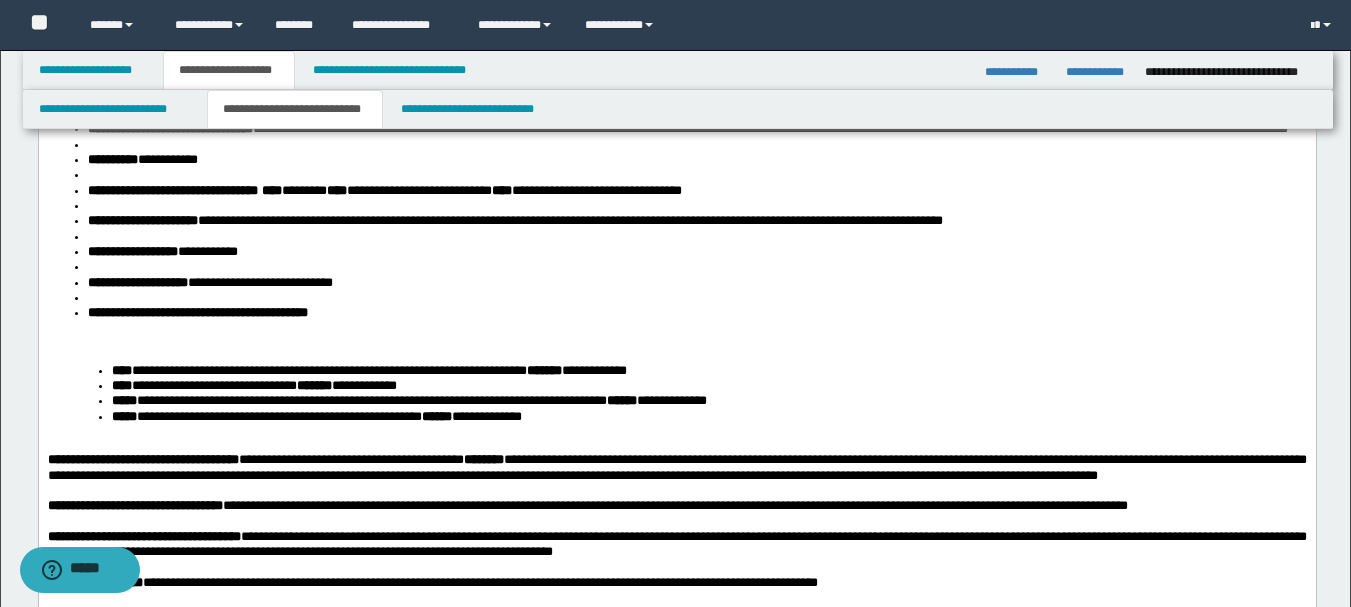 click at bounding box center [676, 341] 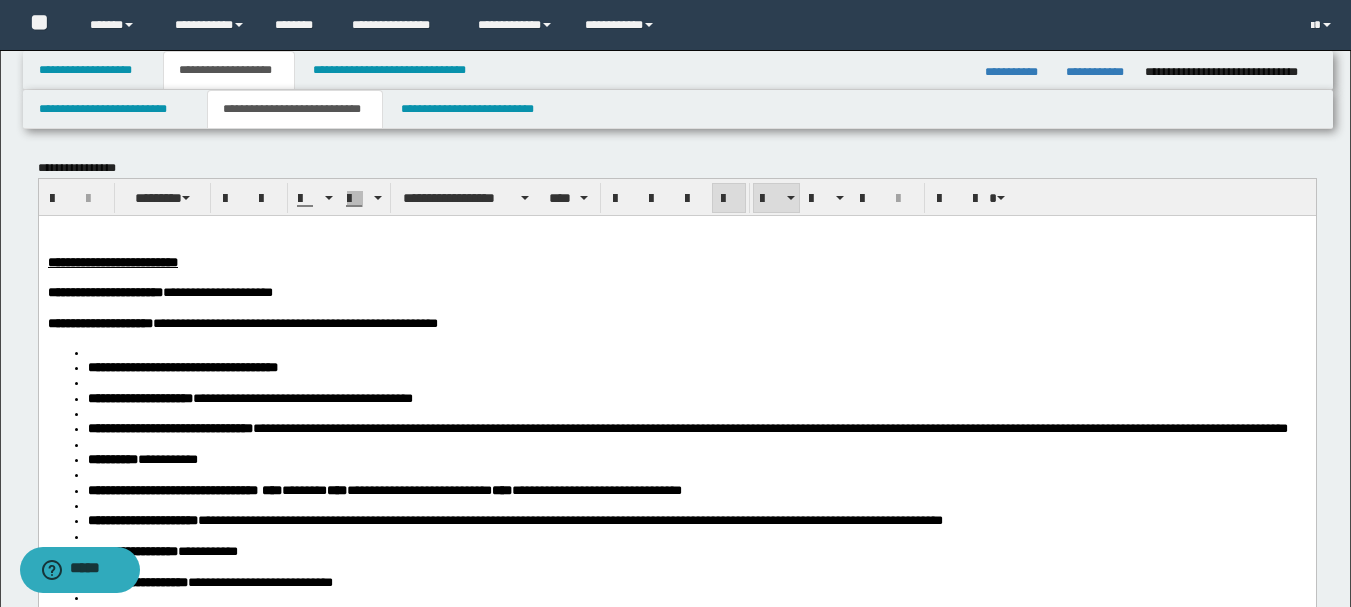 click at bounding box center [696, 351] 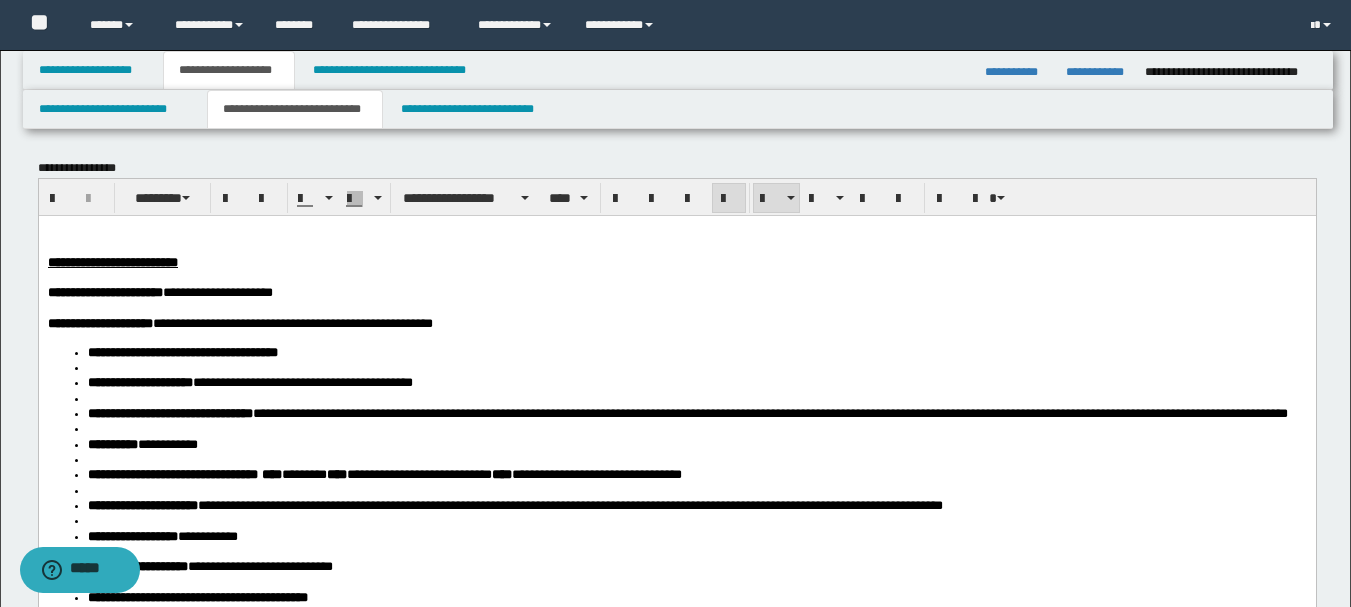 click at bounding box center (696, 397) 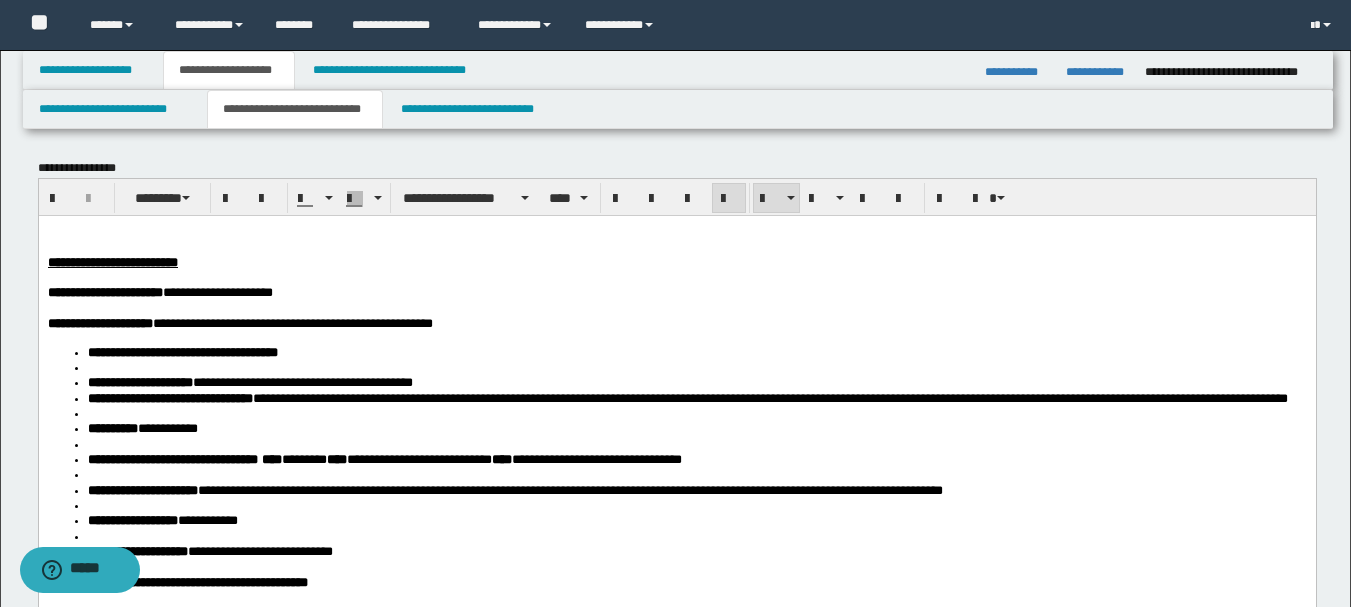click at bounding box center [696, 412] 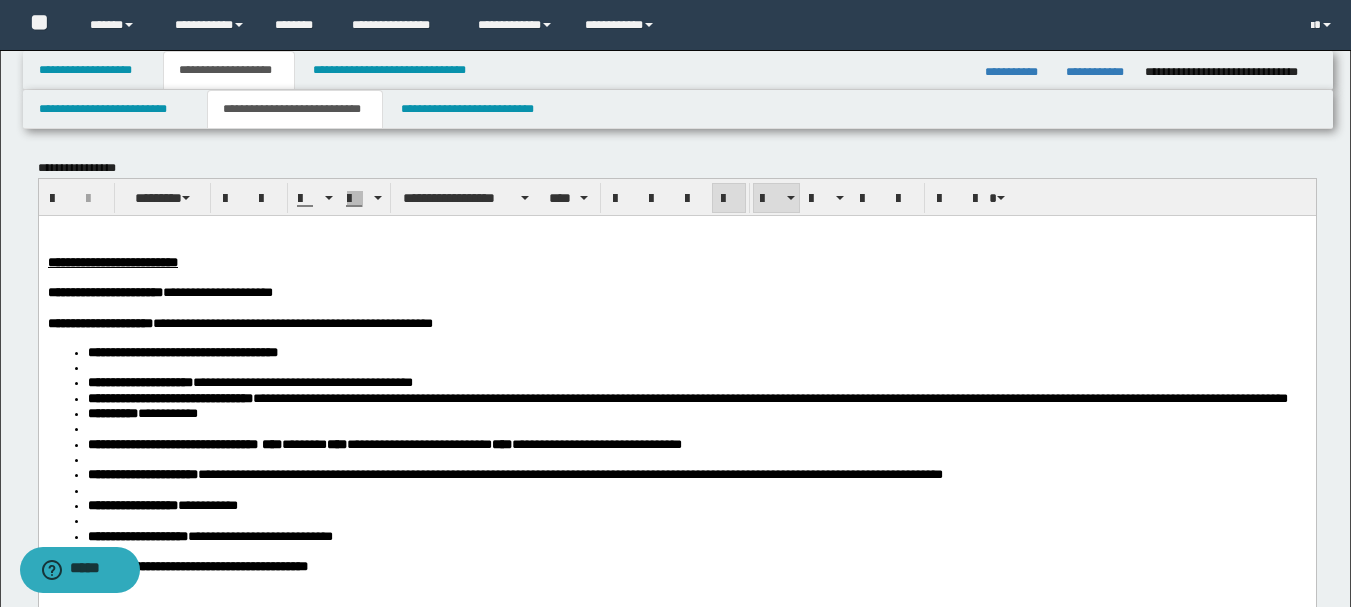 click at bounding box center (696, 427) 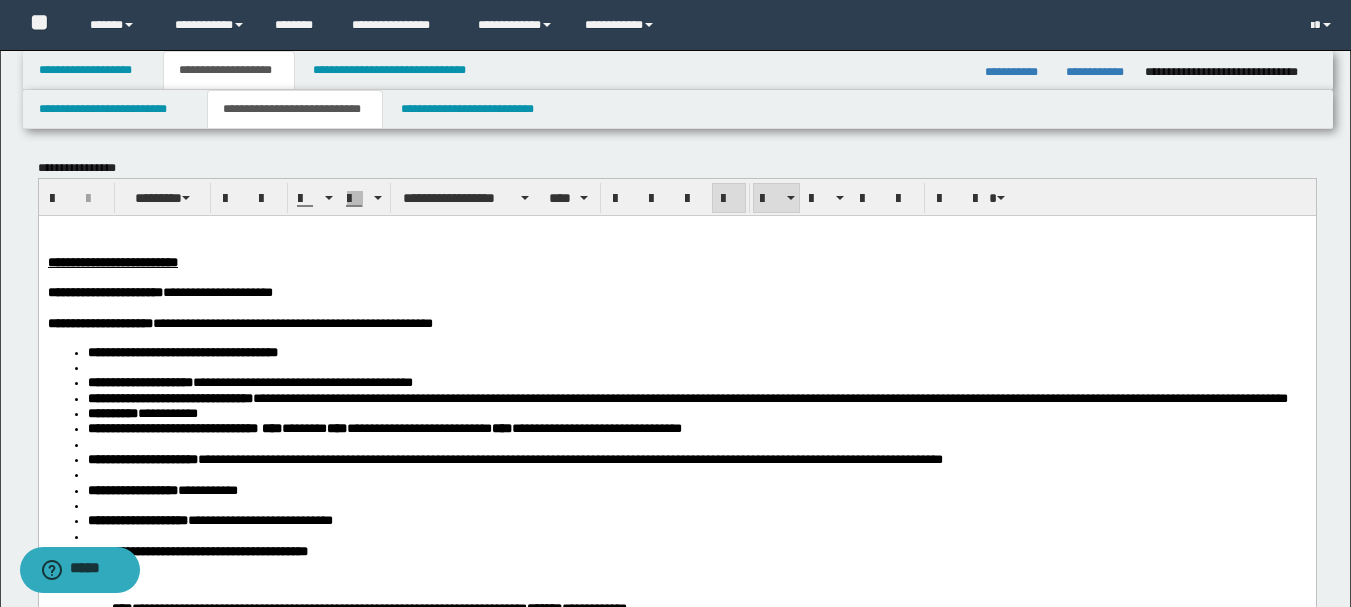 click at bounding box center [696, 443] 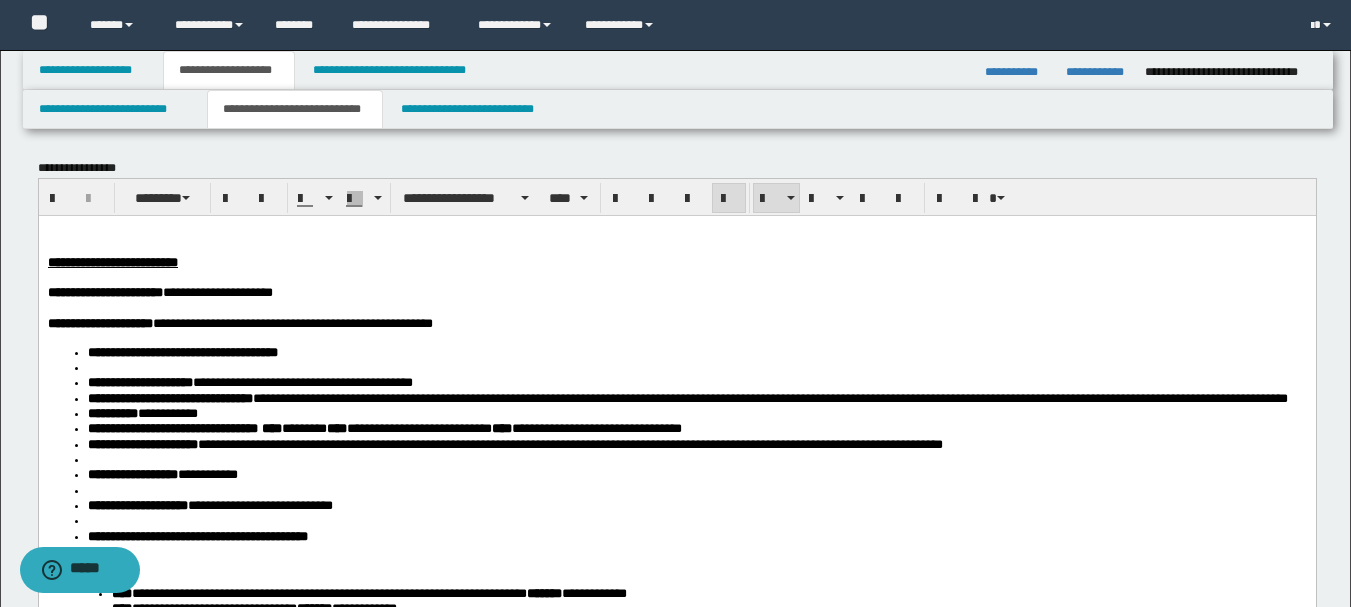 click at bounding box center (696, 458) 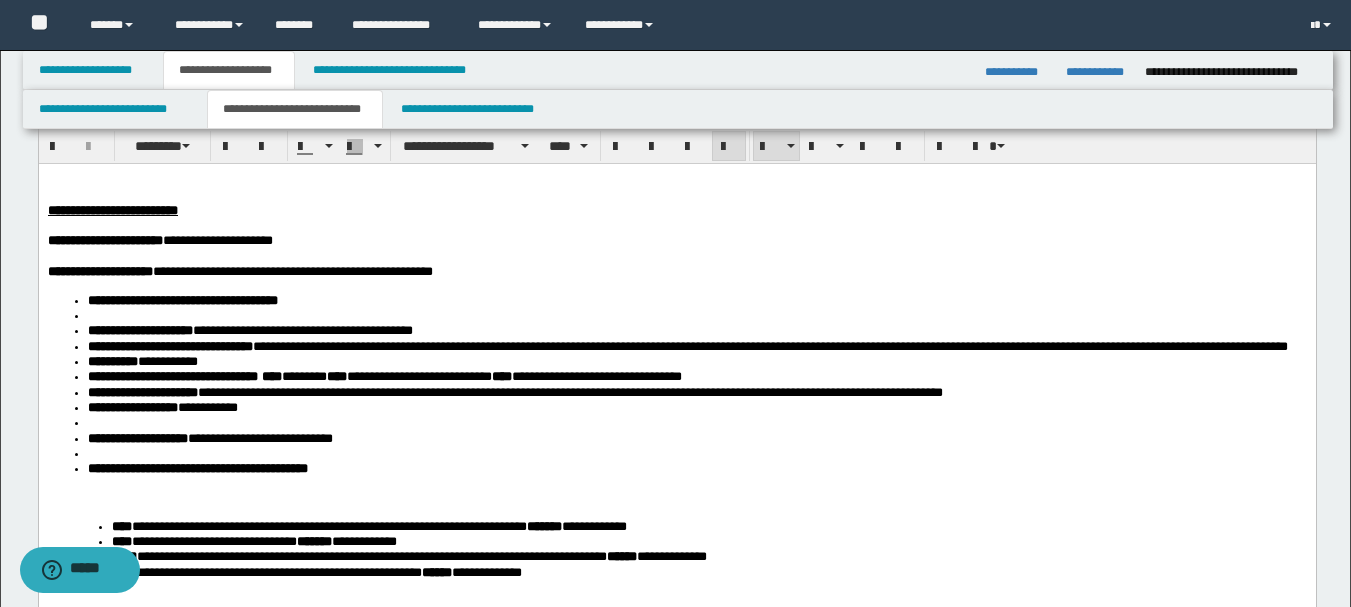 scroll, scrollTop: 100, scrollLeft: 0, axis: vertical 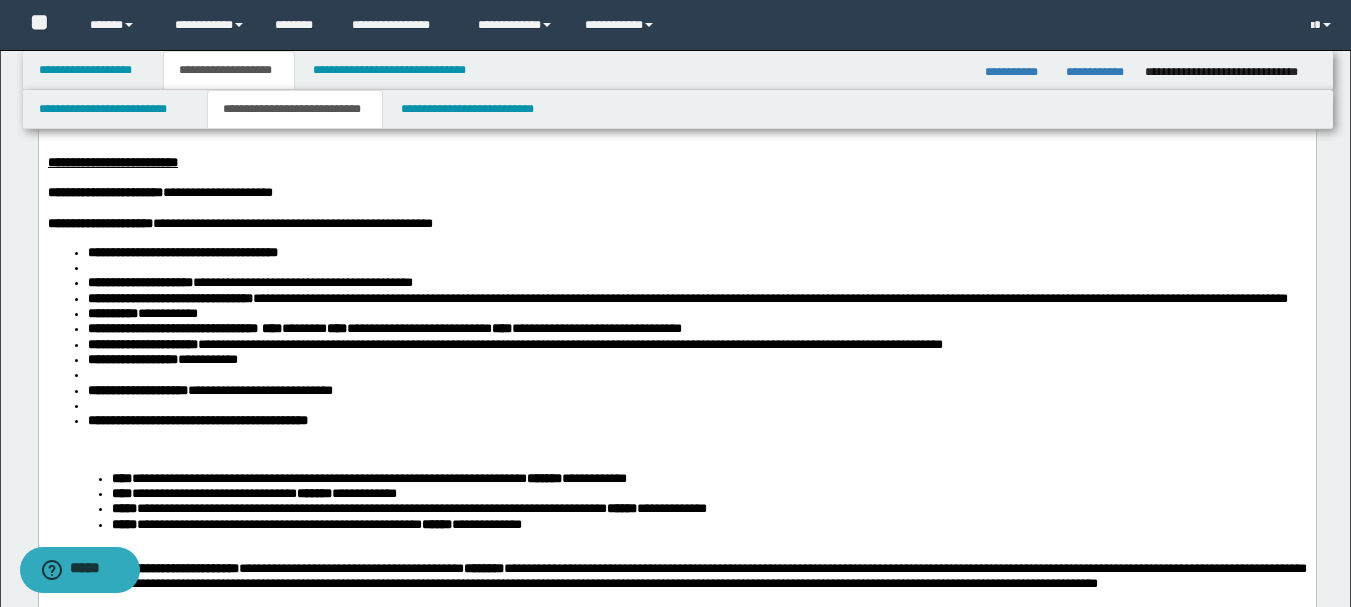 click at bounding box center (89, 373) 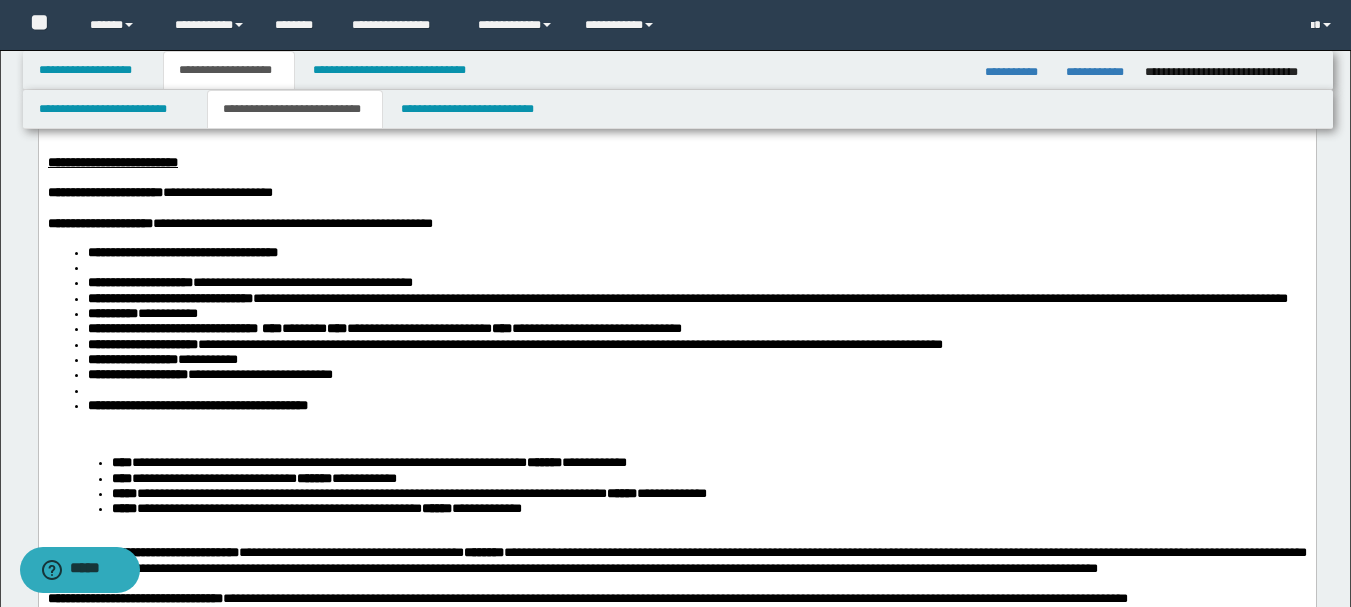 click at bounding box center (696, 389) 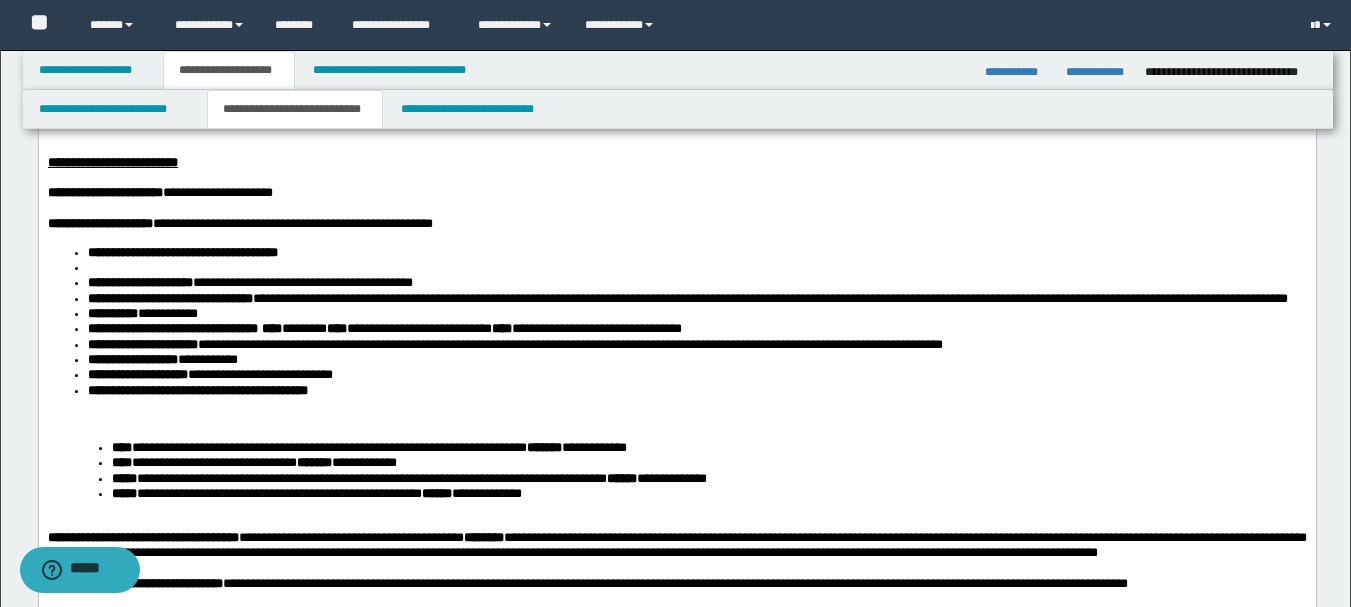 scroll, scrollTop: 200, scrollLeft: 0, axis: vertical 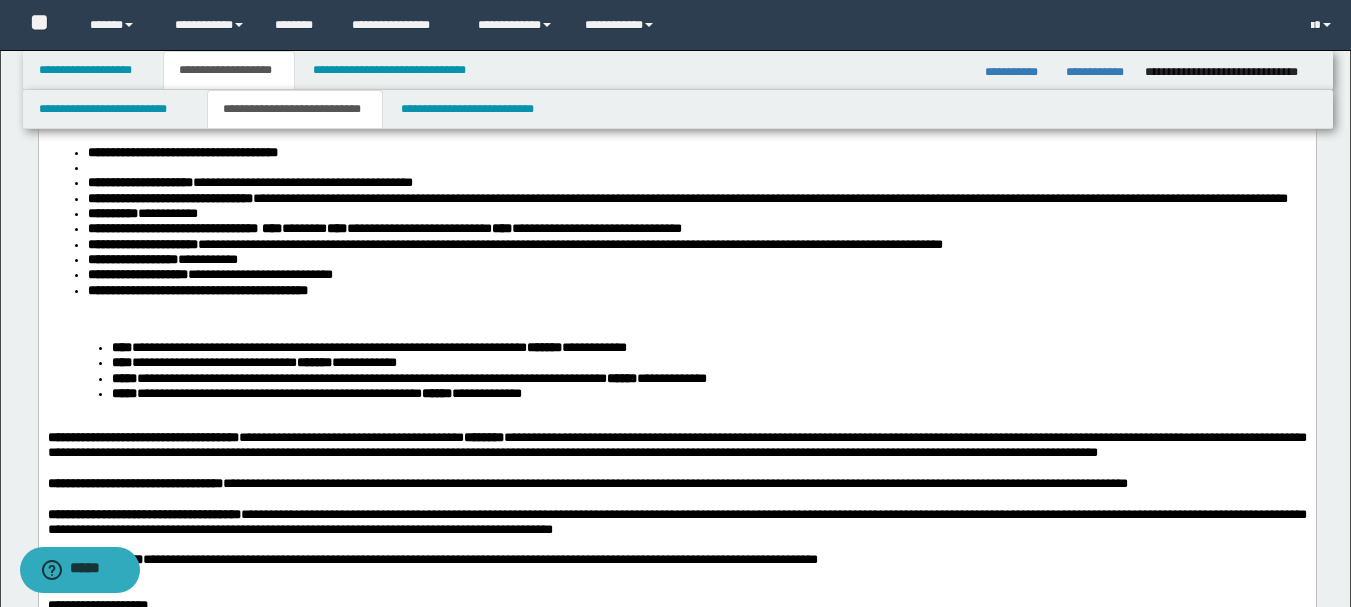click at bounding box center (676, 317) 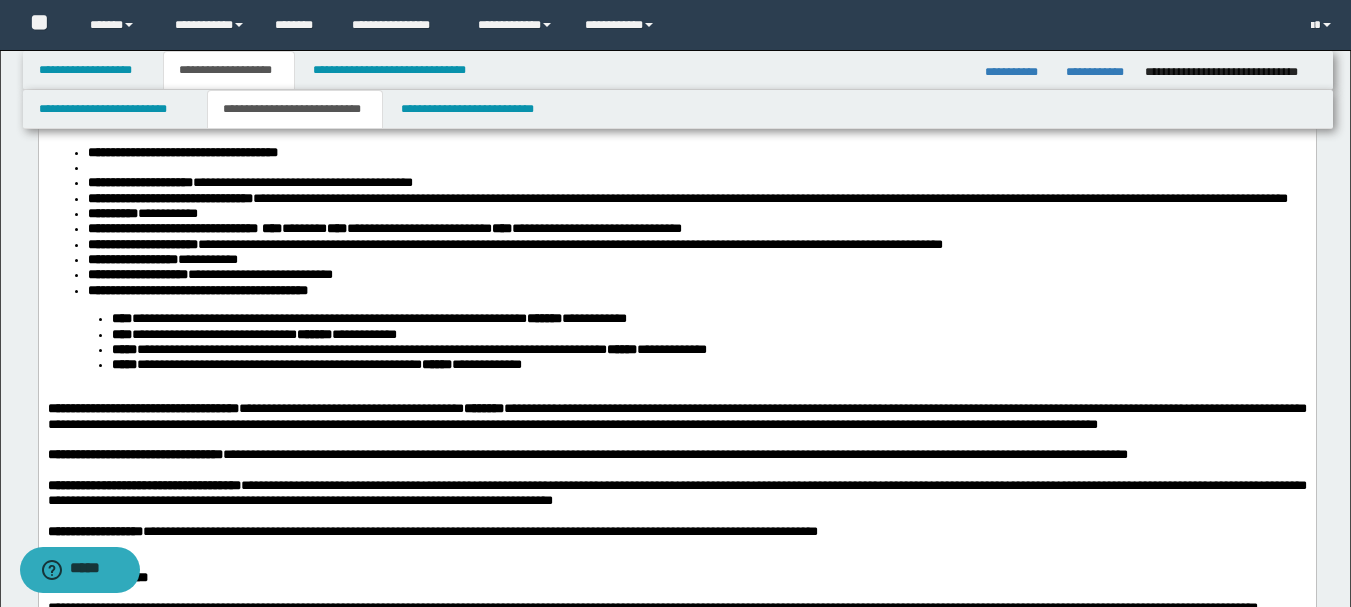 click on "**********" at bounding box center (378, 317) 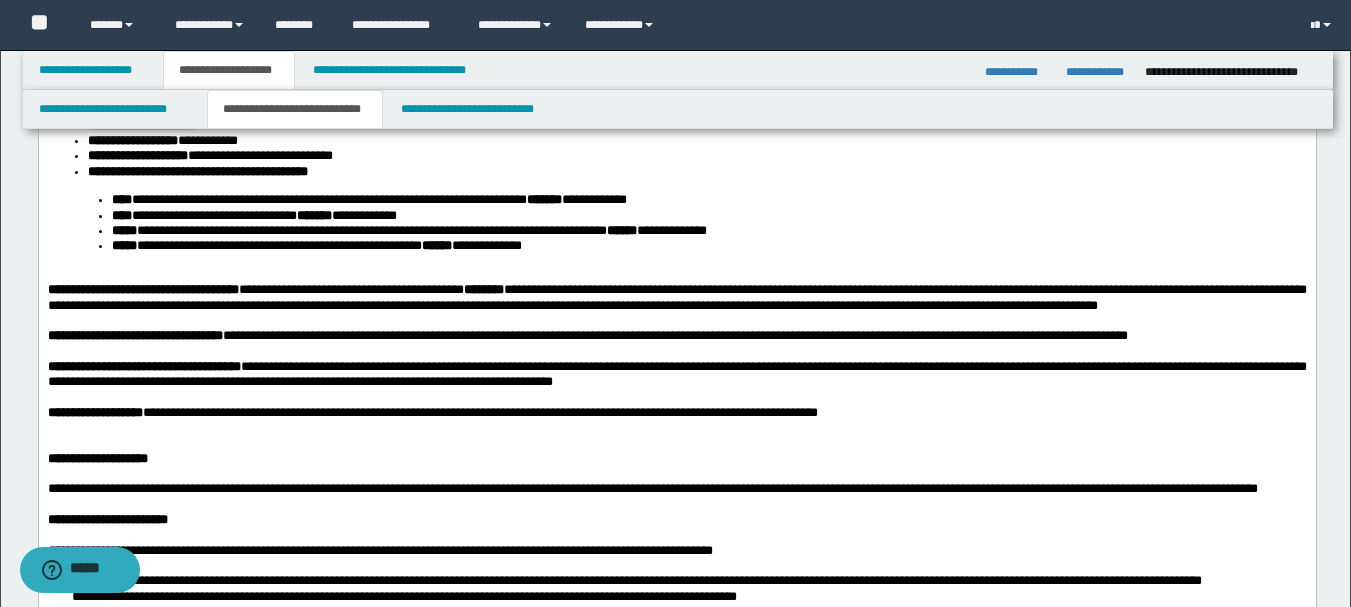 scroll, scrollTop: 300, scrollLeft: 0, axis: vertical 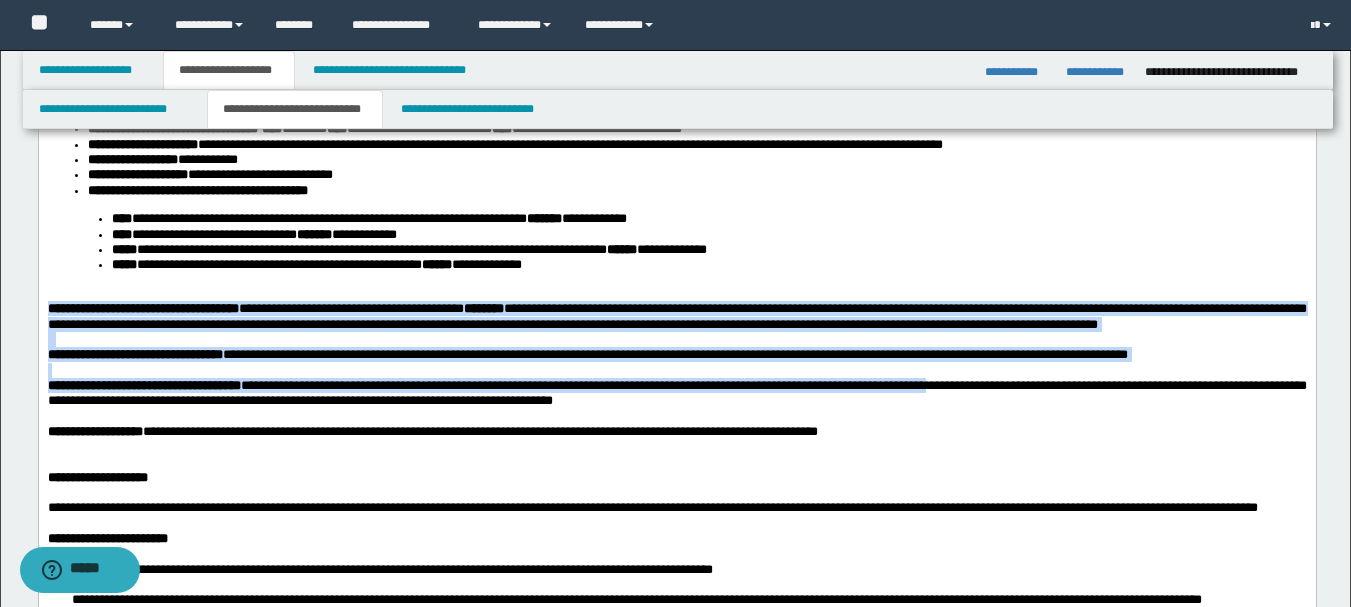 drag, startPoint x: 46, startPoint y: 339, endPoint x: 148, endPoint y: 455, distance: 154.46683 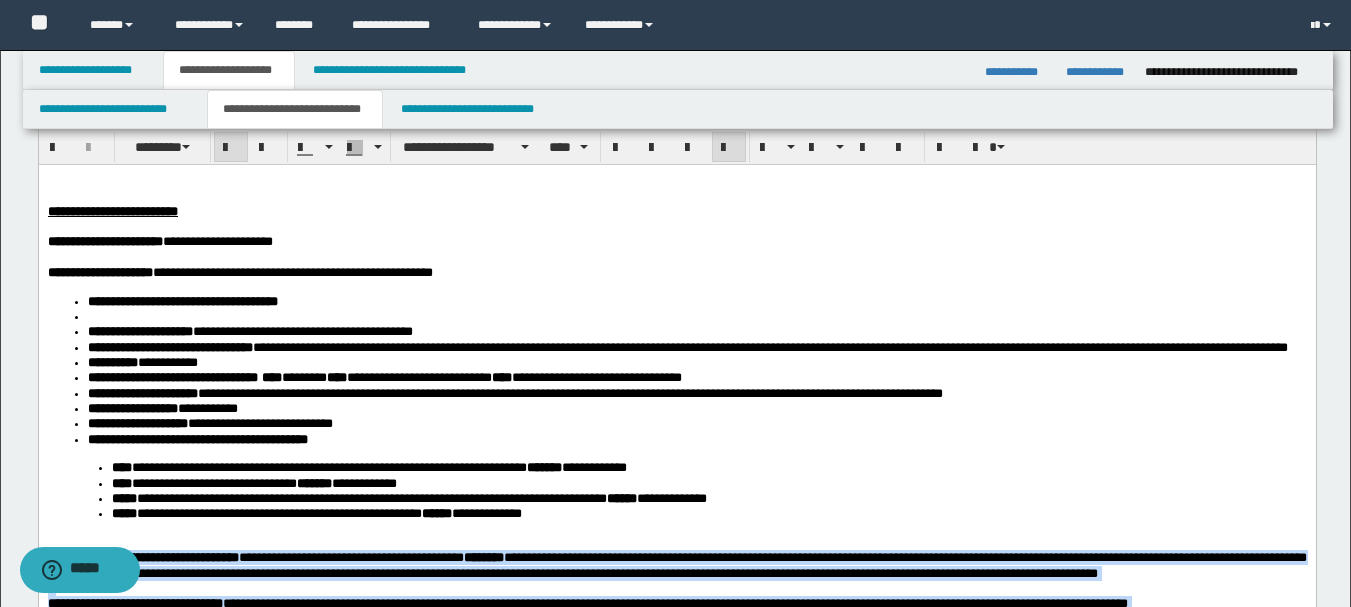 scroll, scrollTop: 100, scrollLeft: 0, axis: vertical 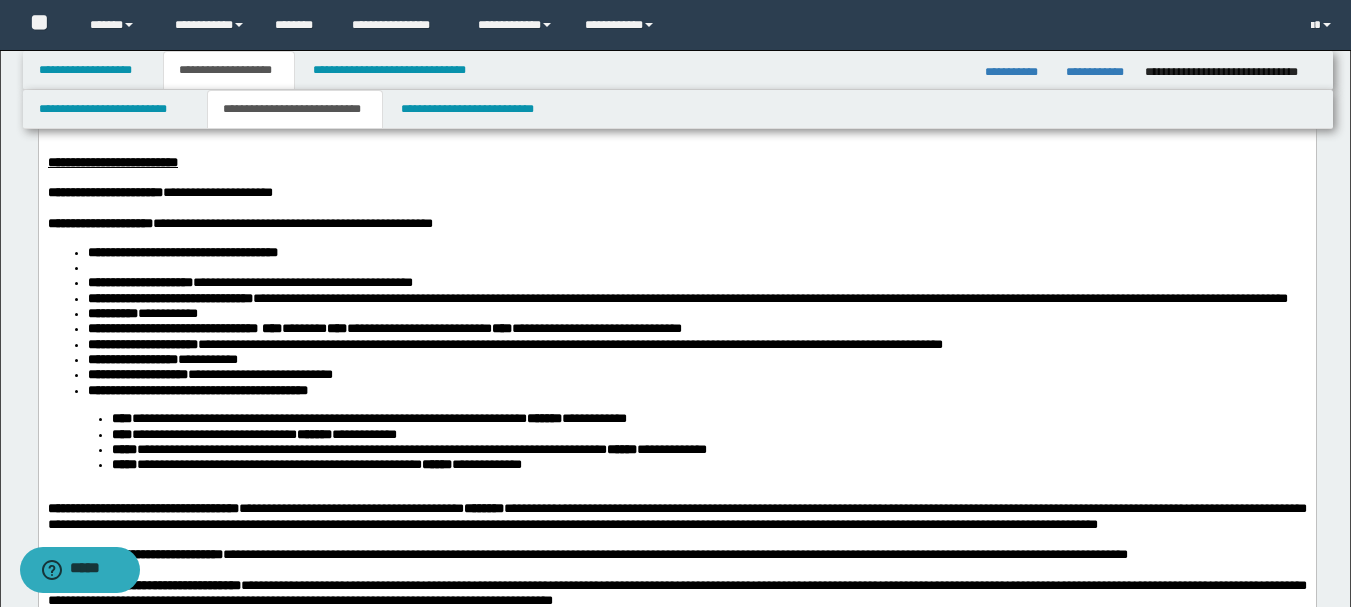 click on "**********" at bounding box center [696, 373] 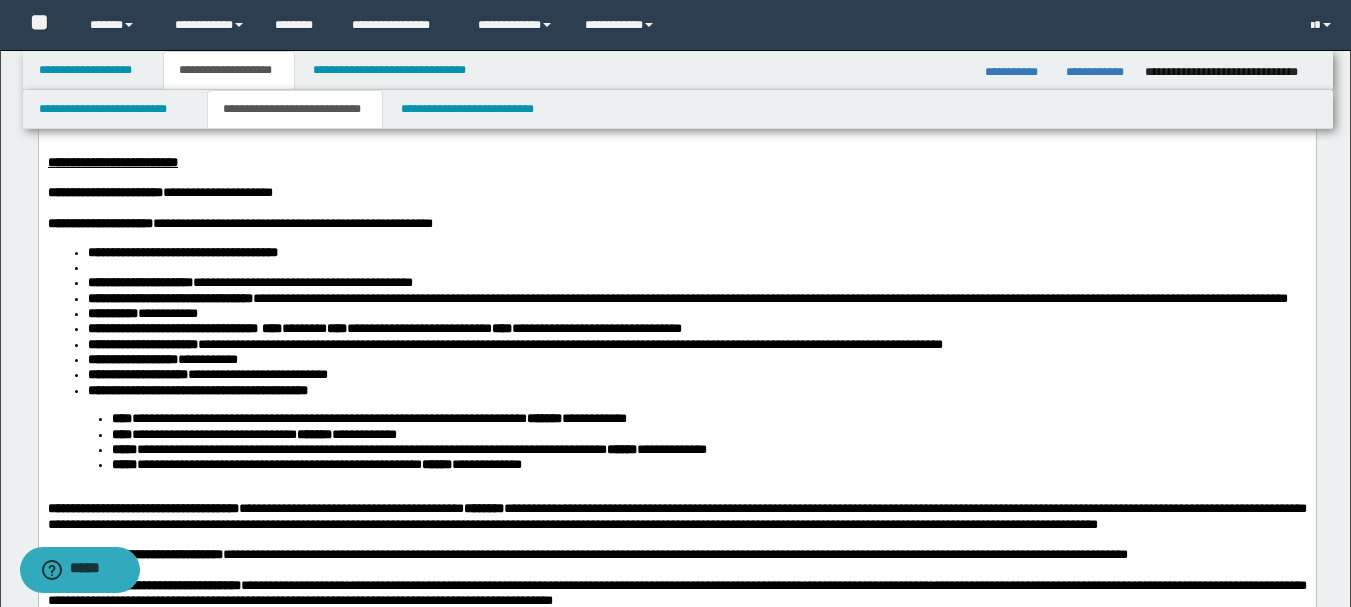 click on "**********" at bounding box center (676, 320) 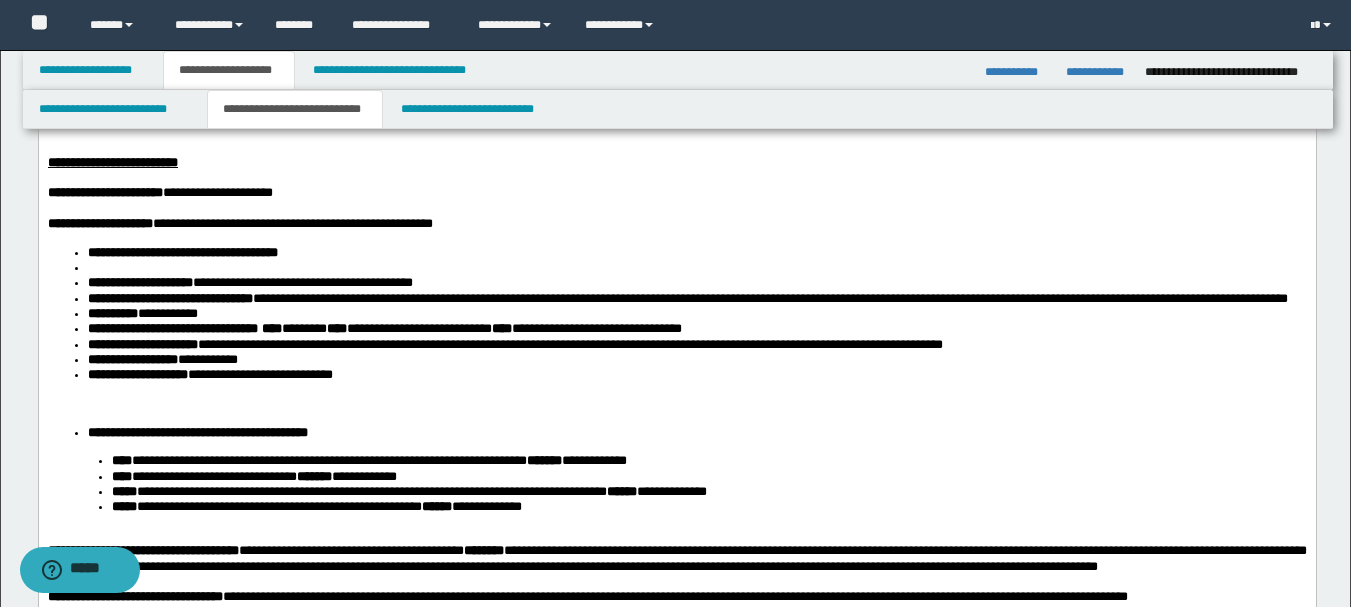 click on "**********" at bounding box center [197, 431] 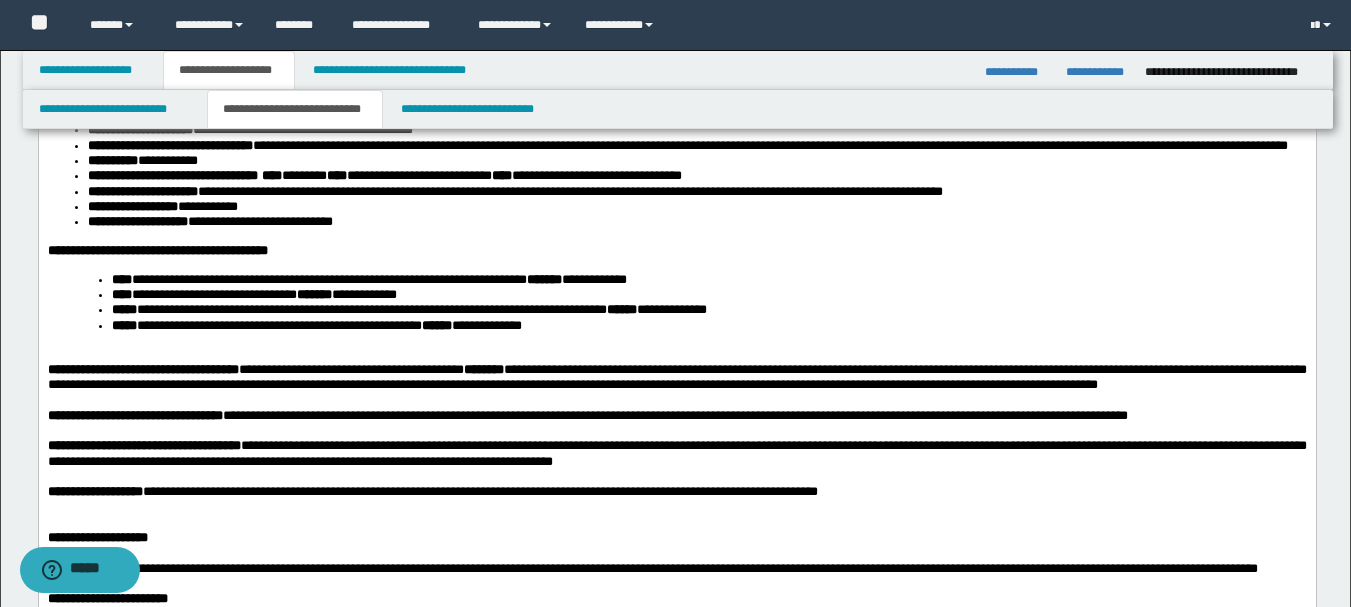 scroll, scrollTop: 300, scrollLeft: 0, axis: vertical 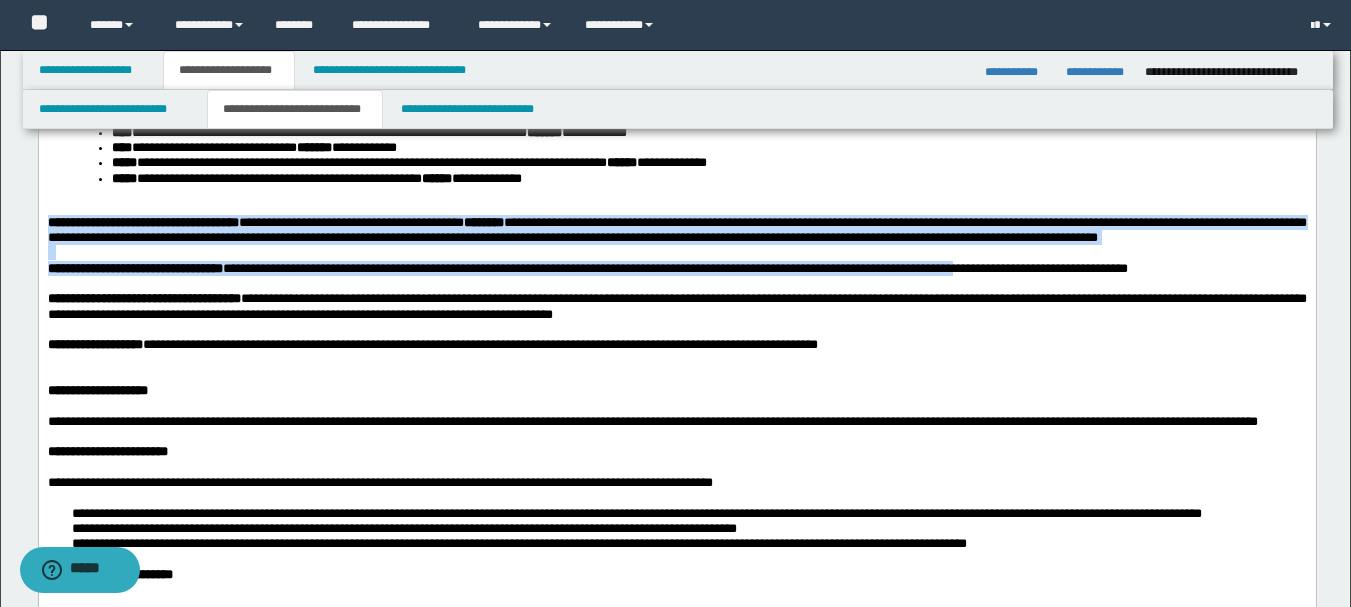 drag, startPoint x: 48, startPoint y: 255, endPoint x: 222, endPoint y: 325, distance: 187.55266 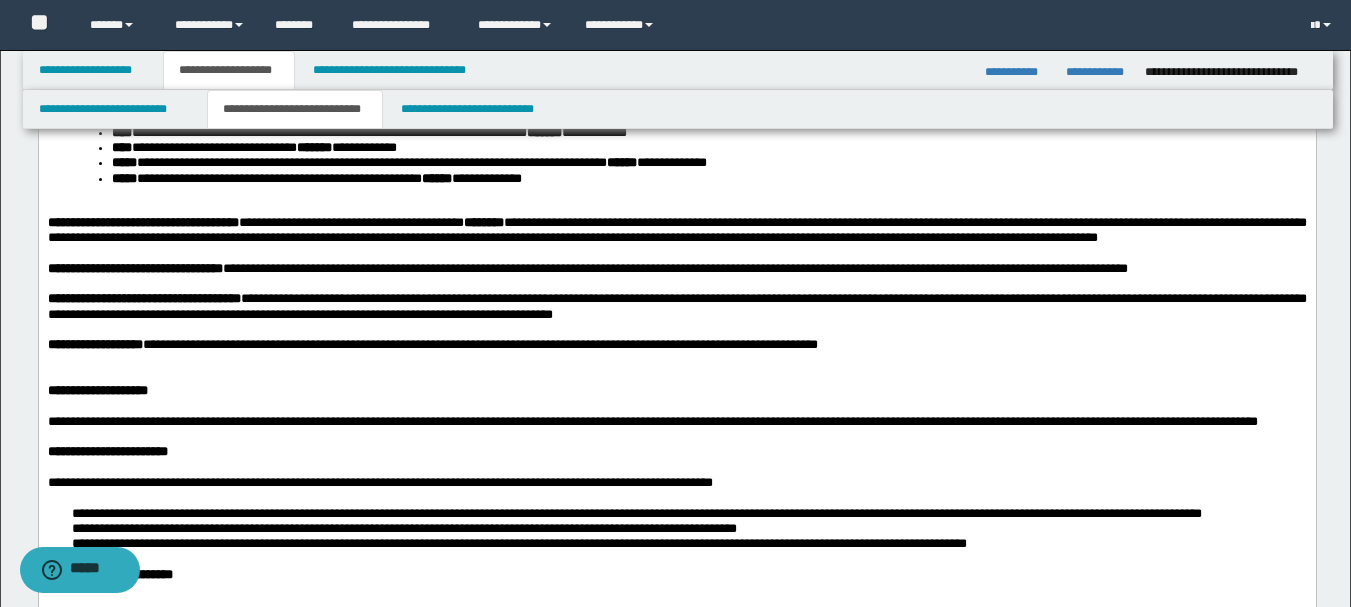 click on "**********" at bounding box center [479, 344] 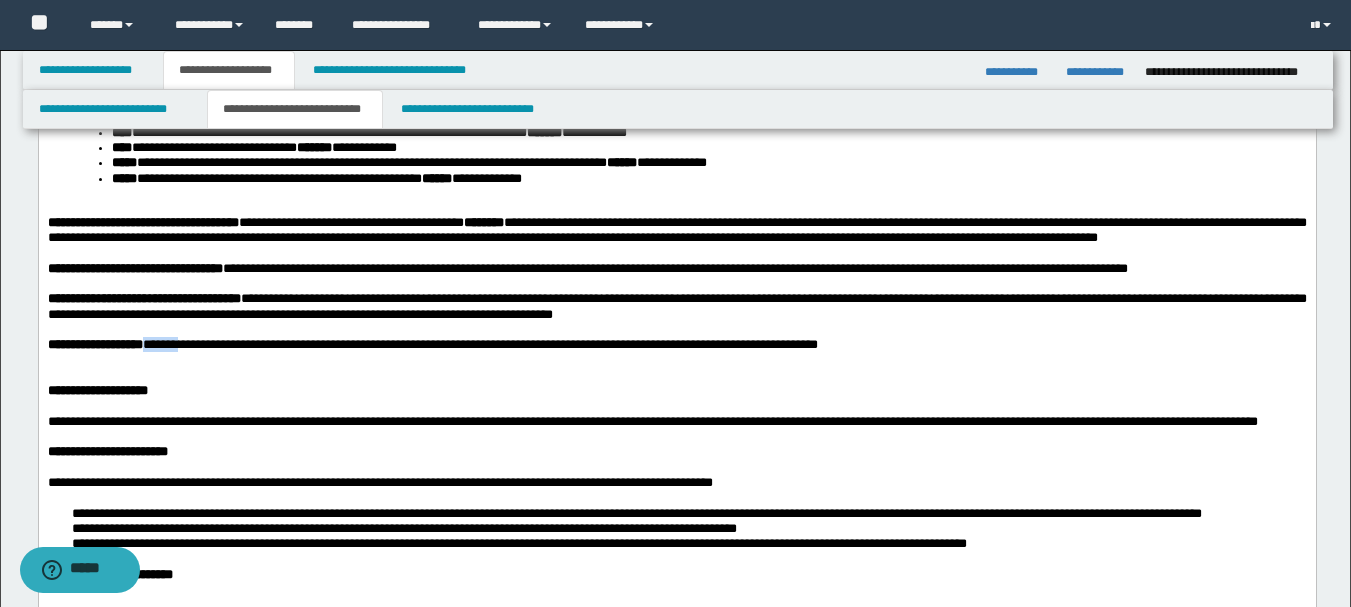 click on "**********" at bounding box center (479, 344) 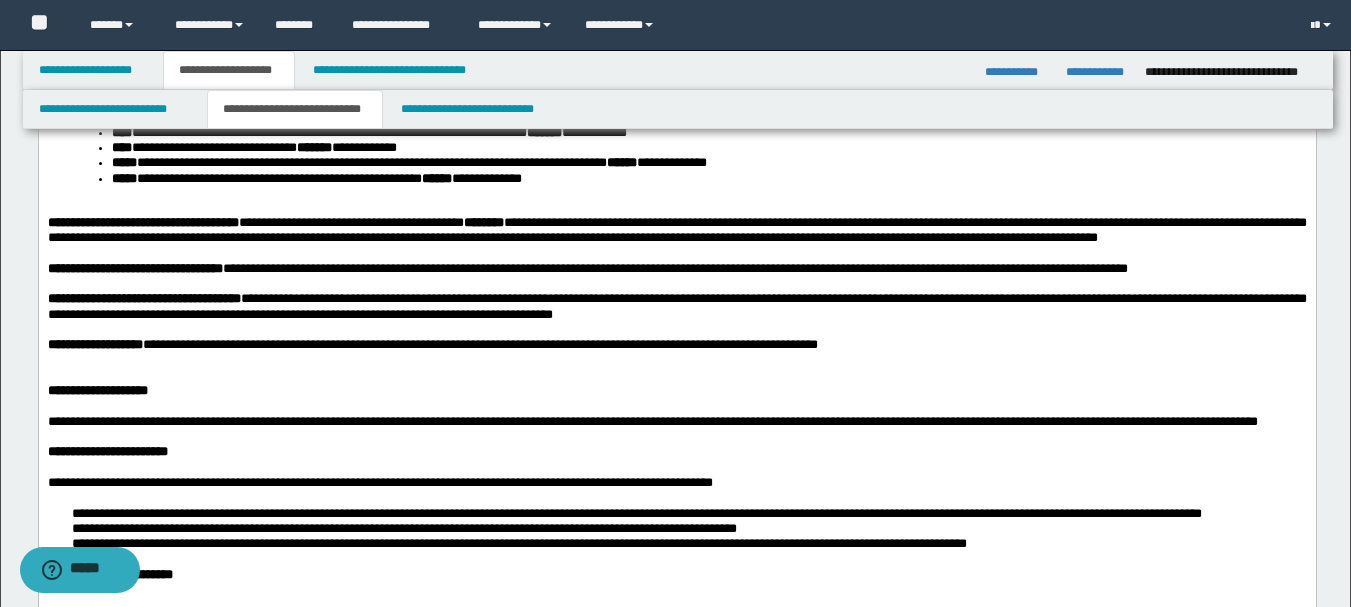 click on "**********" at bounding box center [676, 230] 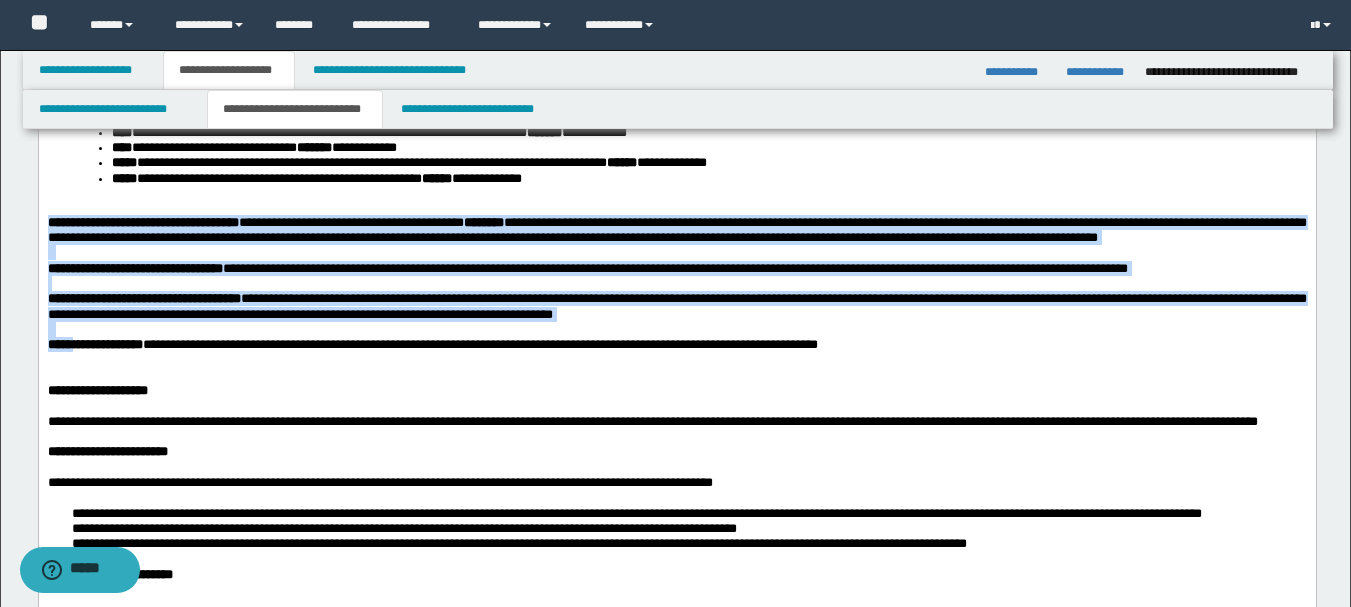 drag, startPoint x: 47, startPoint y: 250, endPoint x: 94, endPoint y: 429, distance: 185.06755 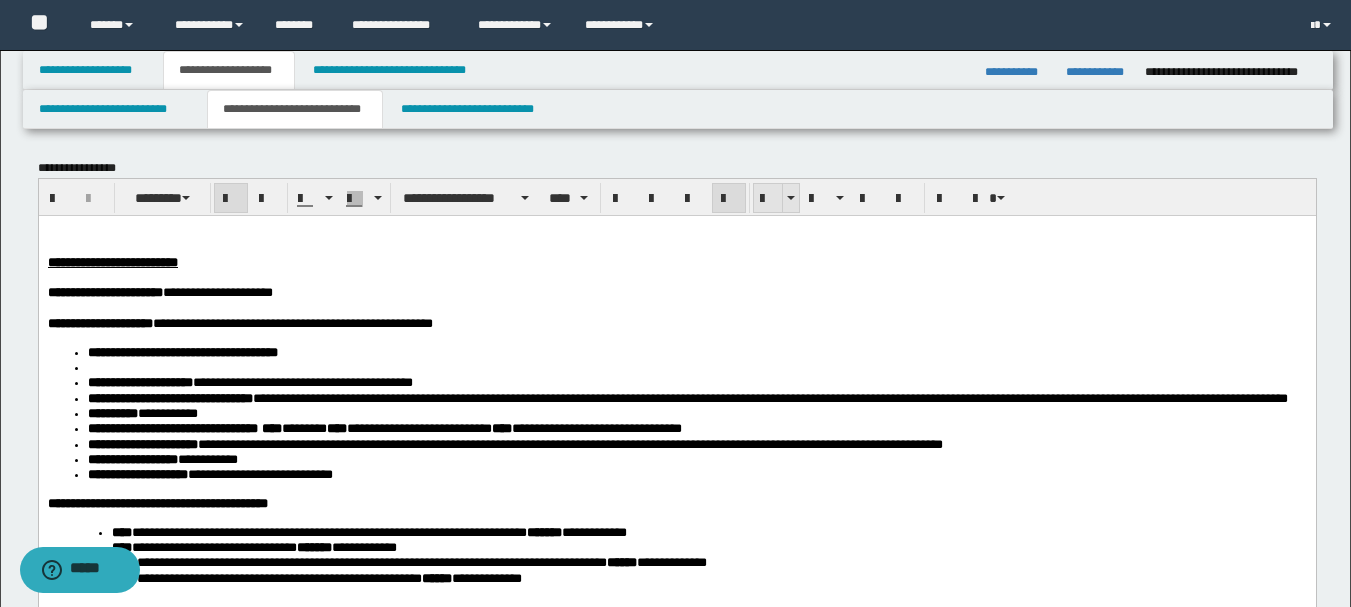click at bounding box center [768, 199] 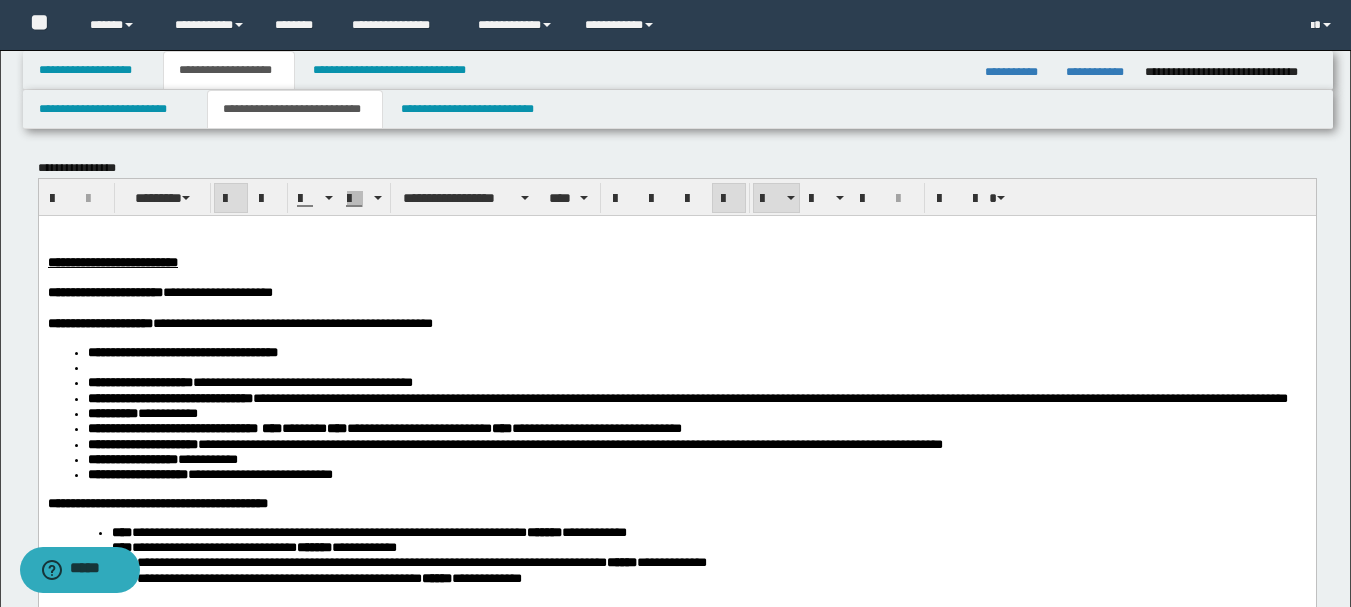 click on "**********" at bounding box center [182, 351] 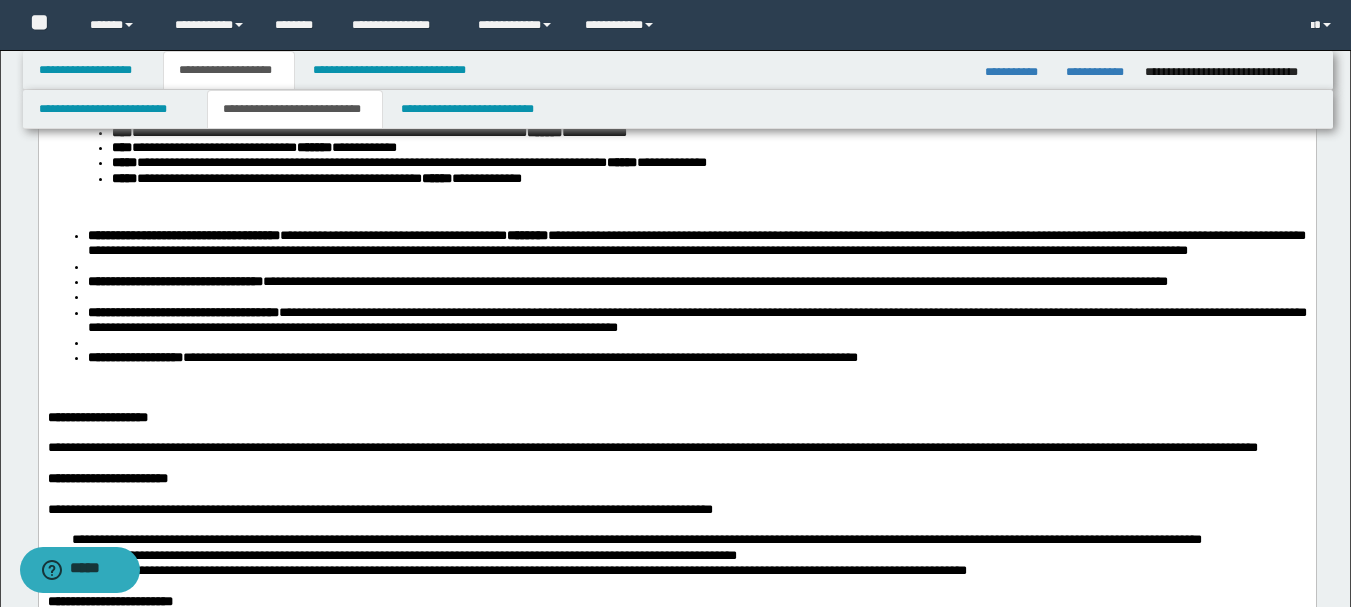 click at bounding box center [696, 296] 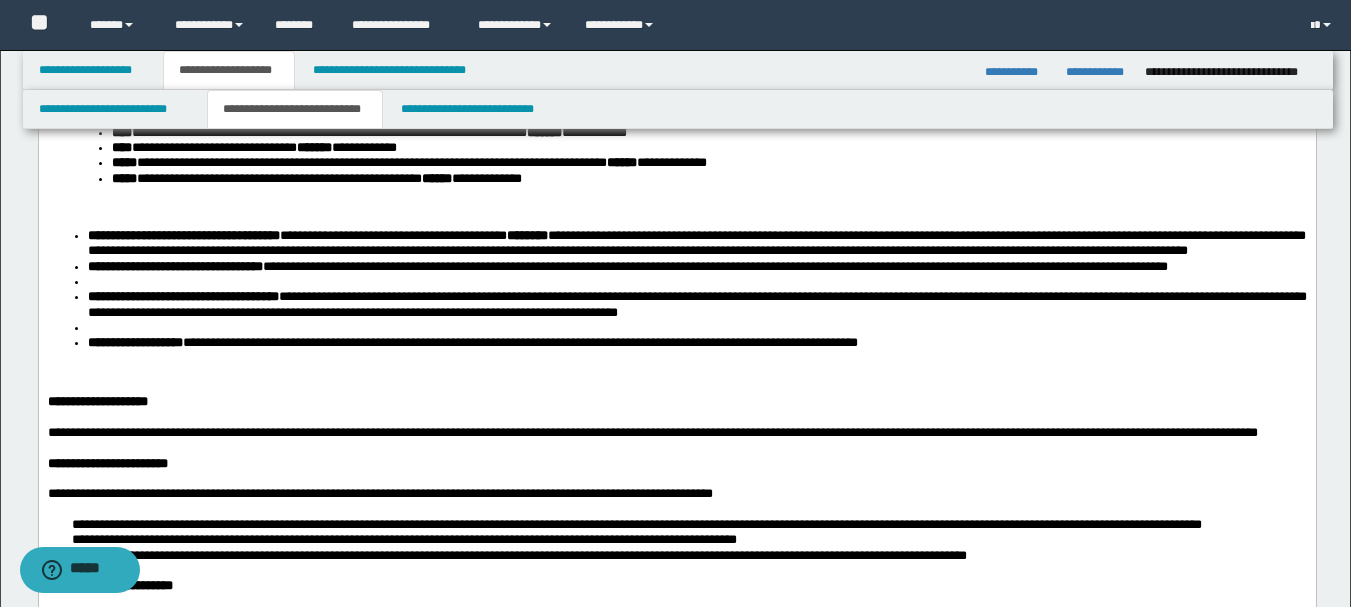 click at bounding box center [696, 281] 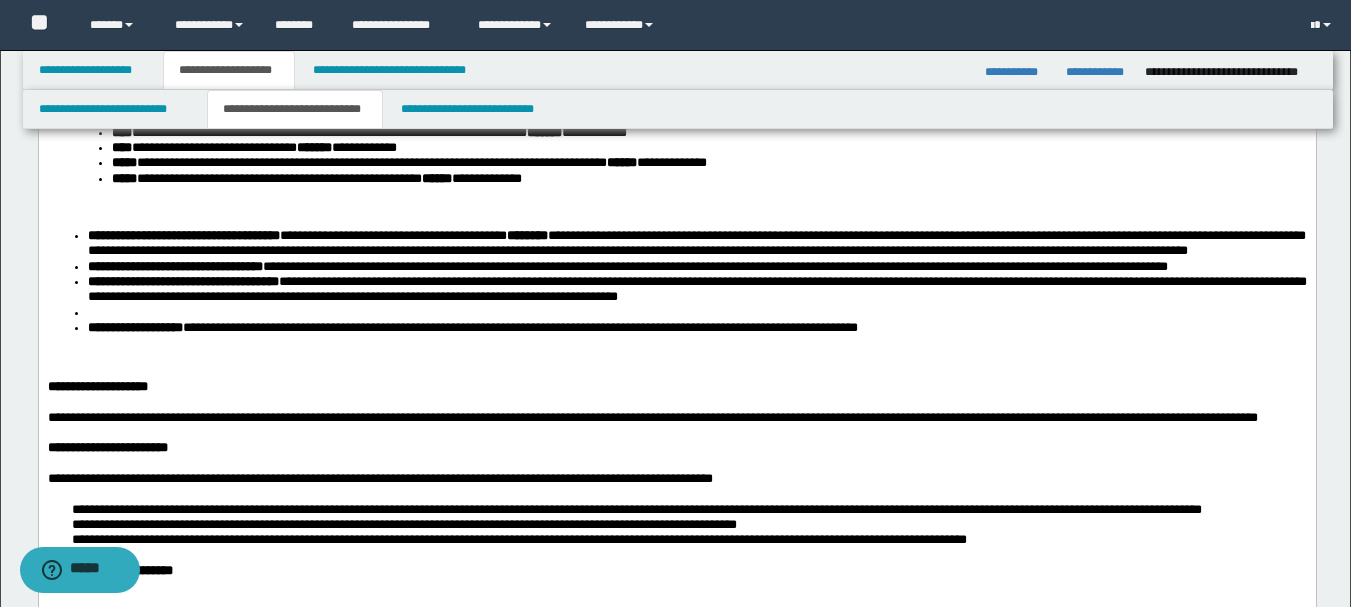 click at bounding box center [696, 312] 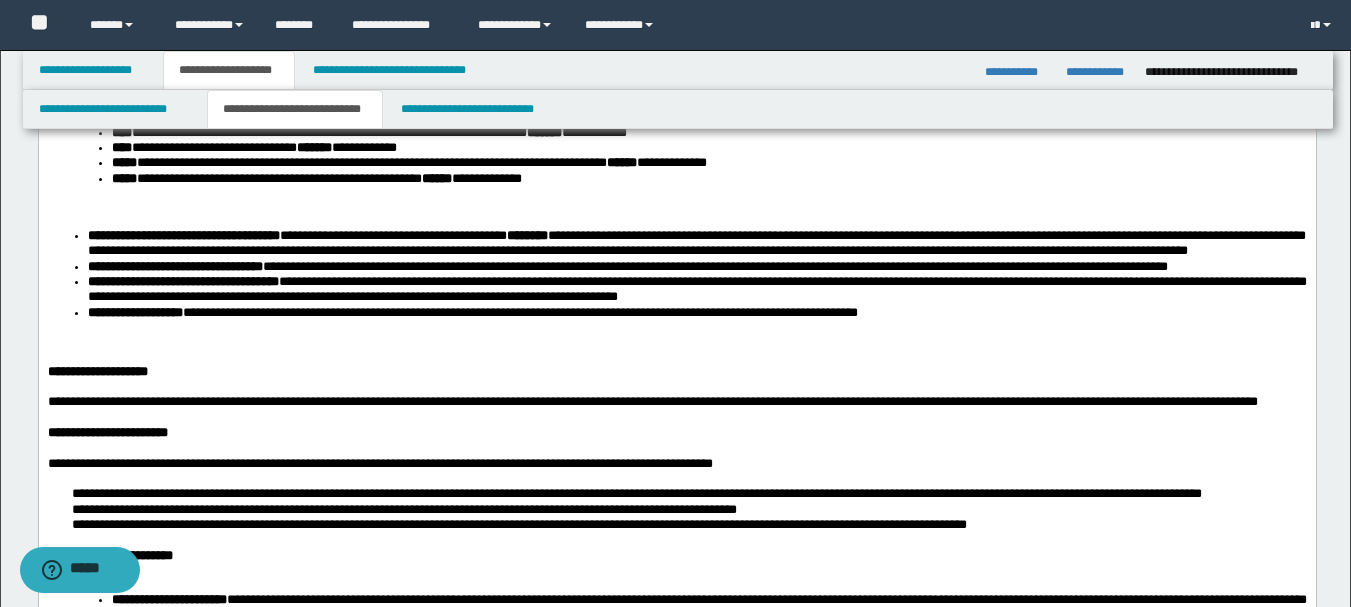 scroll, scrollTop: 300, scrollLeft: 0, axis: vertical 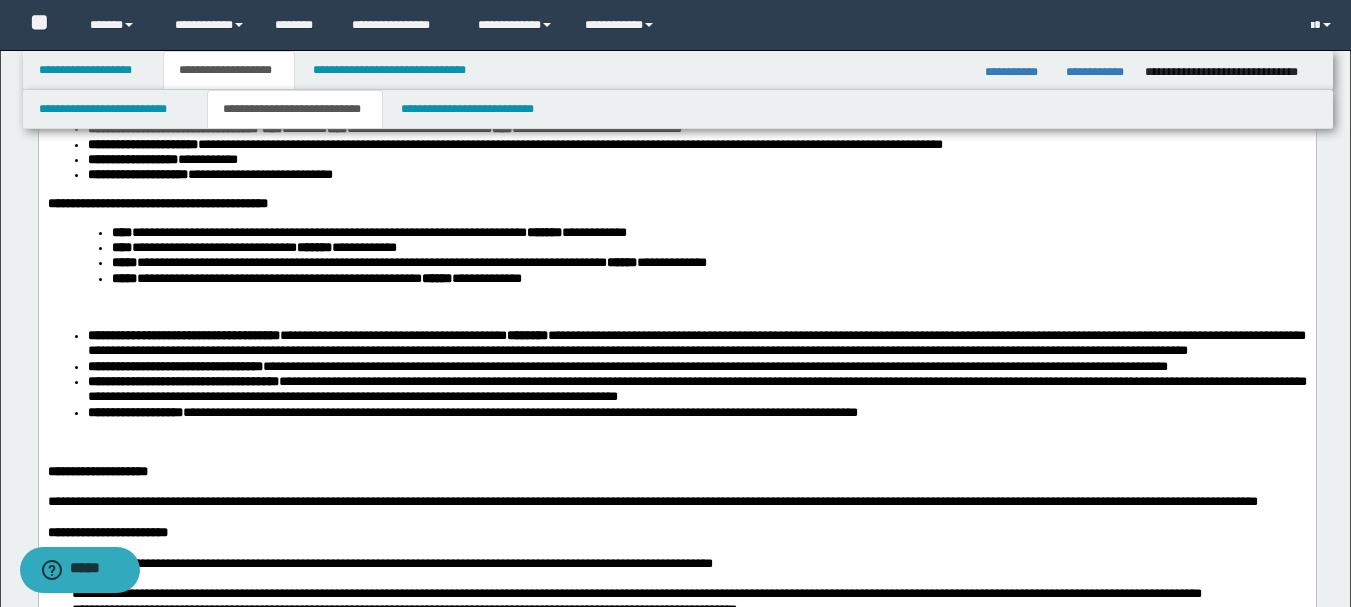 click on "**********" at bounding box center (676, 528) 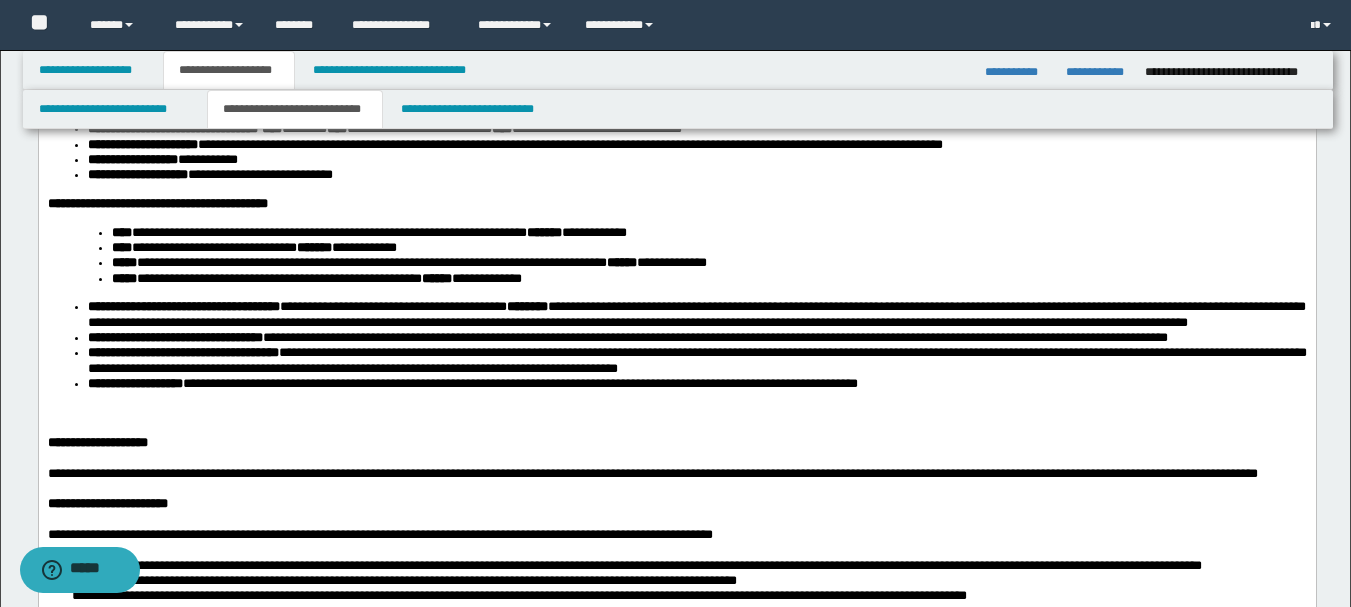 click on "**********" at bounding box center (182, 352) 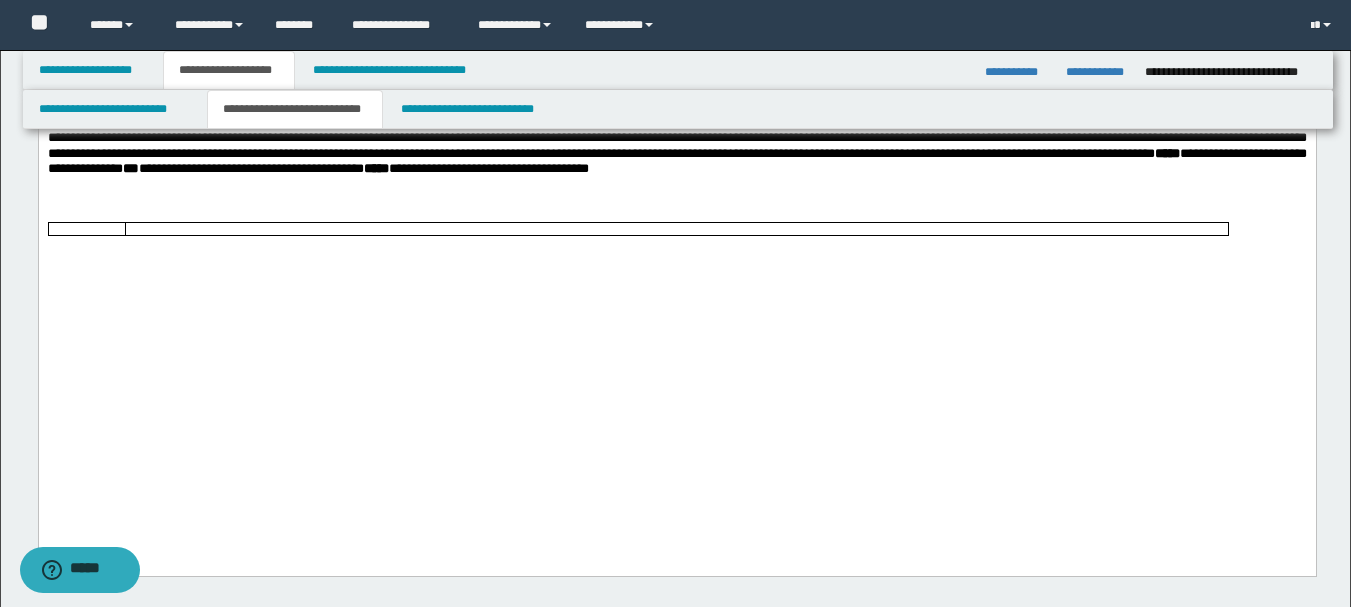 scroll, scrollTop: 1100, scrollLeft: 0, axis: vertical 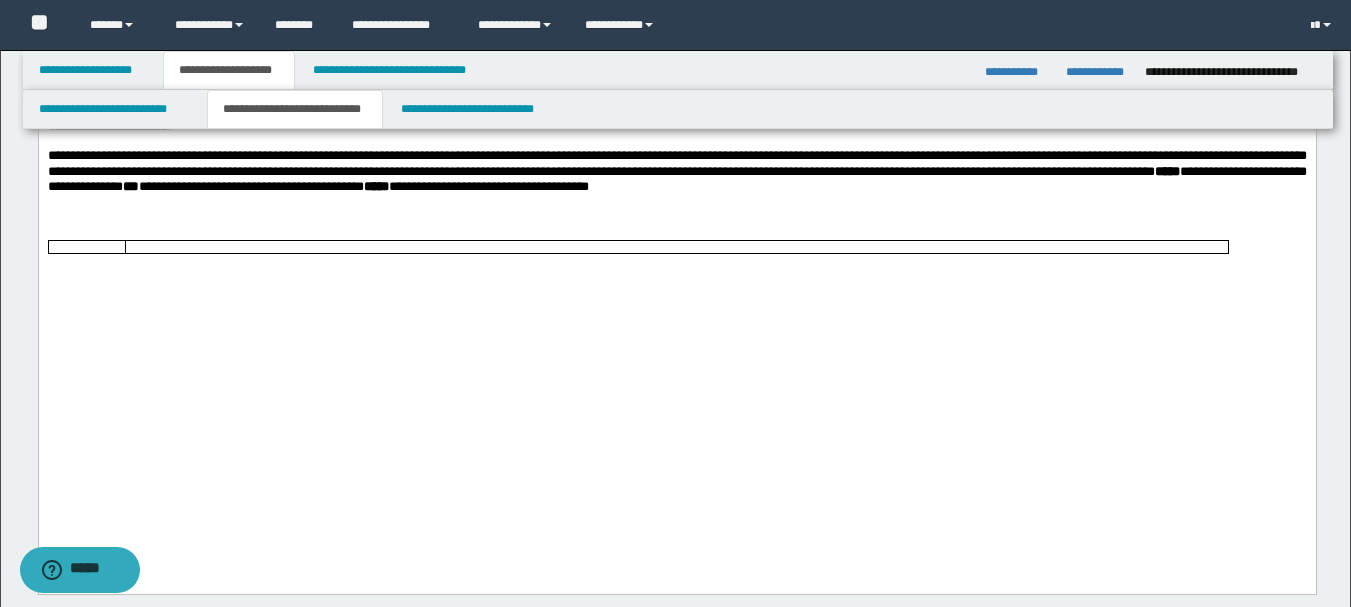 click at bounding box center (676, 201) 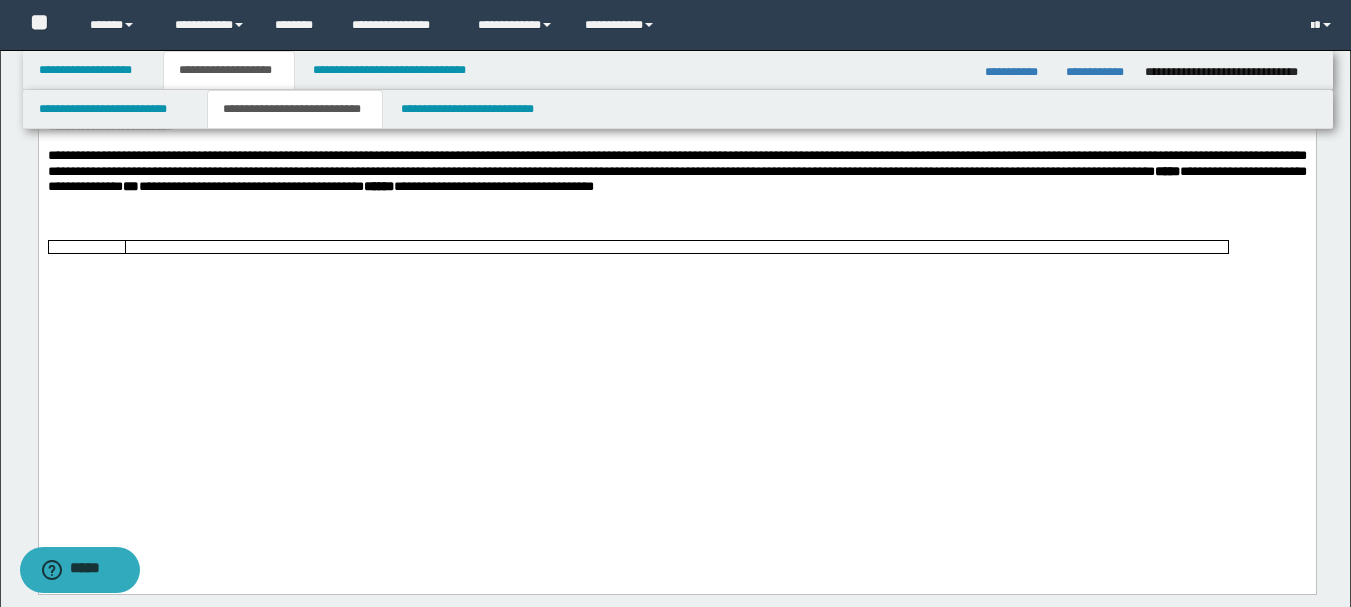 drag, startPoint x: 442, startPoint y: 384, endPoint x: 425, endPoint y: 453, distance: 71.063354 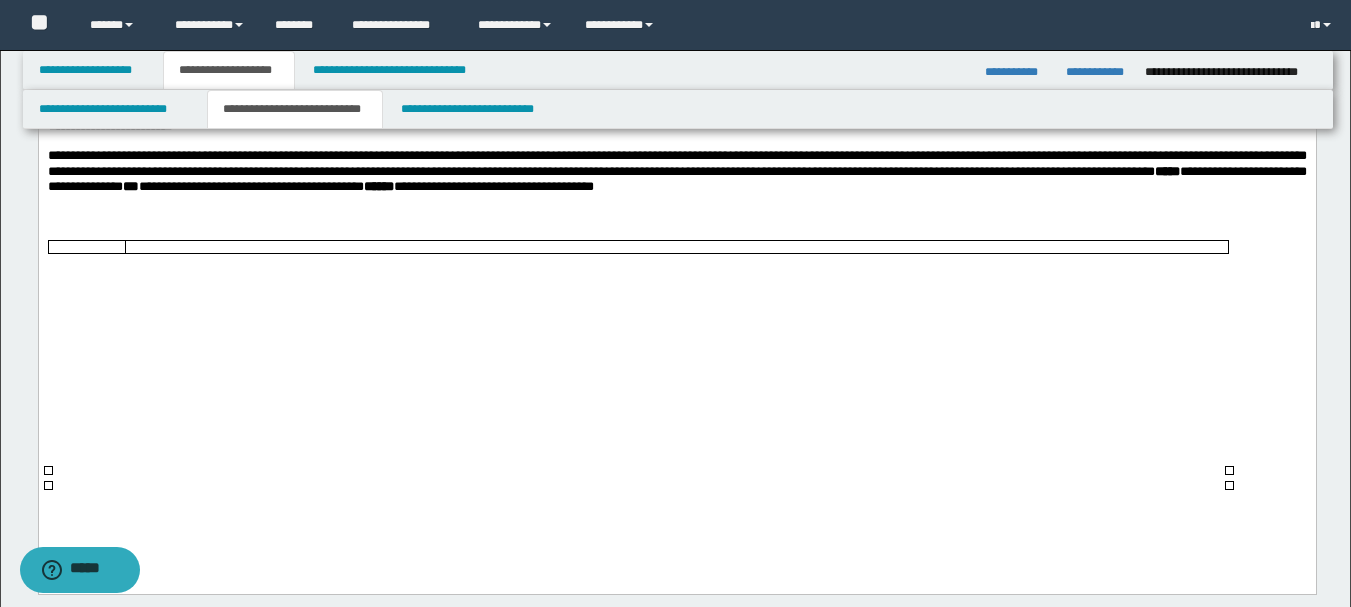 drag, startPoint x: 1024, startPoint y: 488, endPoint x: 823, endPoint y: 518, distance: 203.22647 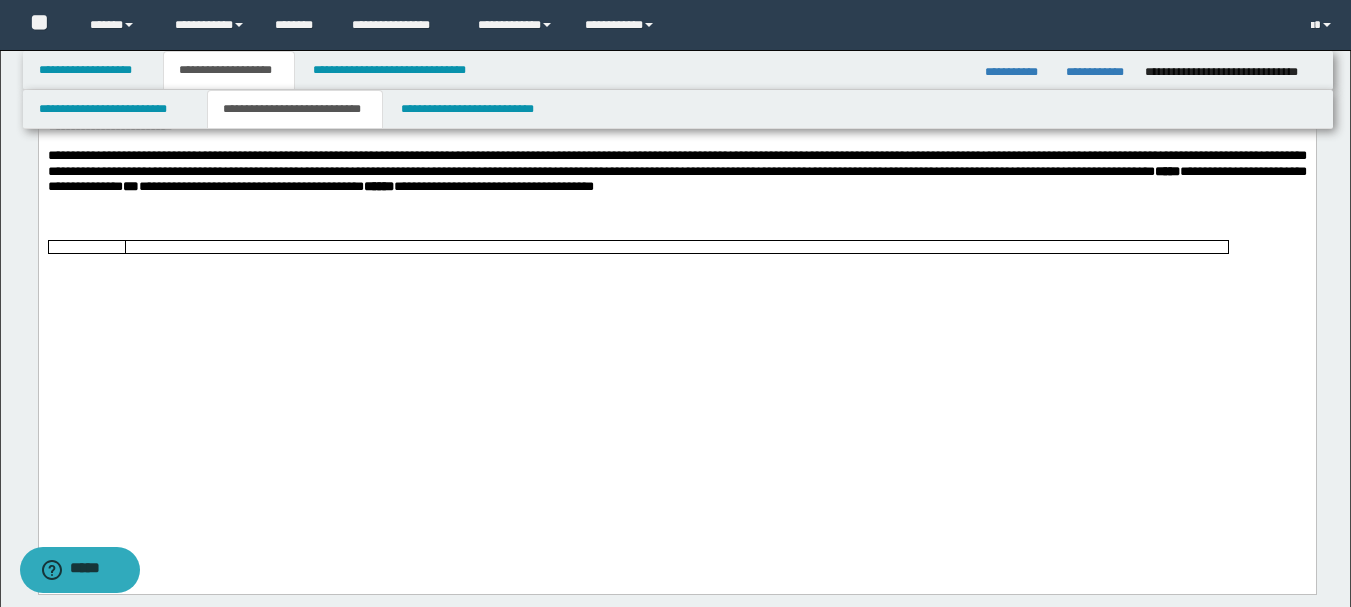 click on "**********" at bounding box center (676, -286) 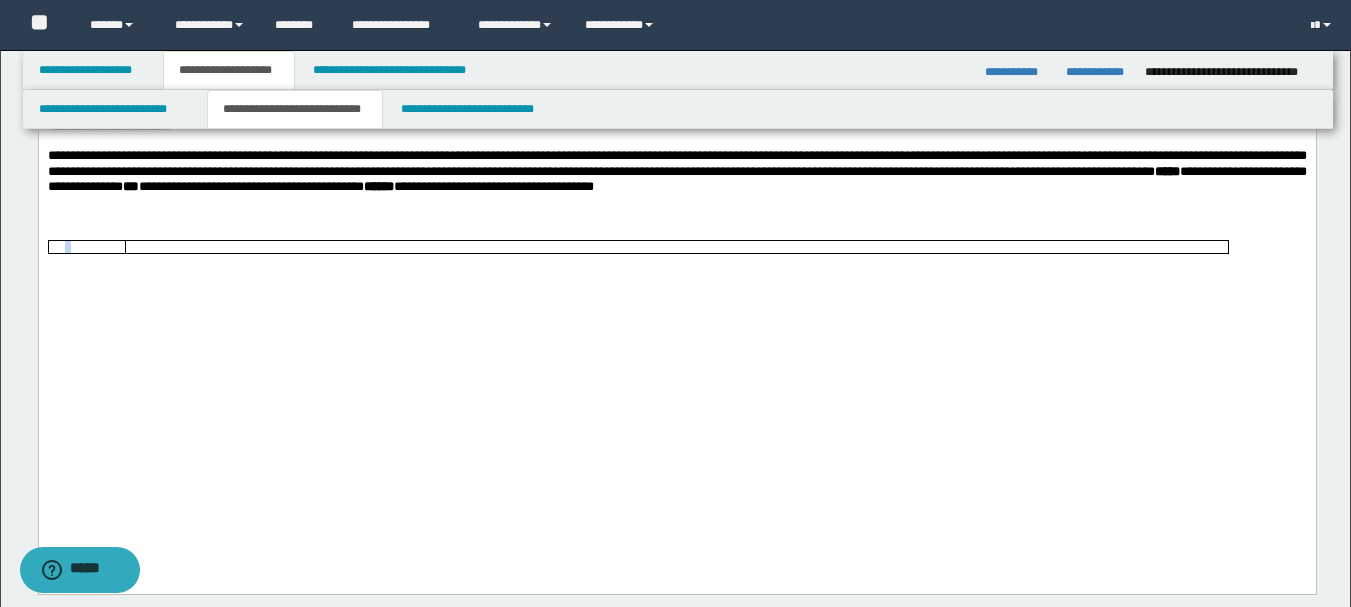 click at bounding box center [676, 247] 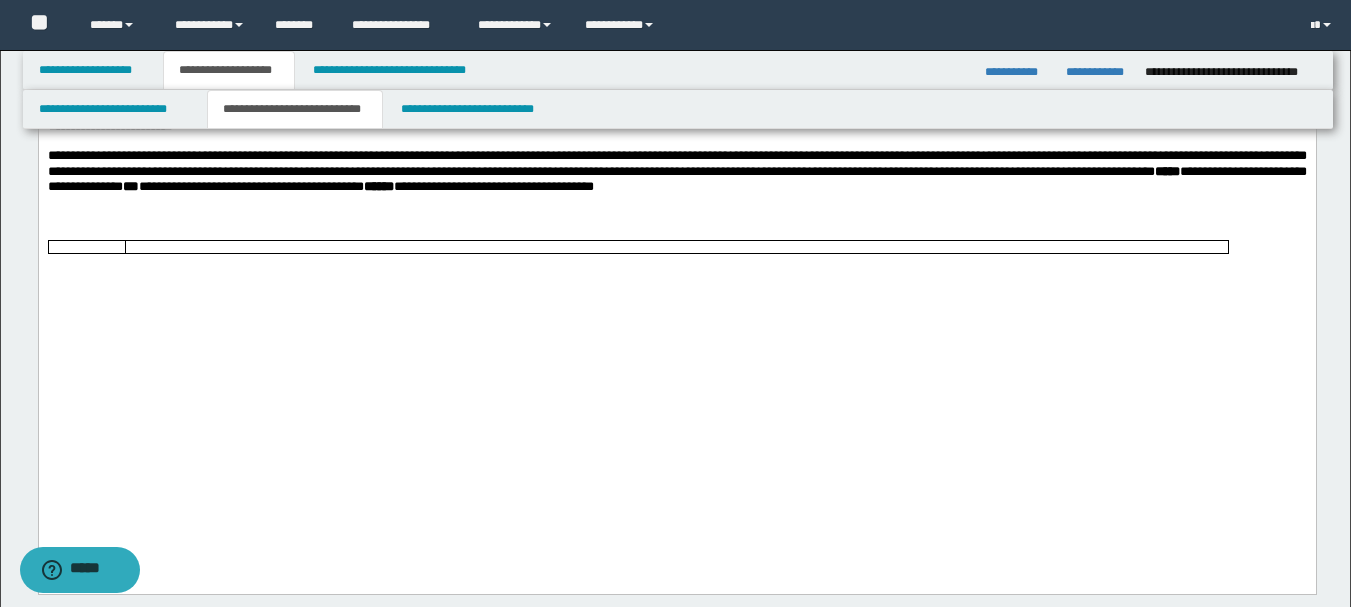 drag, startPoint x: 836, startPoint y: 512, endPoint x: 528, endPoint y: 320, distance: 362.9435 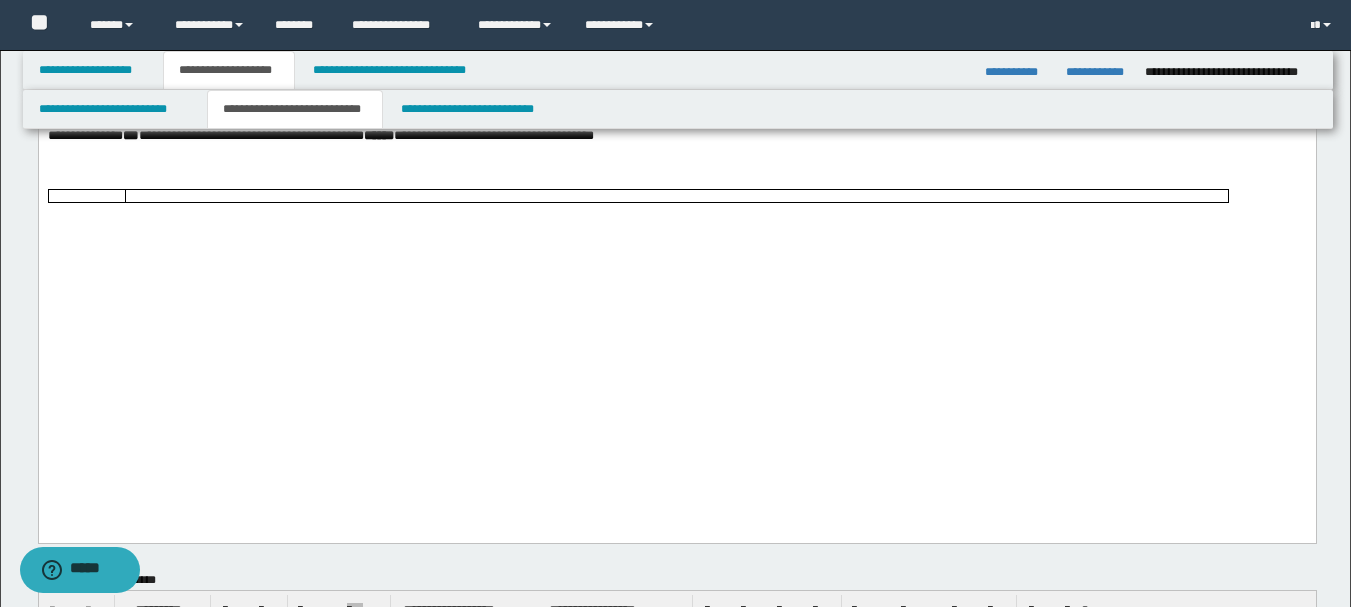 scroll, scrollTop: 1300, scrollLeft: 0, axis: vertical 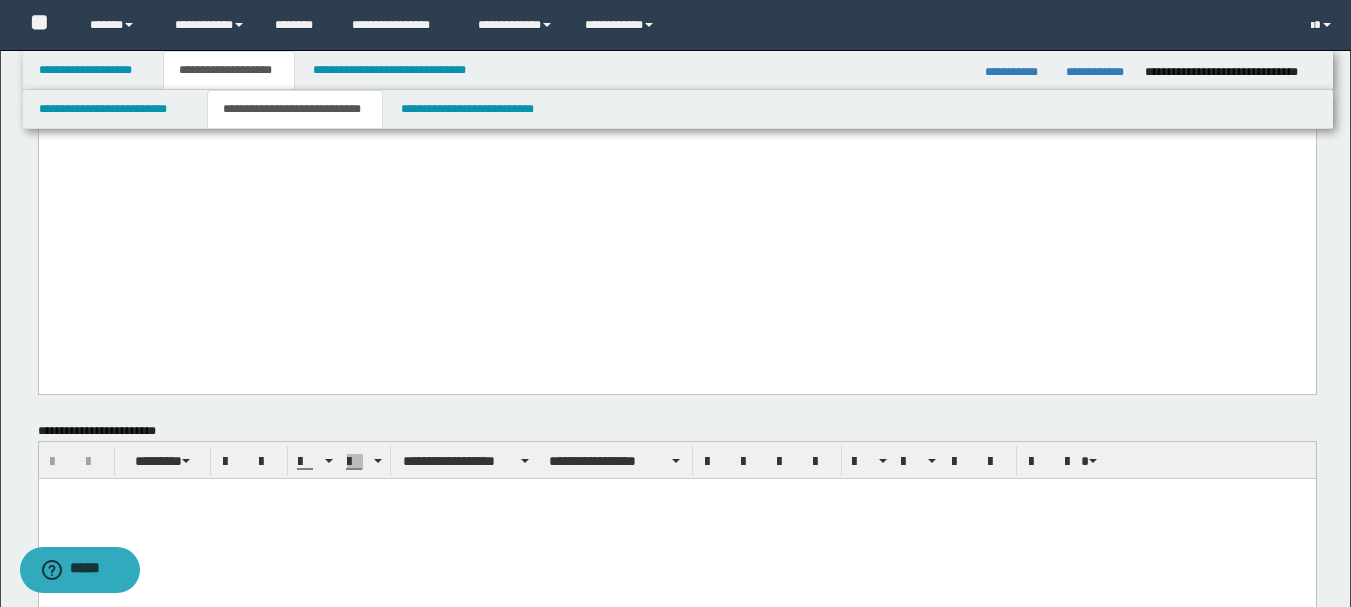 click on "**********" at bounding box center (677, 460) 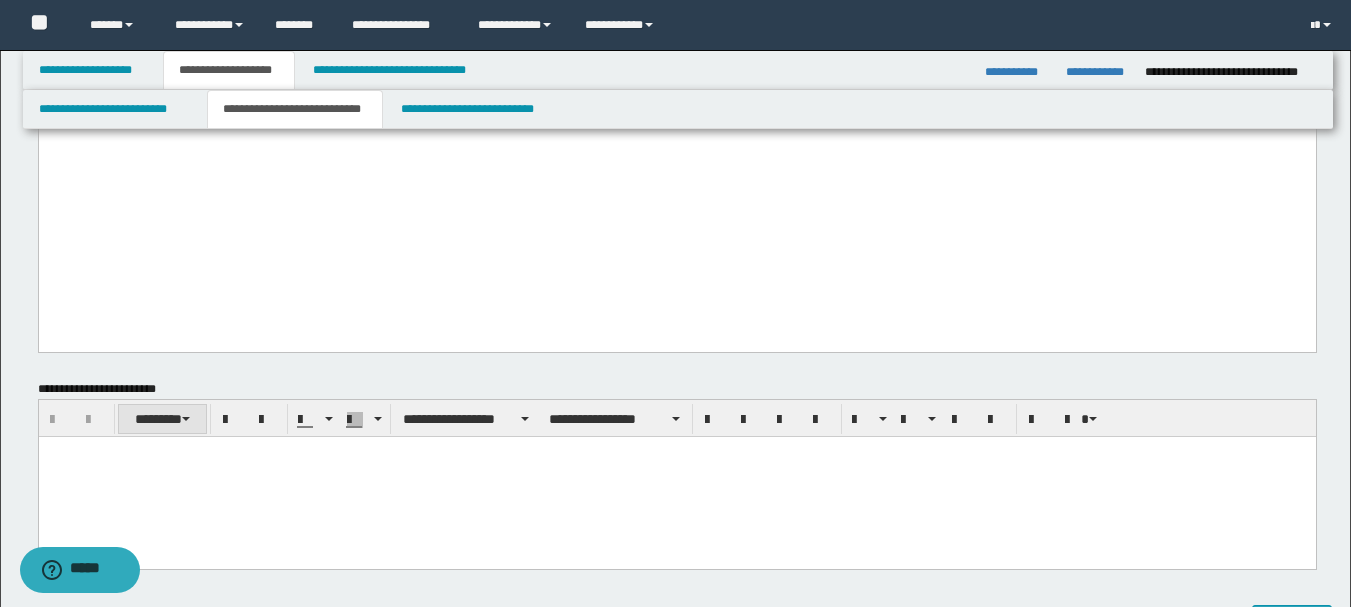 scroll, scrollTop: 1400, scrollLeft: 0, axis: vertical 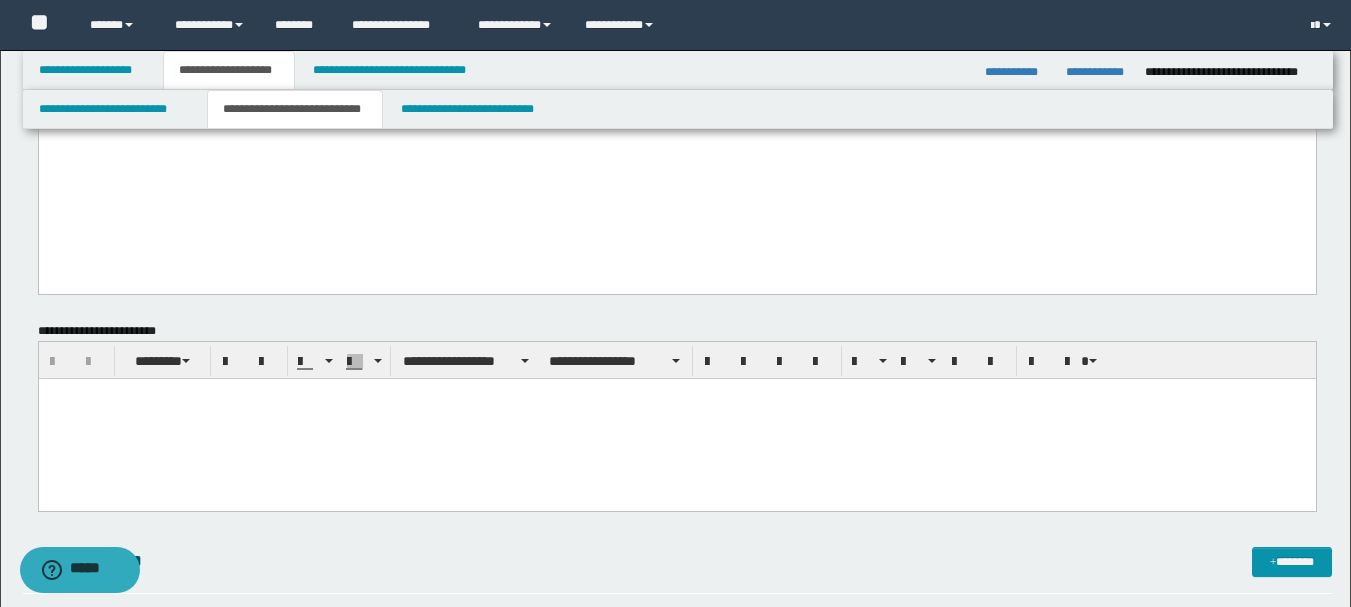 click on "**********" at bounding box center [676, -586] 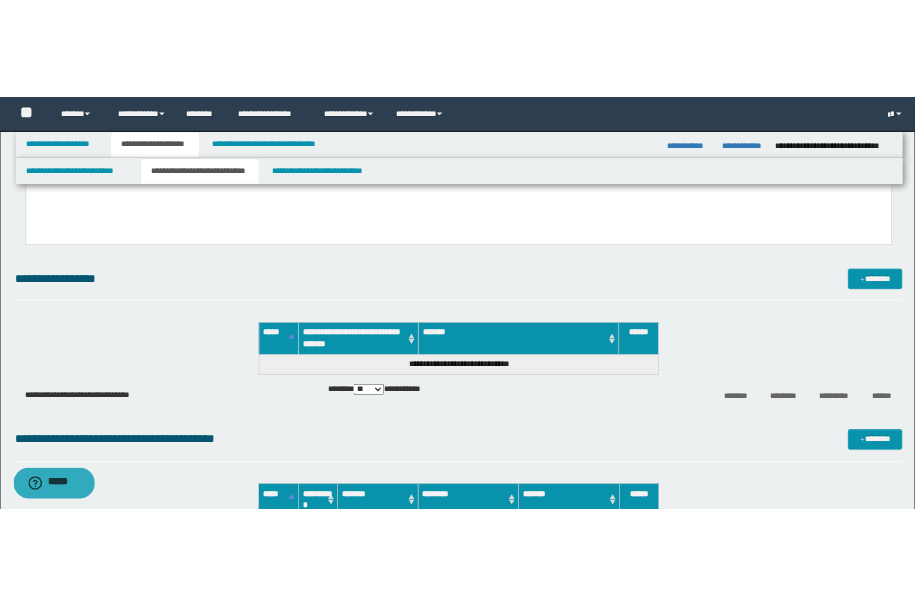 scroll, scrollTop: 1800, scrollLeft: 0, axis: vertical 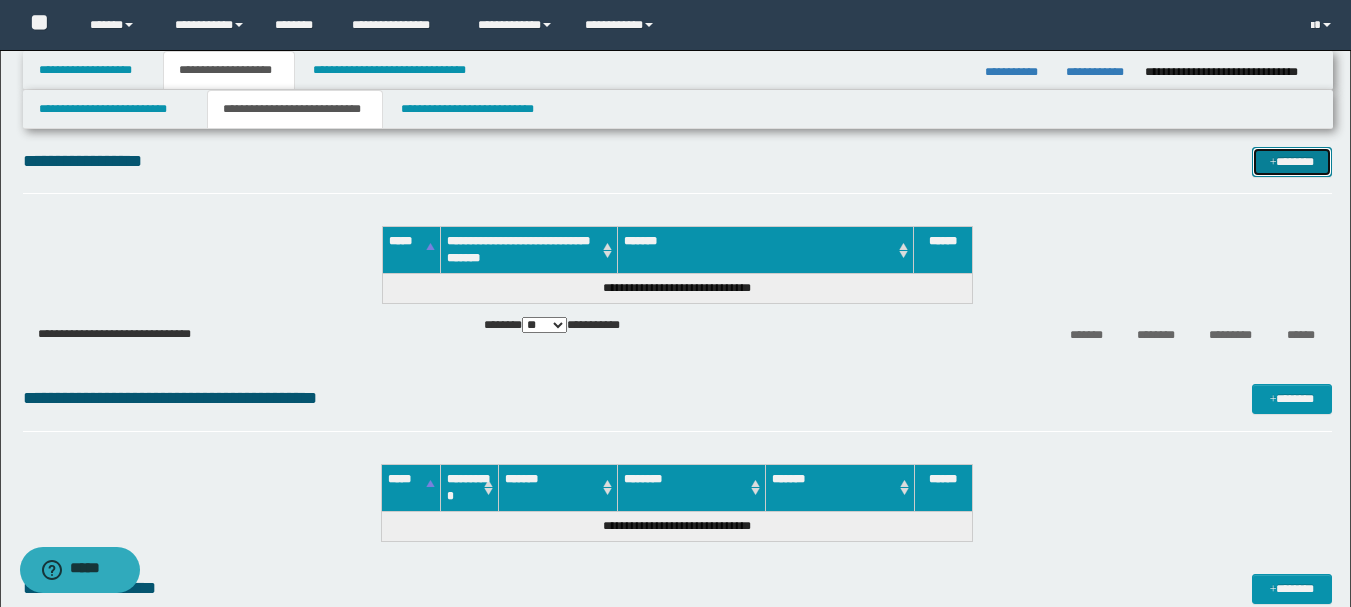 click on "*******" at bounding box center [1292, 162] 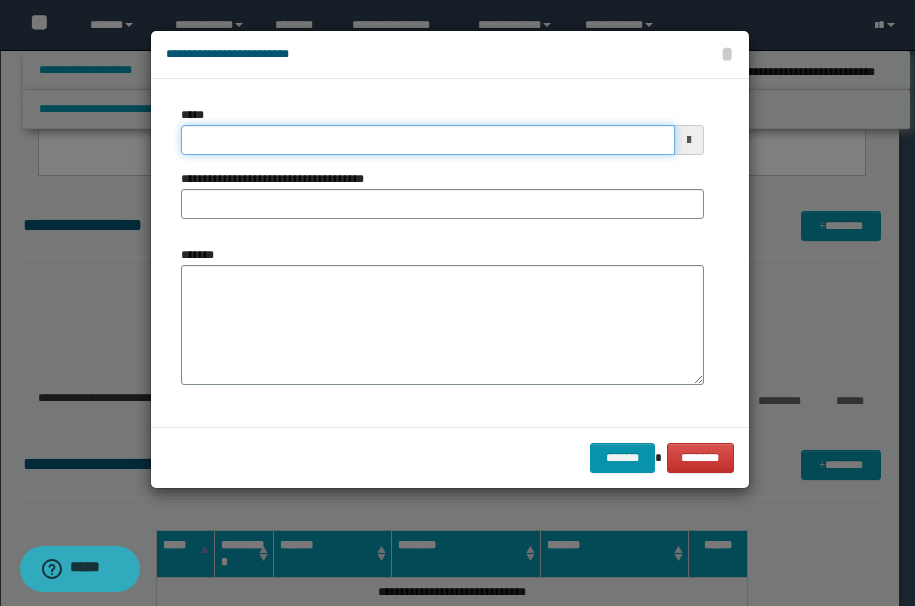 click on "*****" at bounding box center [428, 140] 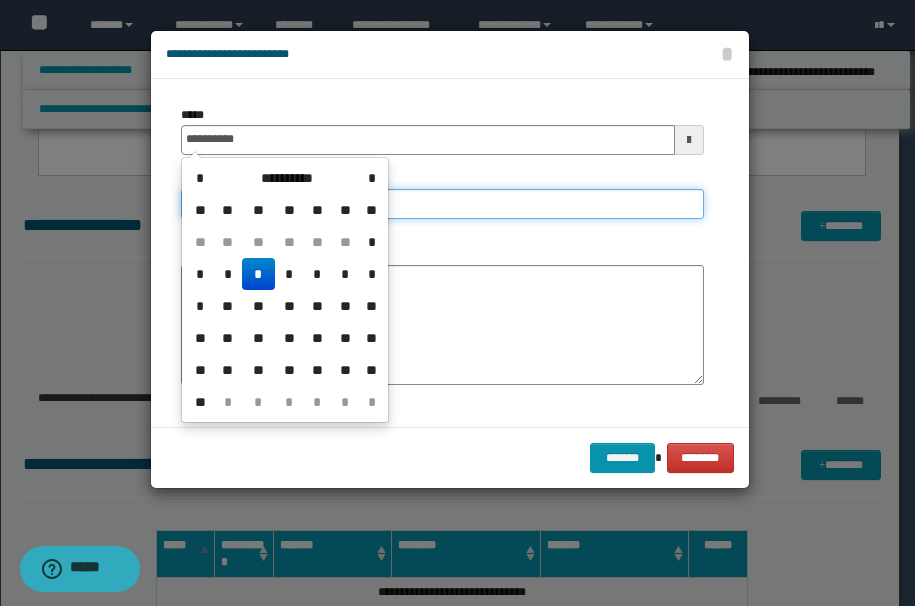 type on "**********" 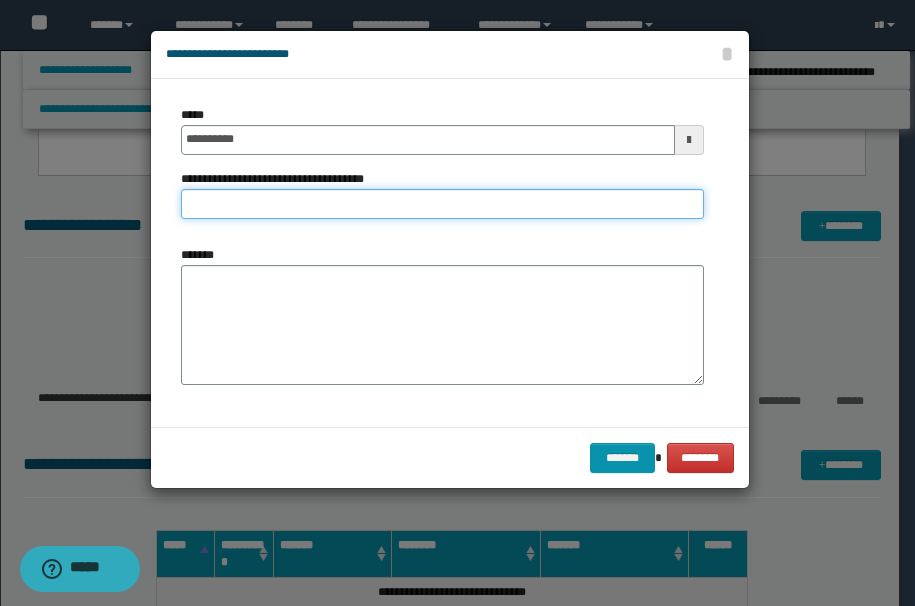 click on "**********" at bounding box center [442, 204] 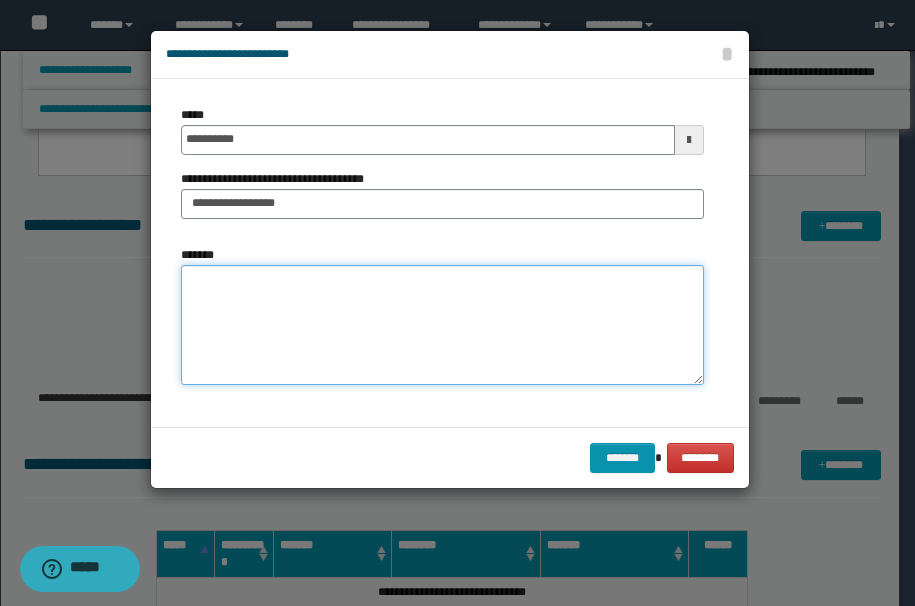 click on "*******" at bounding box center [442, 325] 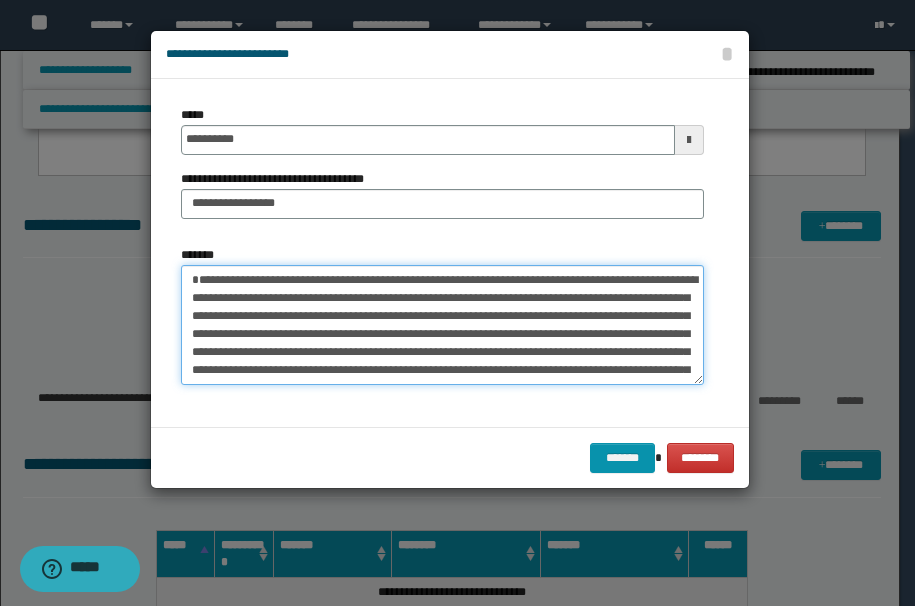 scroll, scrollTop: 192, scrollLeft: 0, axis: vertical 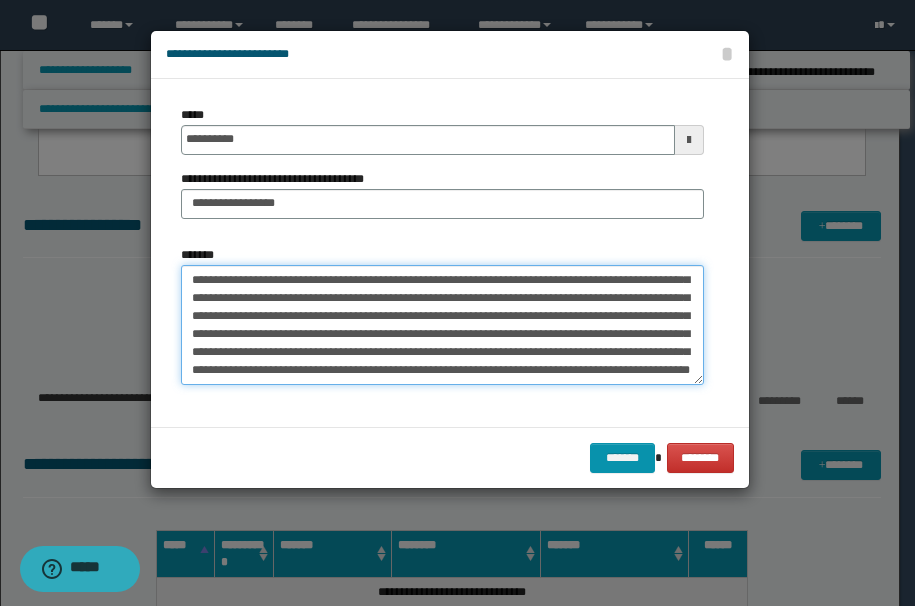 drag, startPoint x: 501, startPoint y: 363, endPoint x: 371, endPoint y: 314, distance: 138.92804 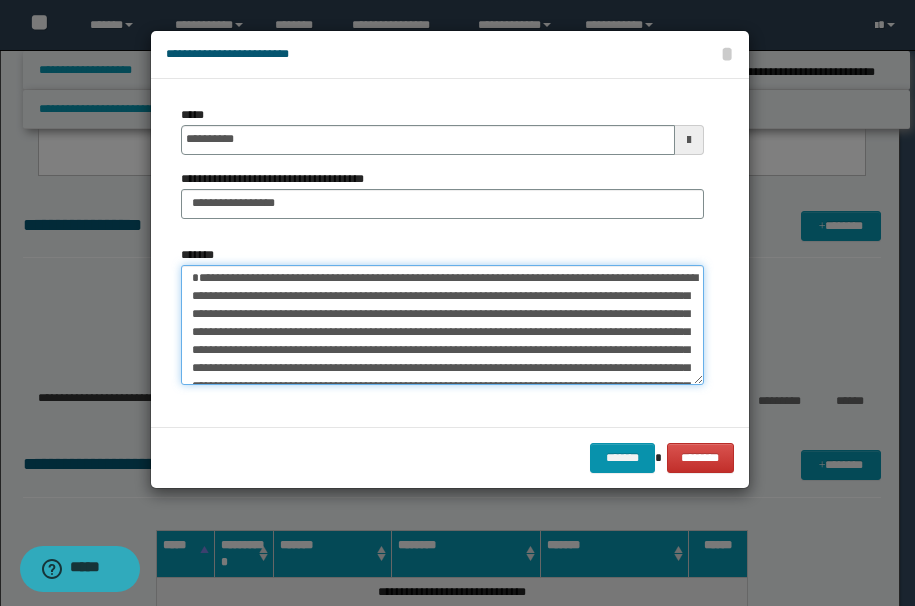 scroll, scrollTop: 0, scrollLeft: 0, axis: both 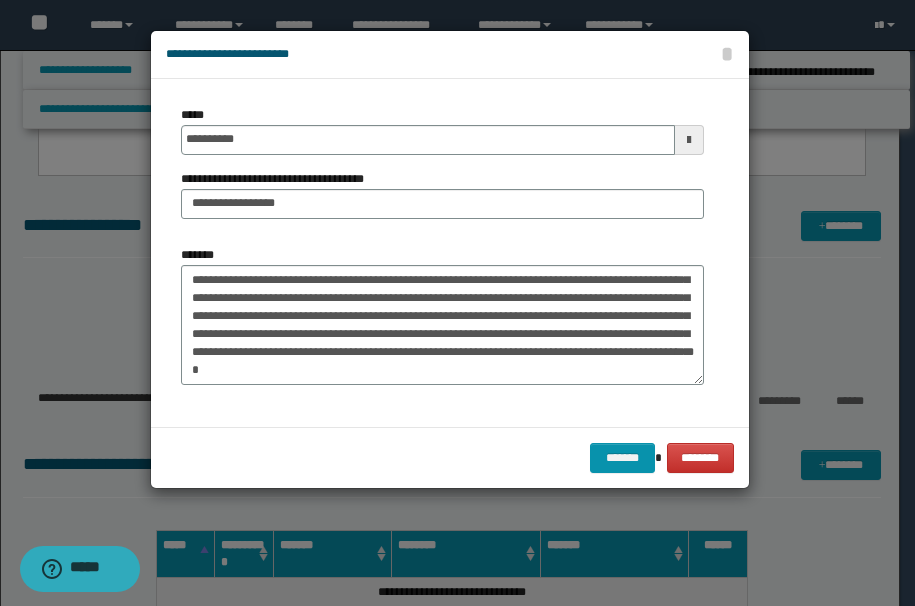 drag, startPoint x: 207, startPoint y: 365, endPoint x: 197, endPoint y: 349, distance: 18.867962 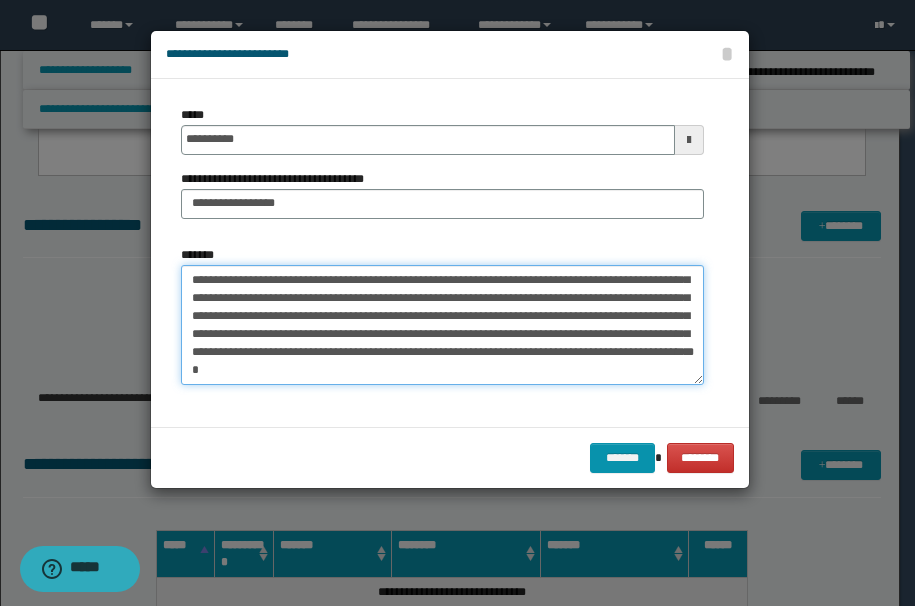 click on "*******" at bounding box center [442, 325] 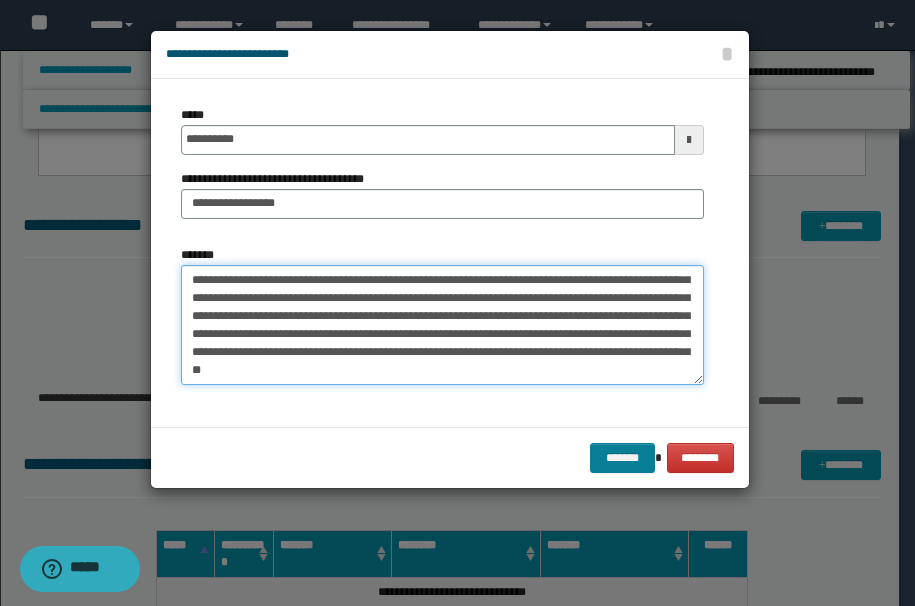 type on "**********" 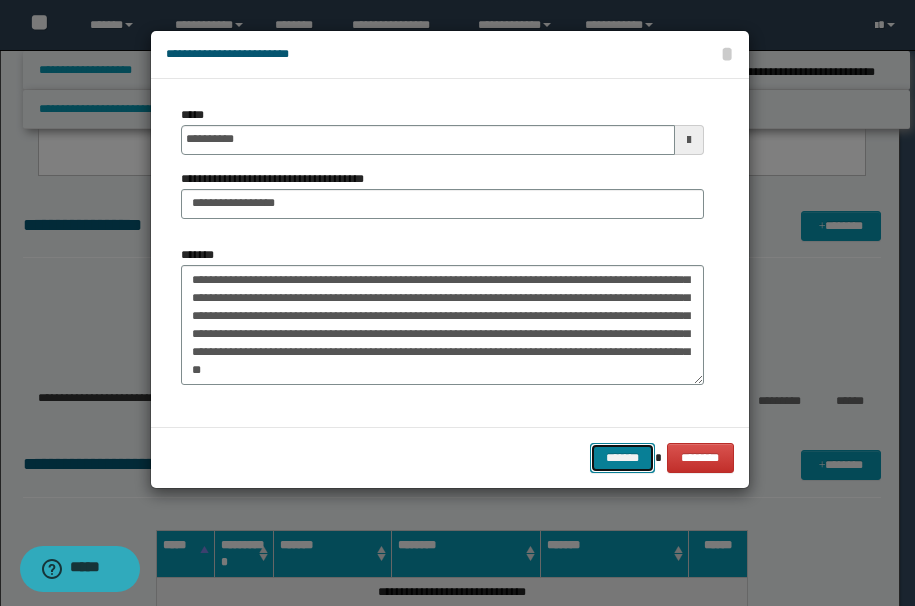 click on "*******" at bounding box center [622, 458] 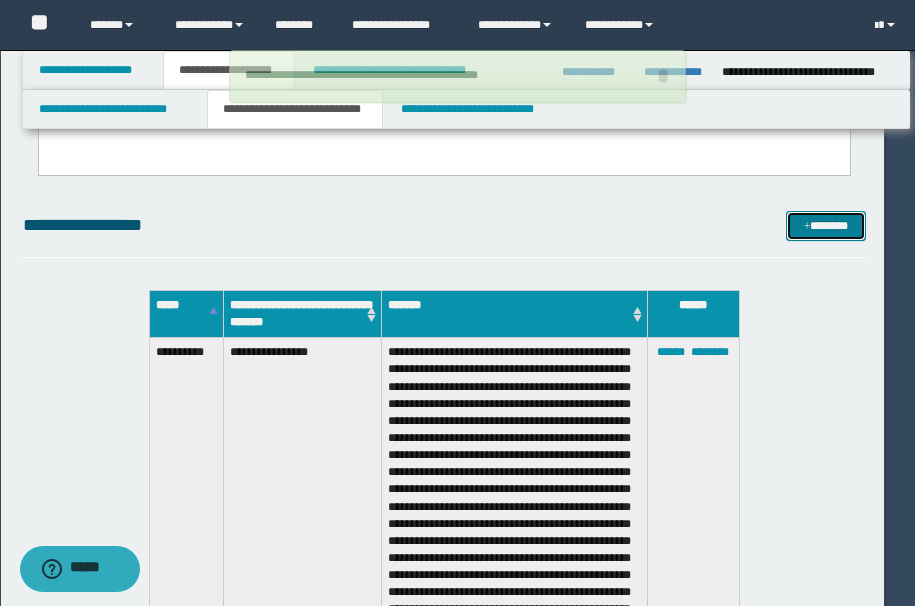 type 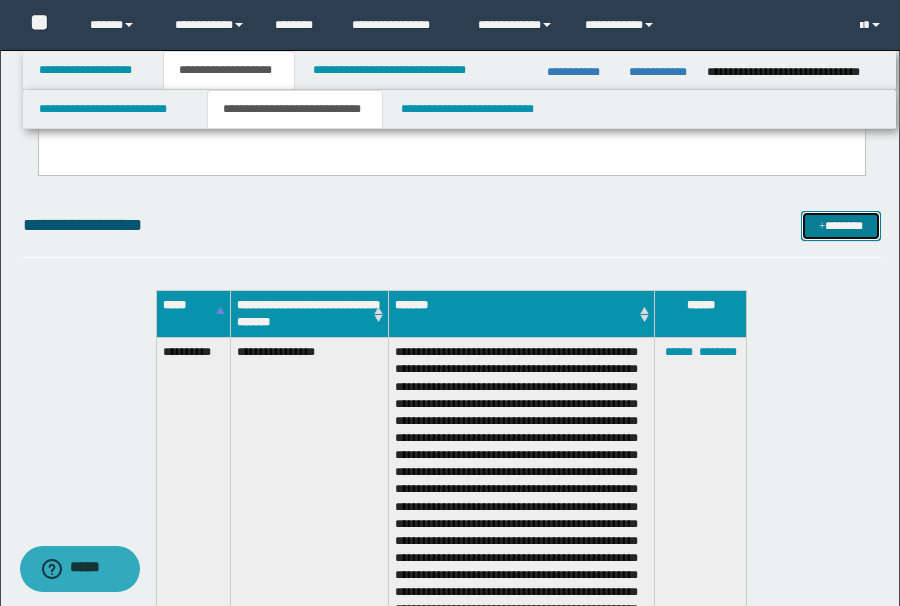 click at bounding box center (822, 227) 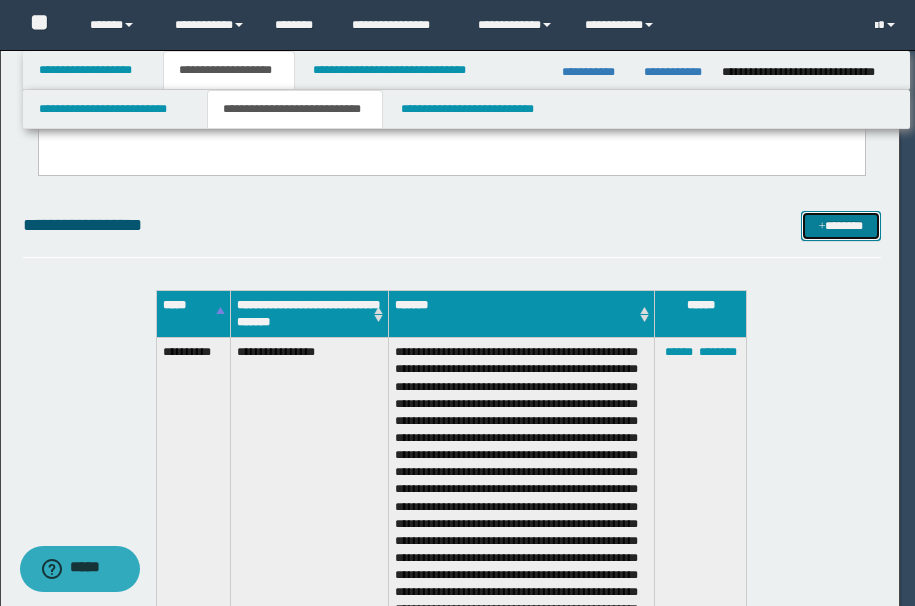 scroll, scrollTop: 0, scrollLeft: 0, axis: both 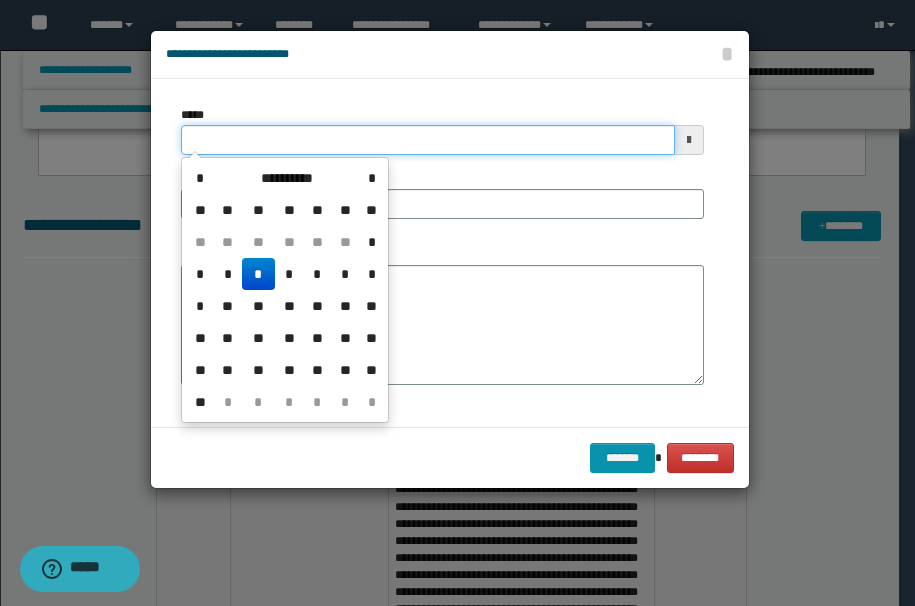 click on "*****" at bounding box center [428, 140] 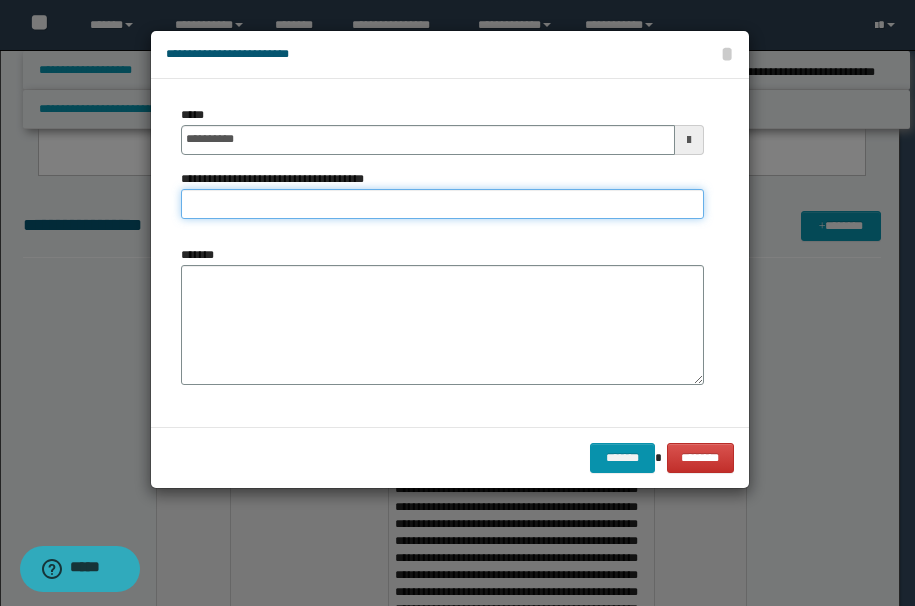 click on "**********" at bounding box center (442, 204) 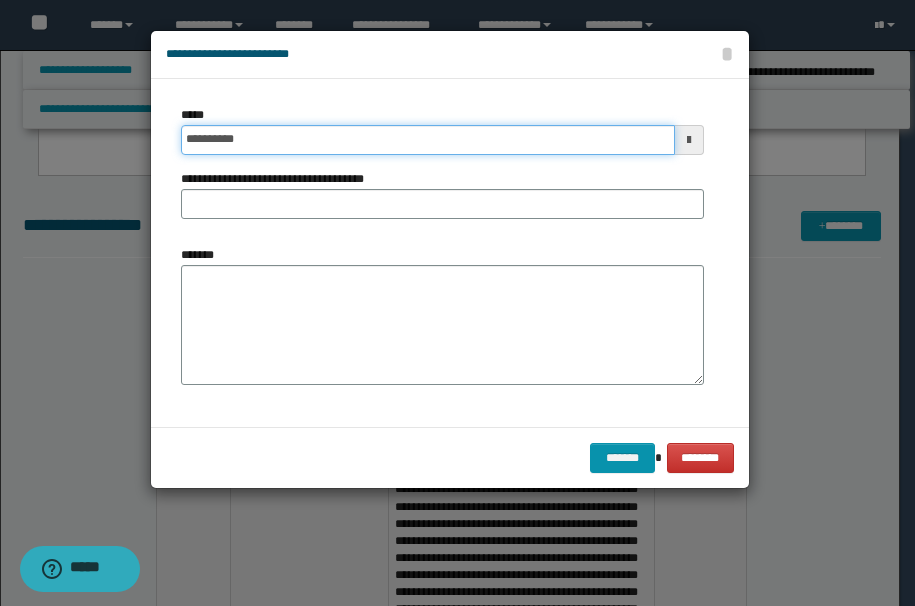 click on "**********" at bounding box center (428, 140) 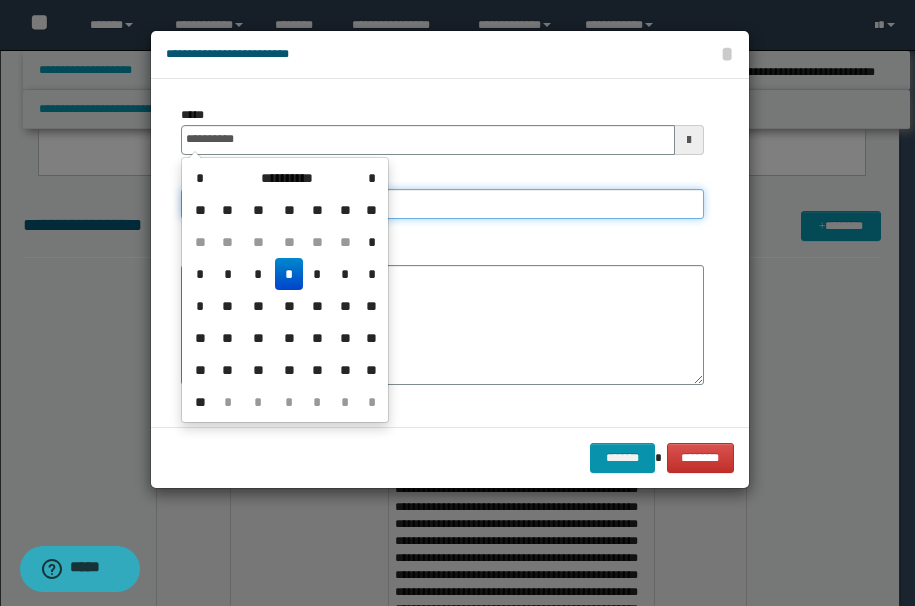 type on "**********" 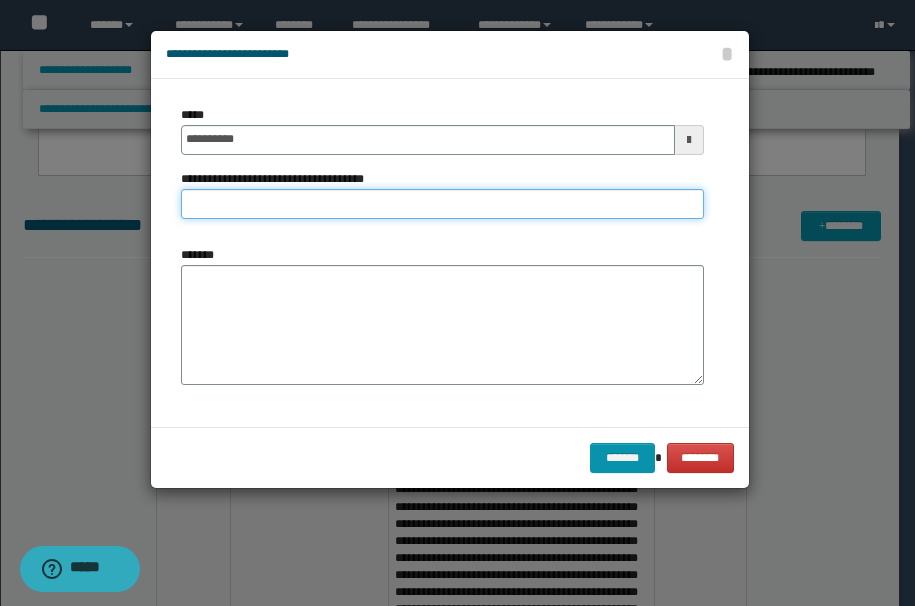 click on "**********" at bounding box center [442, 204] 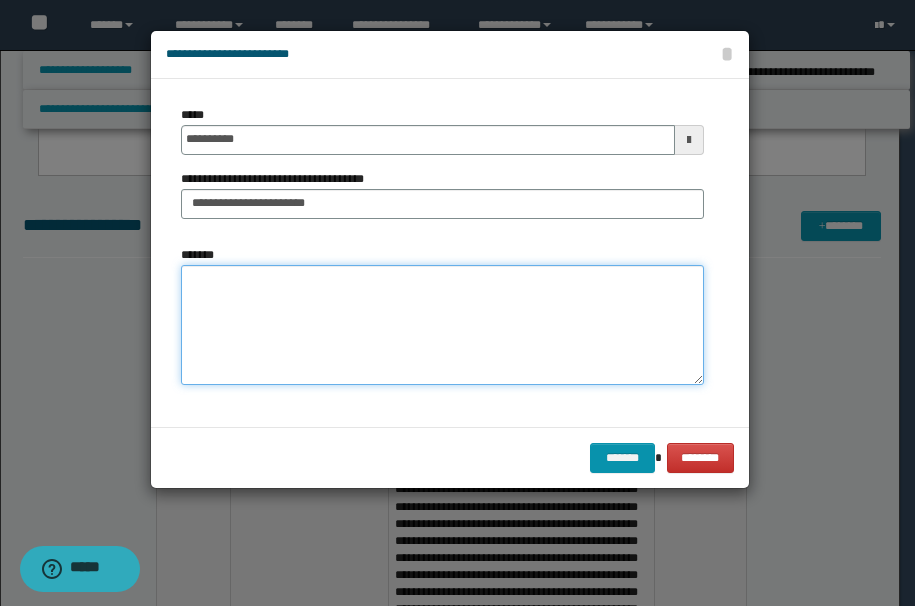 drag, startPoint x: 284, startPoint y: 267, endPoint x: 275, endPoint y: 272, distance: 10.29563 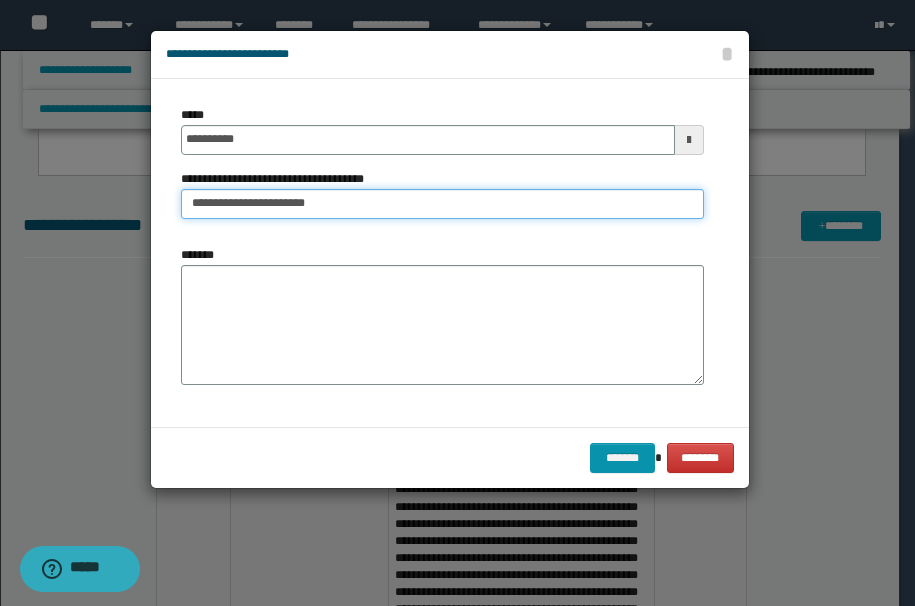 click on "**********" at bounding box center [442, 204] 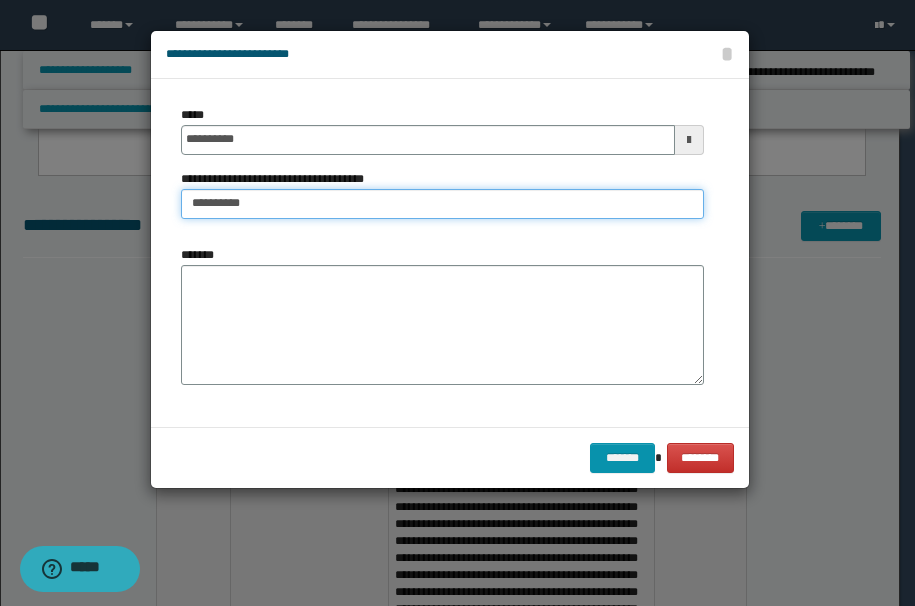 type on "*********" 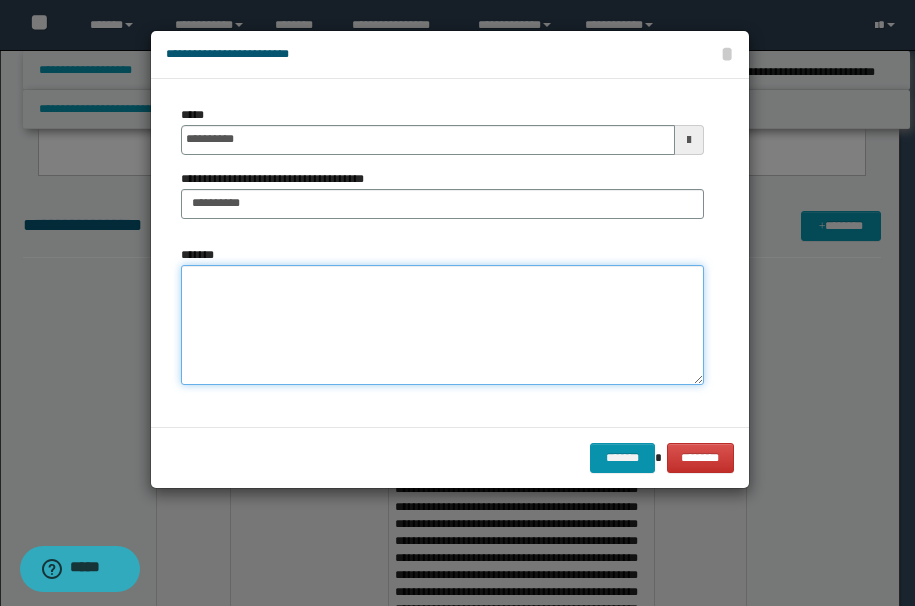 drag, startPoint x: 262, startPoint y: 310, endPoint x: 146, endPoint y: 317, distance: 116.21101 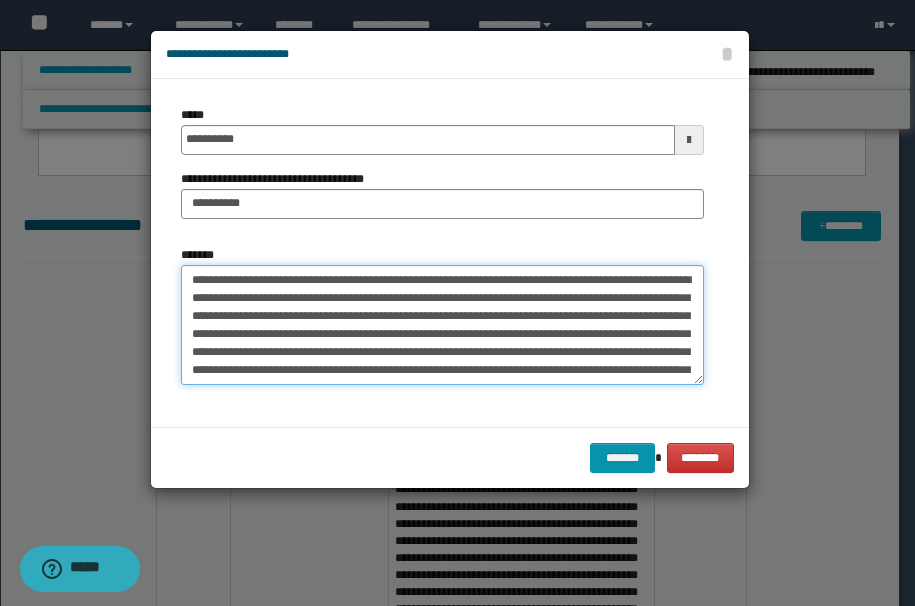 scroll, scrollTop: 54, scrollLeft: 0, axis: vertical 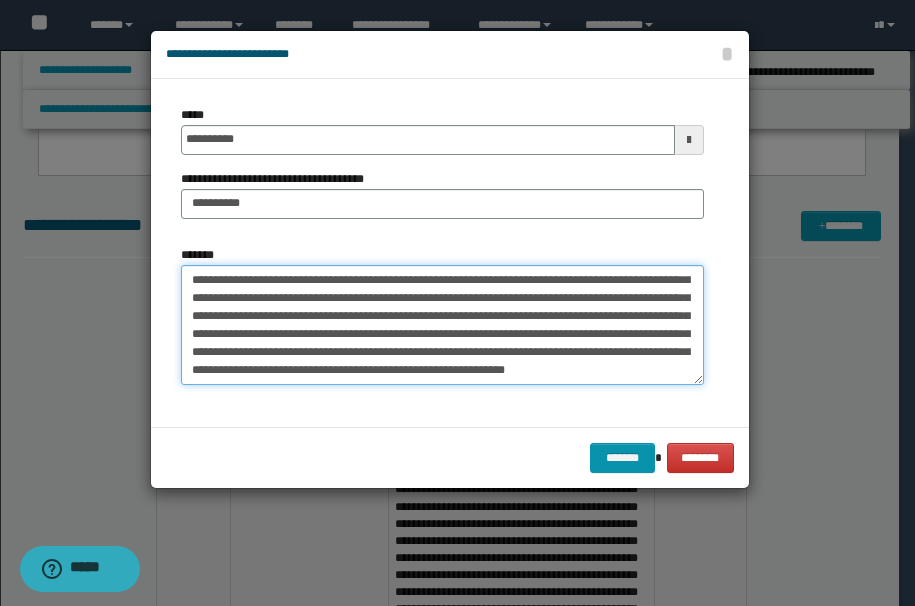 drag, startPoint x: 265, startPoint y: 366, endPoint x: 230, endPoint y: 326, distance: 53.15073 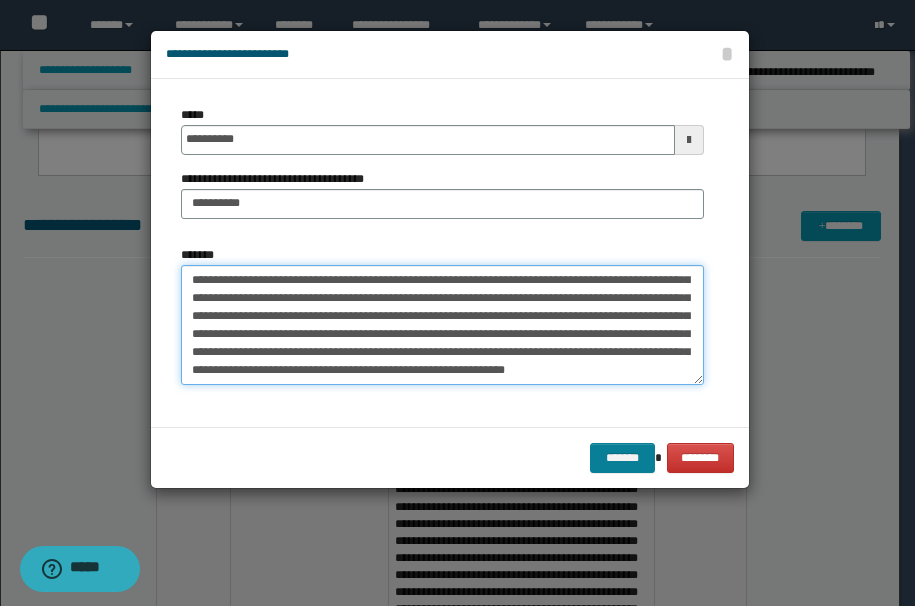 type on "**********" 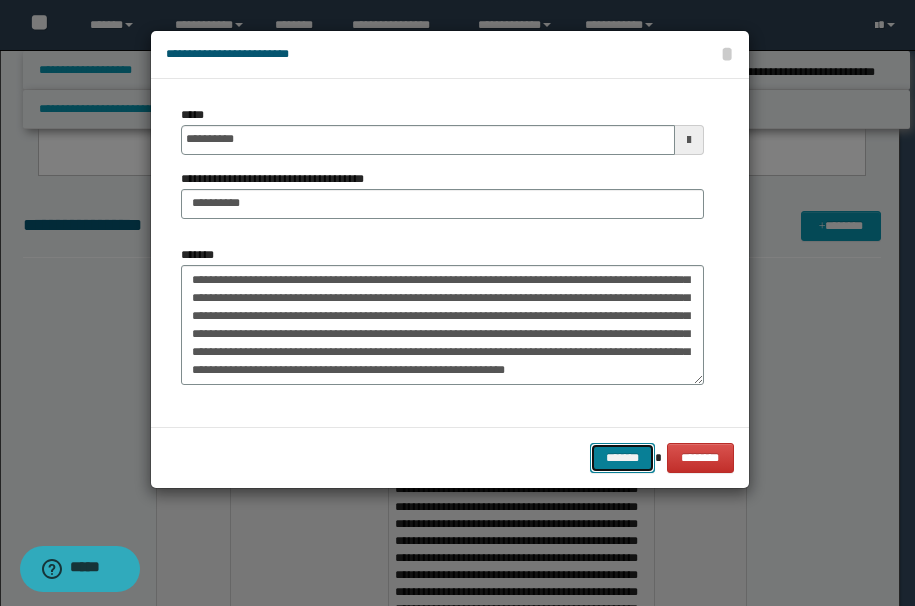 drag, startPoint x: 630, startPoint y: 463, endPoint x: 576, endPoint y: 375, distance: 103.24728 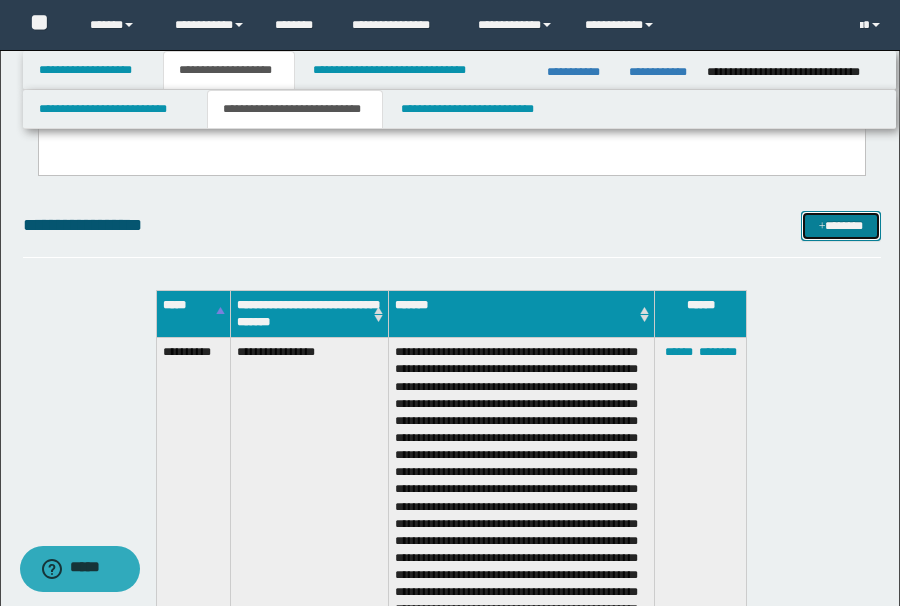click on "*******" at bounding box center [841, 226] 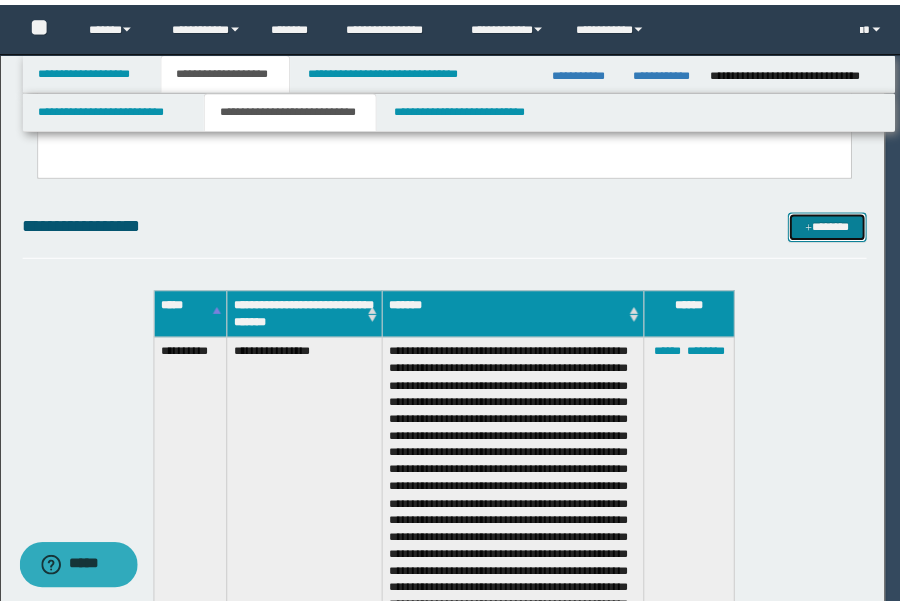 scroll, scrollTop: 0, scrollLeft: 0, axis: both 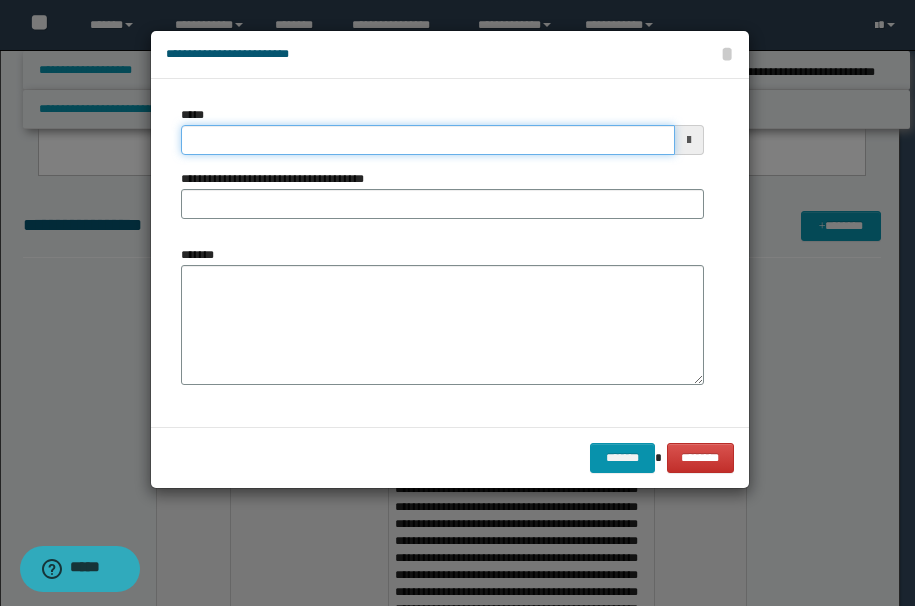 click on "*****" at bounding box center (428, 140) 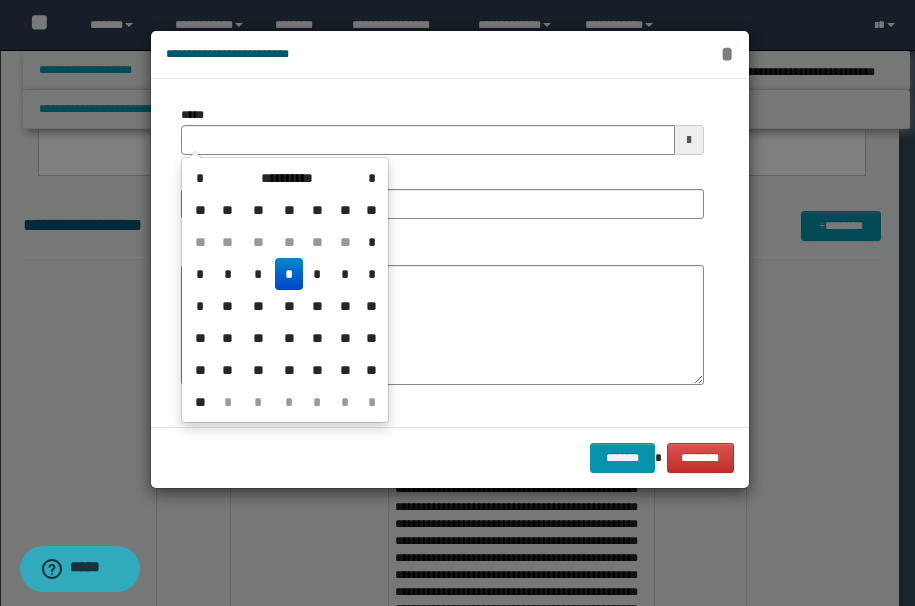 click on "*" at bounding box center [726, 54] 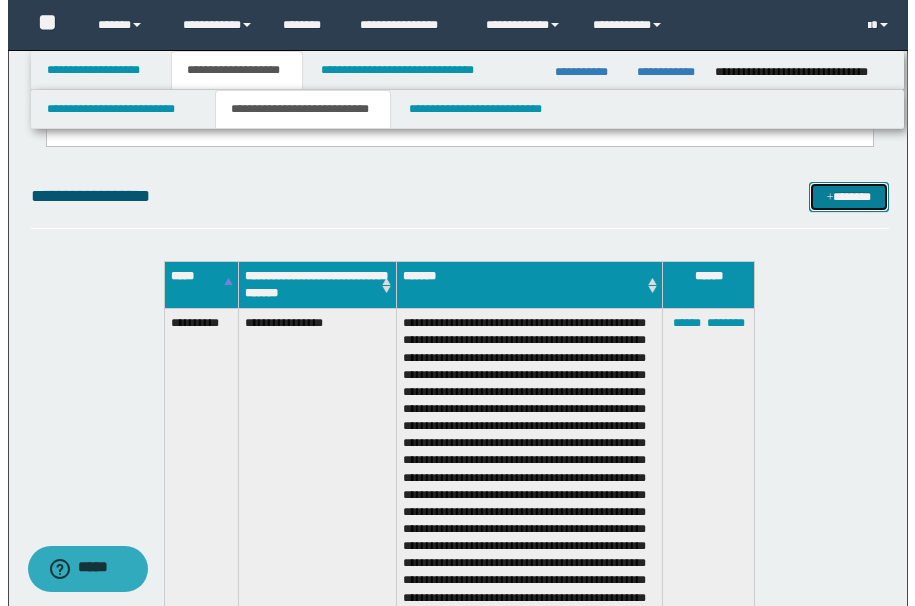 scroll, scrollTop: 1800, scrollLeft: 0, axis: vertical 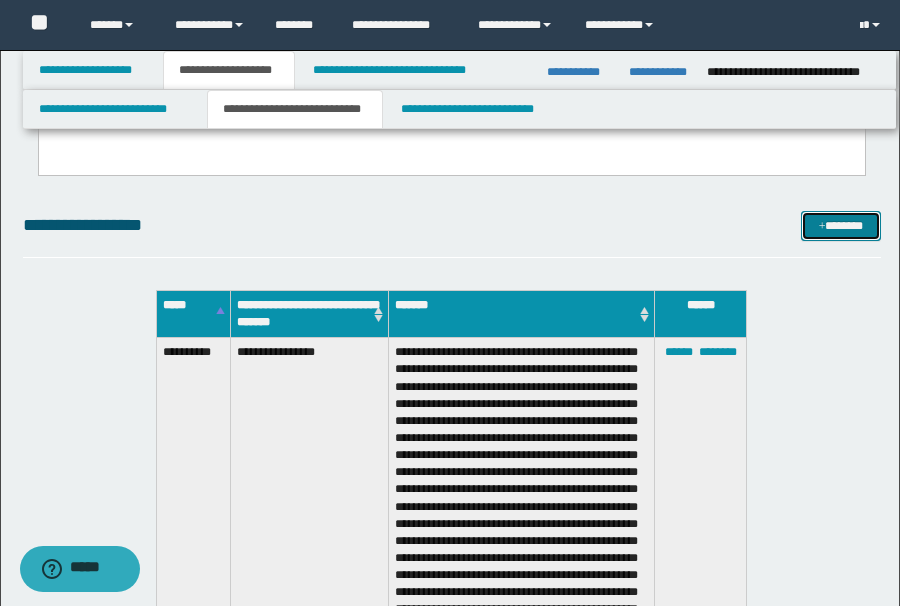 click at bounding box center [822, 227] 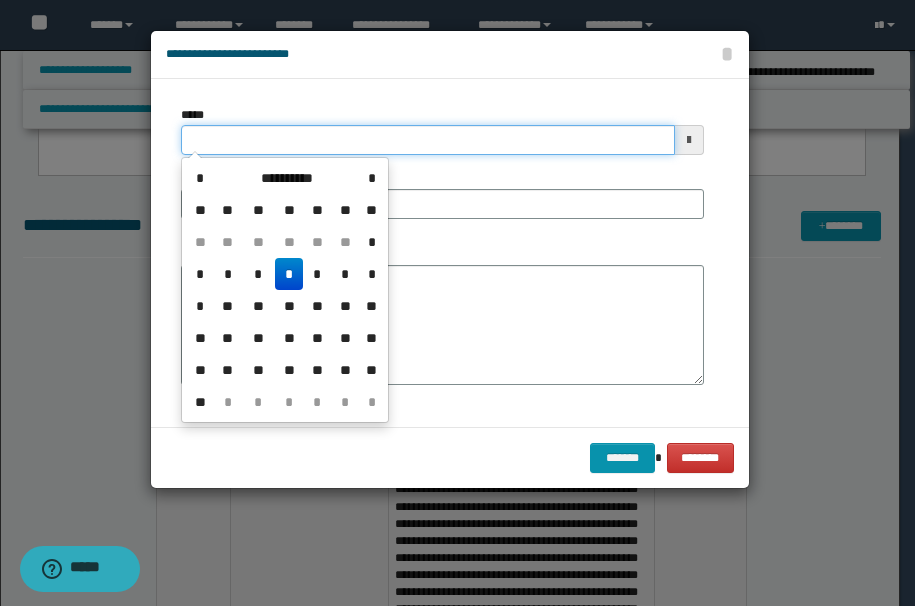 click on "*****" at bounding box center [428, 140] 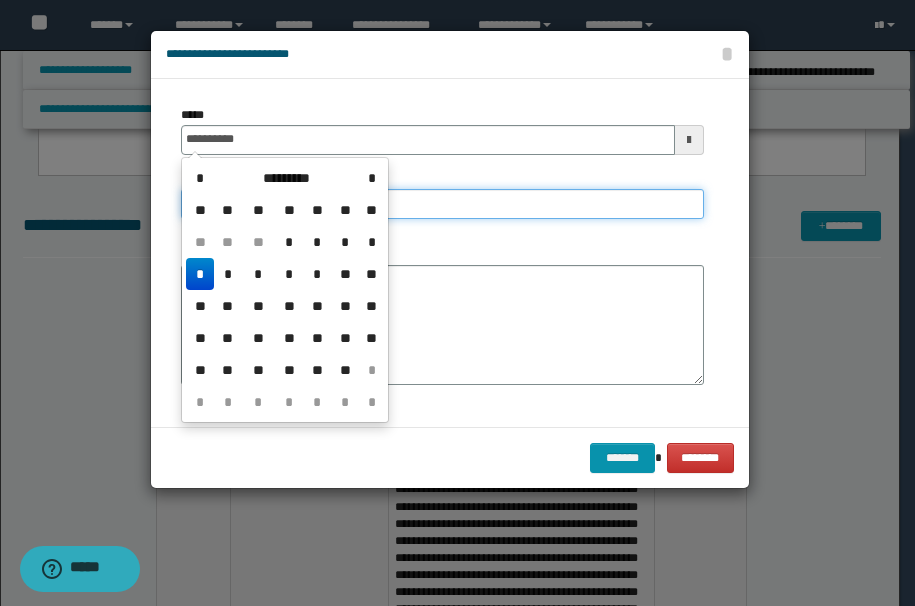type on "**********" 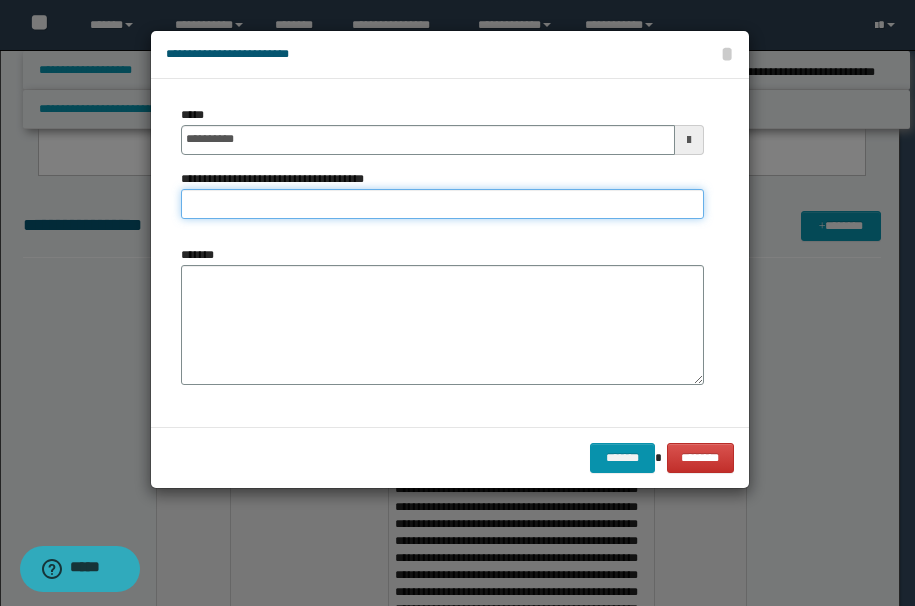click on "**********" at bounding box center [442, 204] 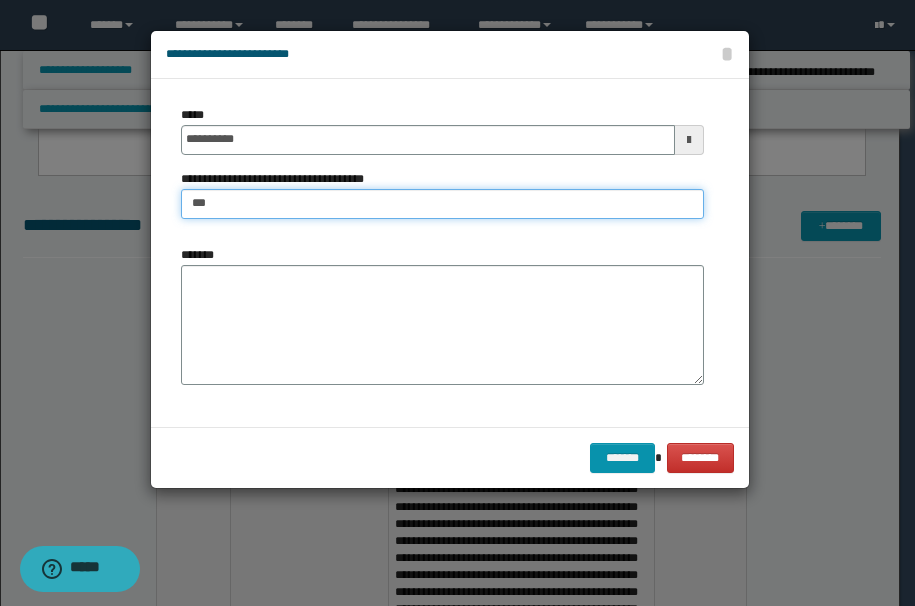 type on "*********" 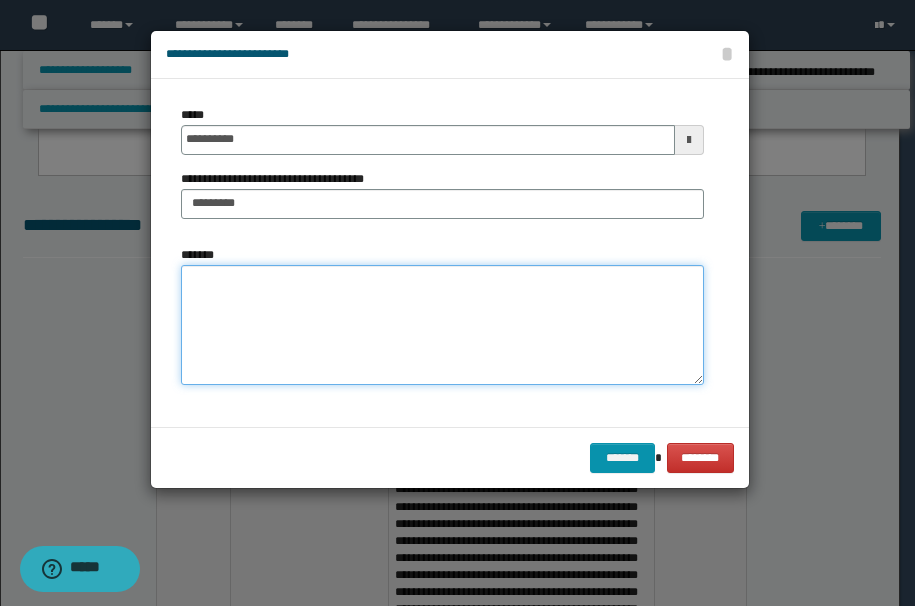 click on "*******" at bounding box center (442, 325) 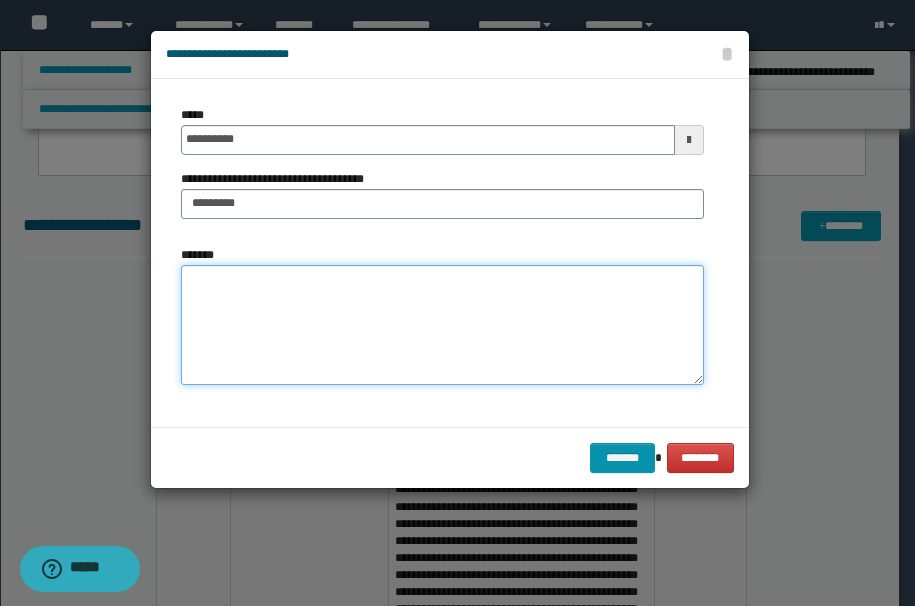 paste on "**********" 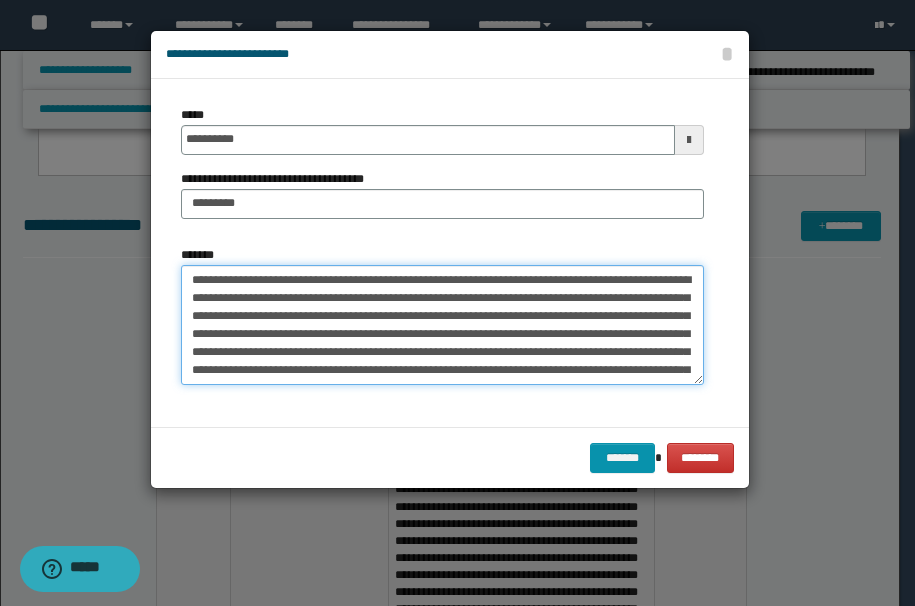 scroll, scrollTop: 48, scrollLeft: 0, axis: vertical 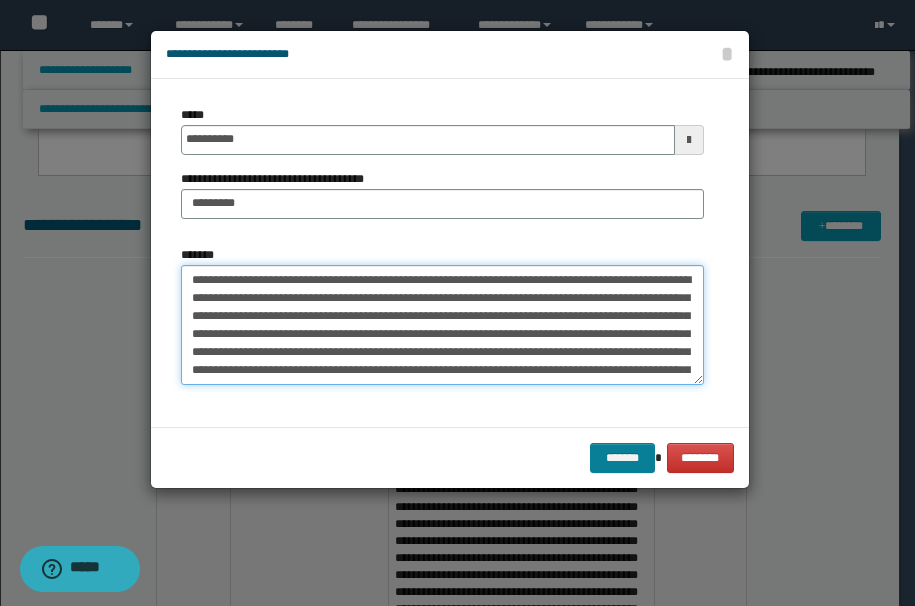 type on "**********" 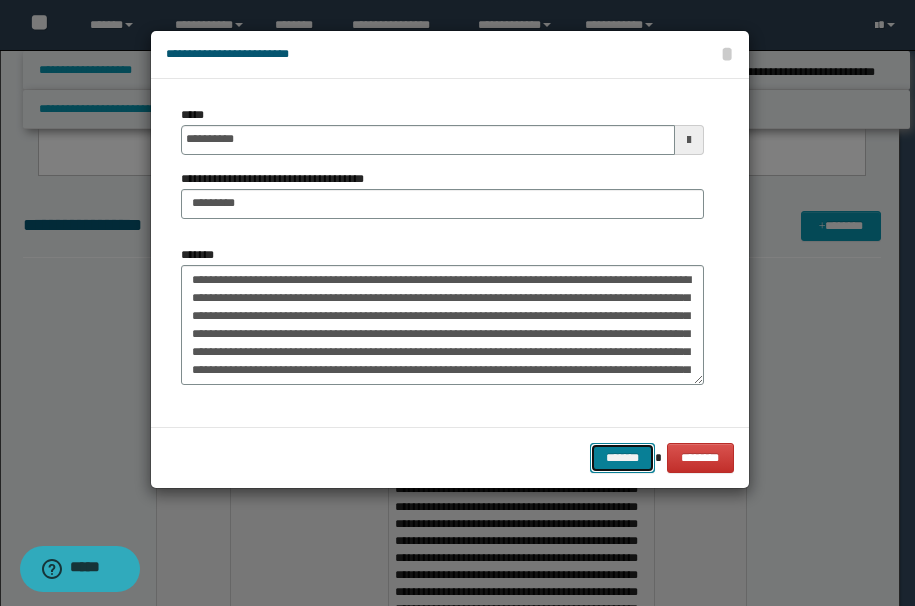 click on "*******" at bounding box center [622, 458] 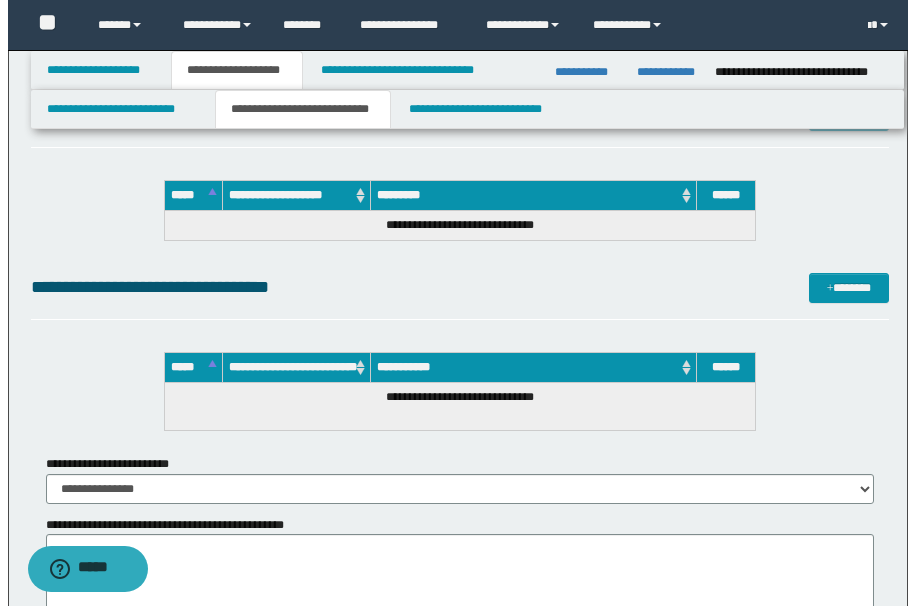 scroll, scrollTop: 3500, scrollLeft: 0, axis: vertical 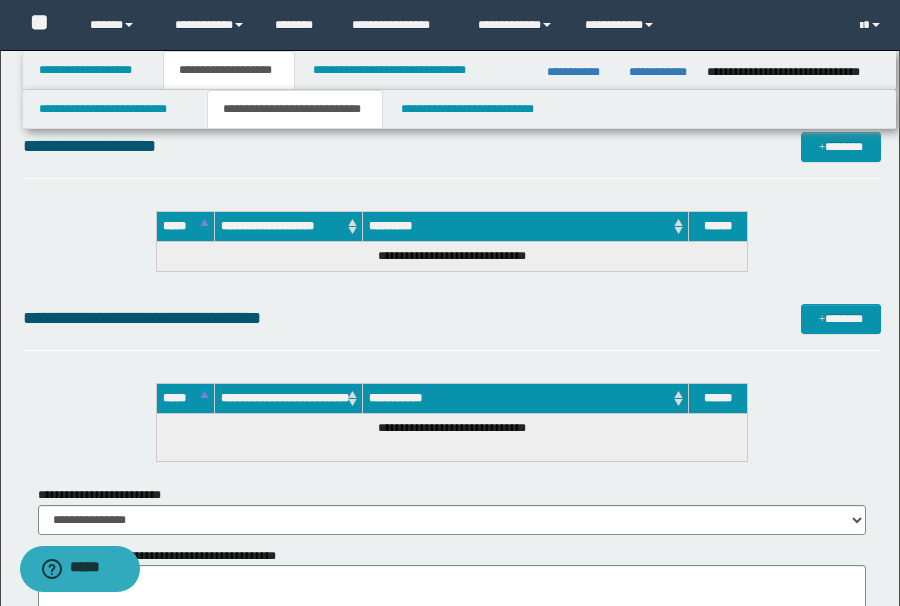 click on "**********" at bounding box center [452, -1244] 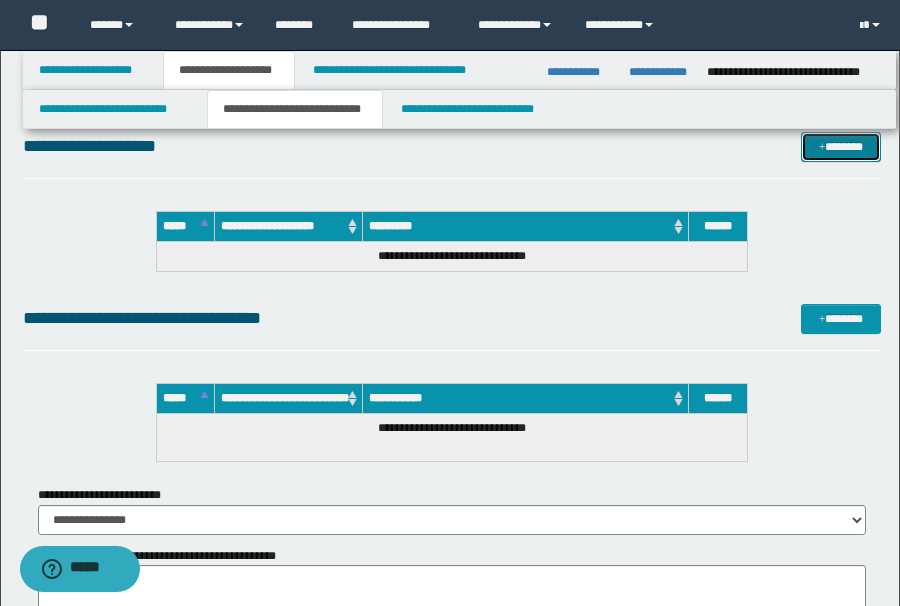 click at bounding box center [822, 148] 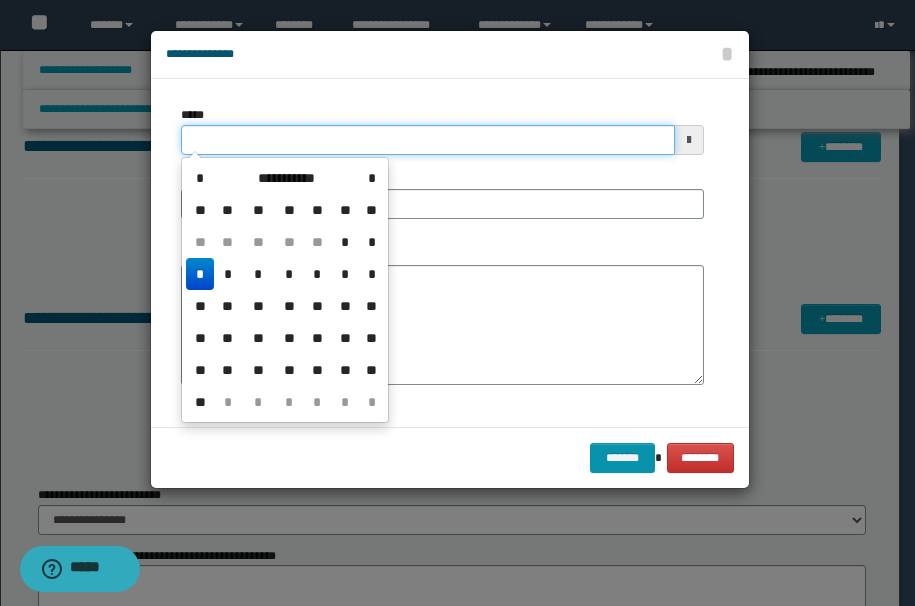 click on "*****" at bounding box center [428, 140] 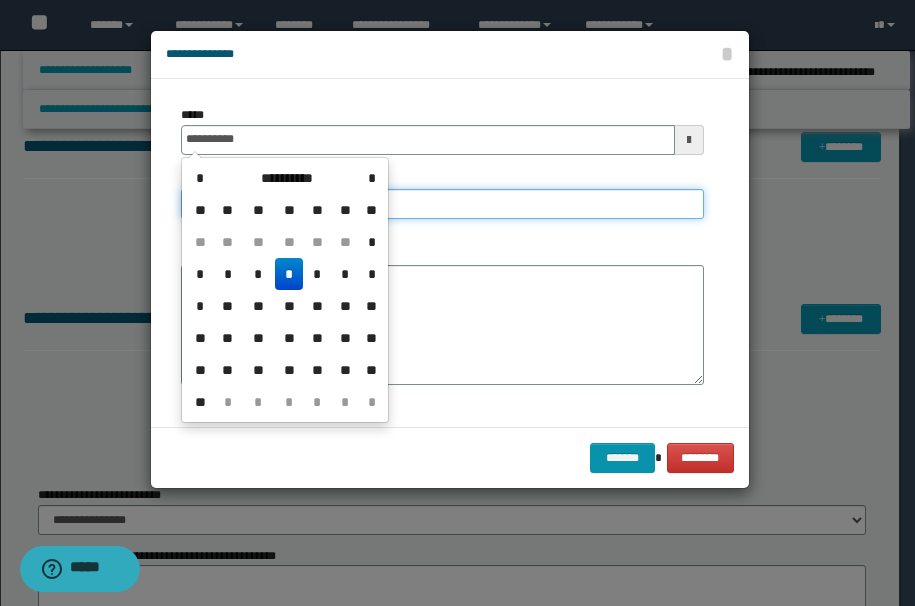 type on "**********" 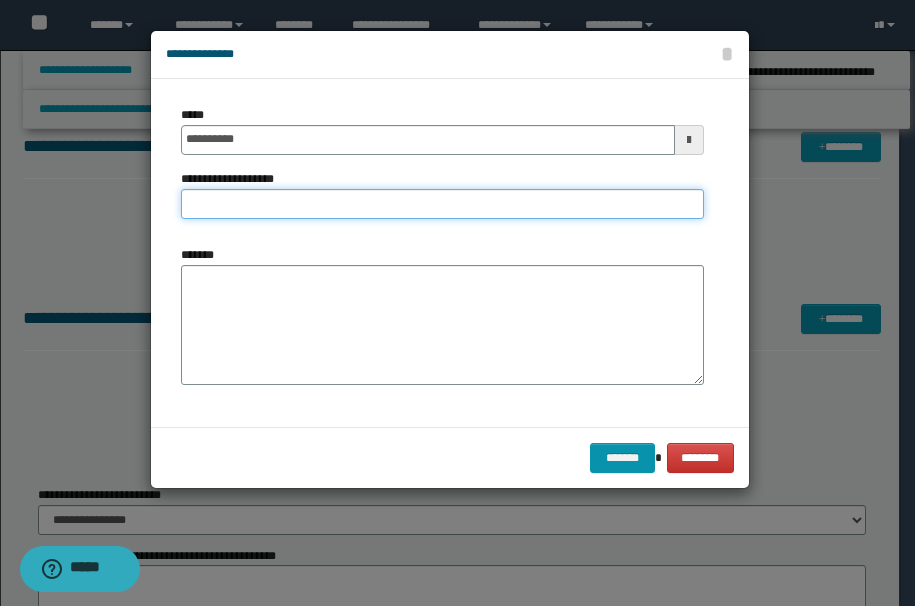 click on "**********" at bounding box center (442, 204) 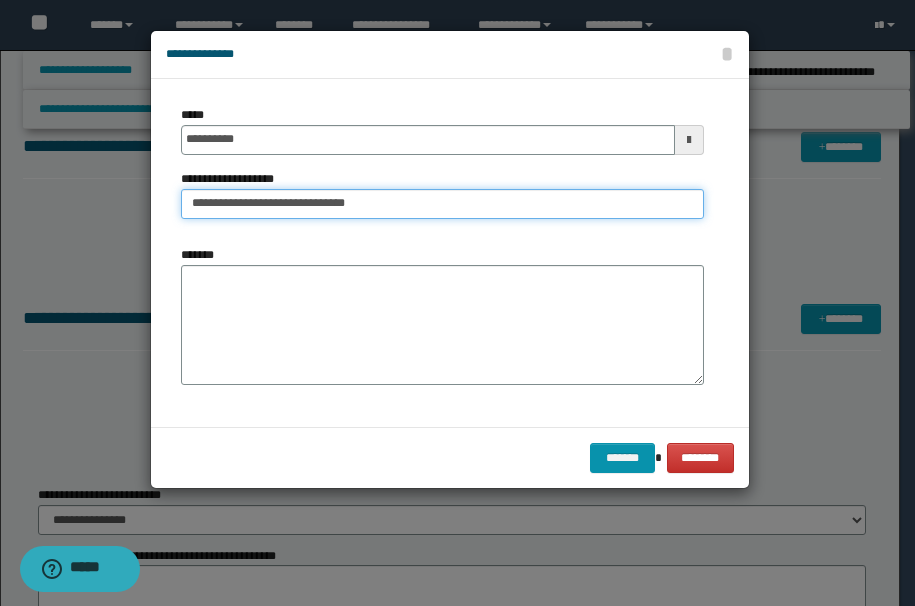 type on "**********" 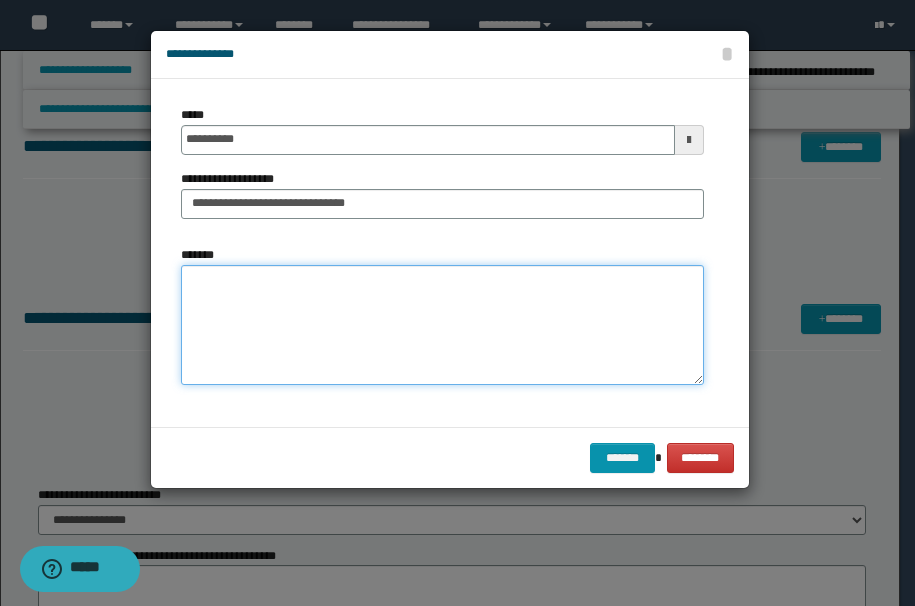 click on "*******" at bounding box center [442, 325] 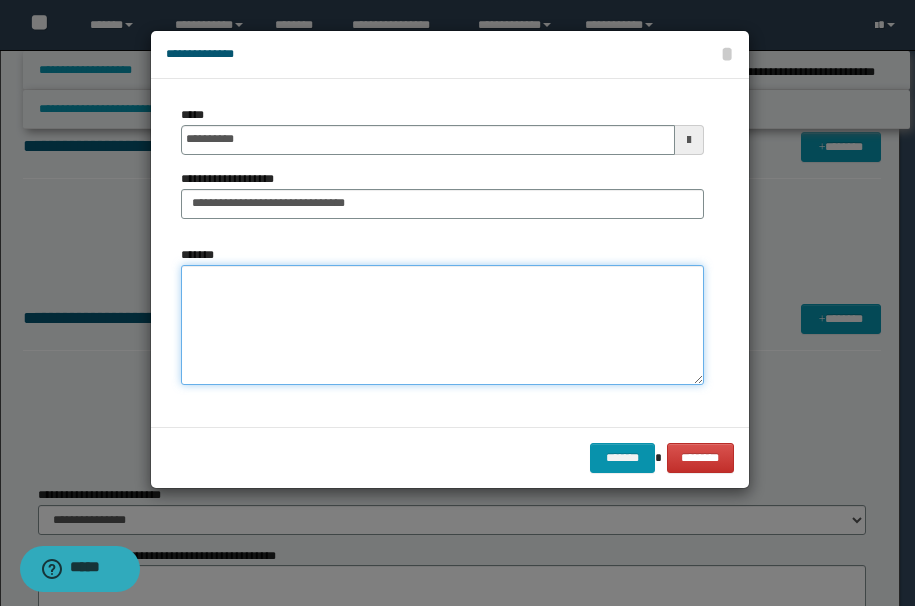 paste on "**********" 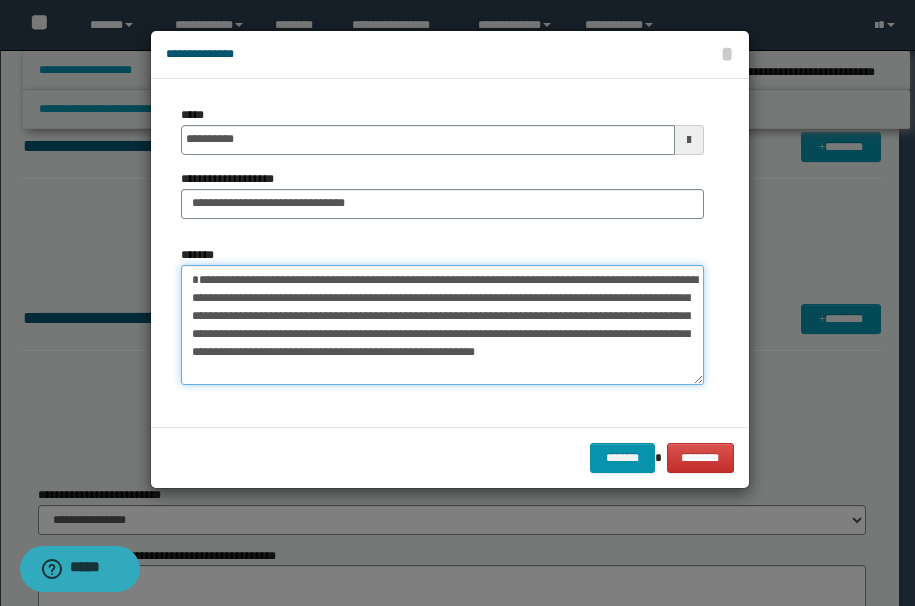 scroll, scrollTop: 12, scrollLeft: 0, axis: vertical 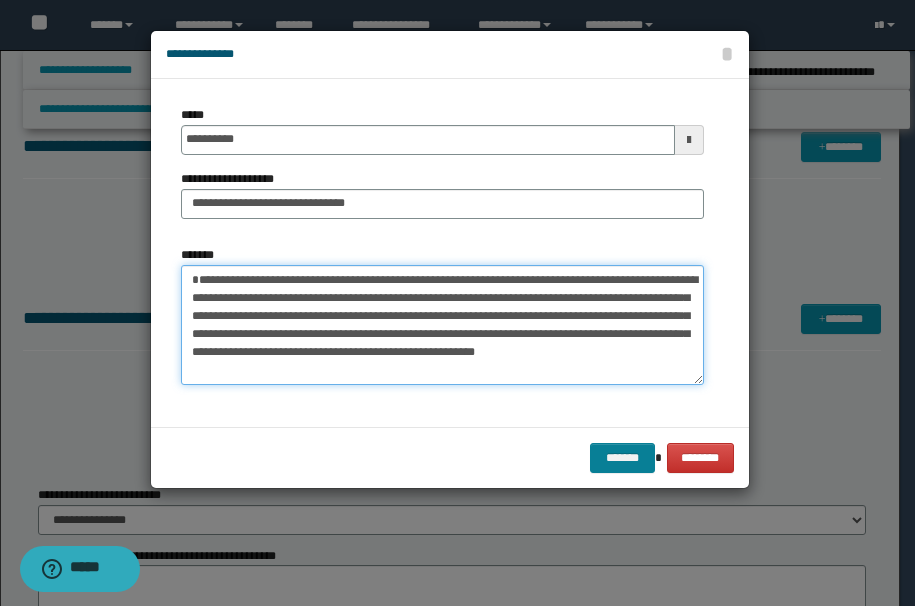 type on "**********" 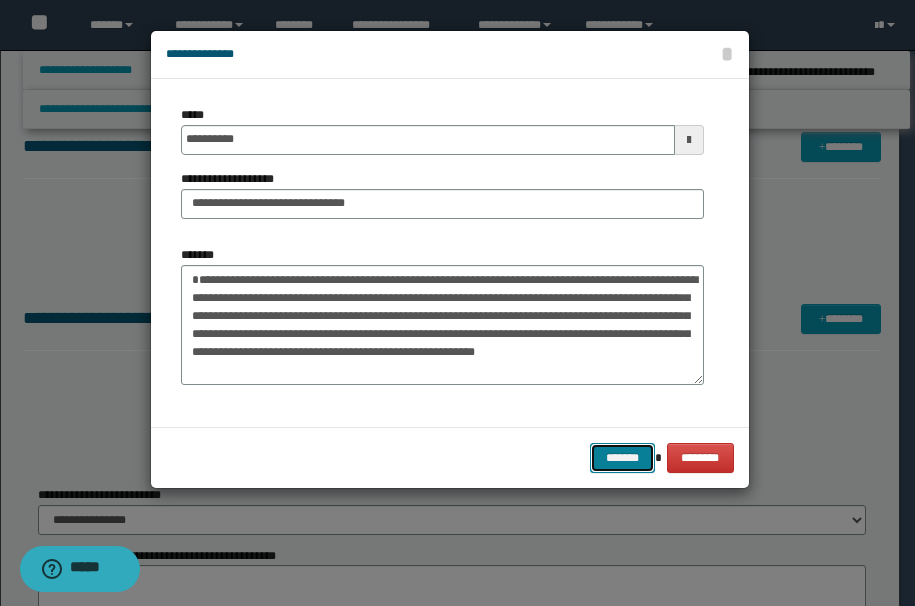 click on "*******" at bounding box center (622, 458) 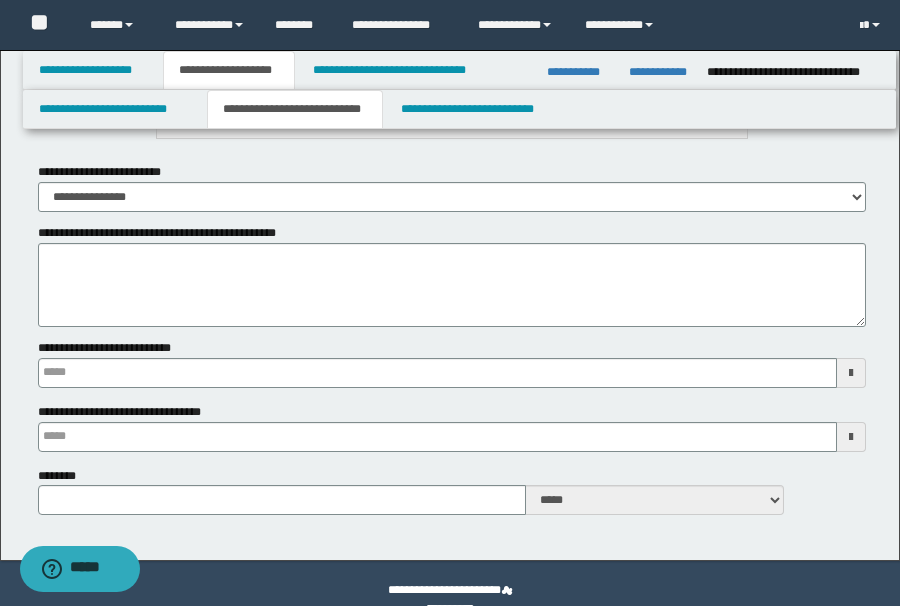 scroll, scrollTop: 4027, scrollLeft: 0, axis: vertical 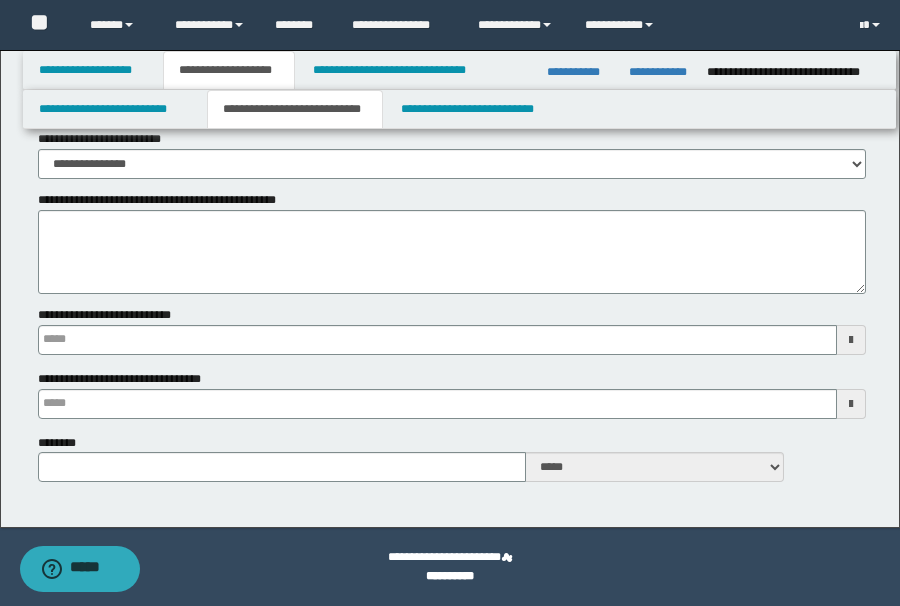 type 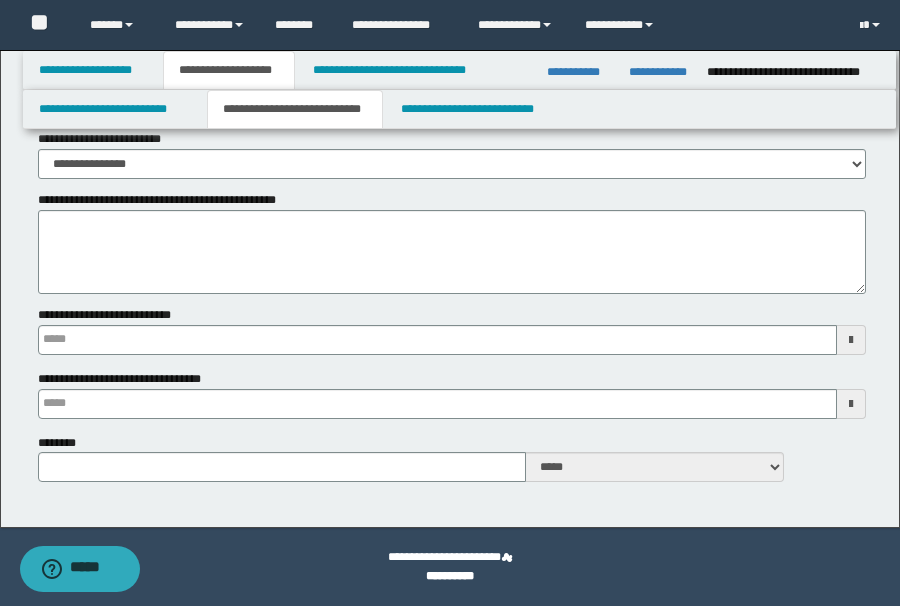 type 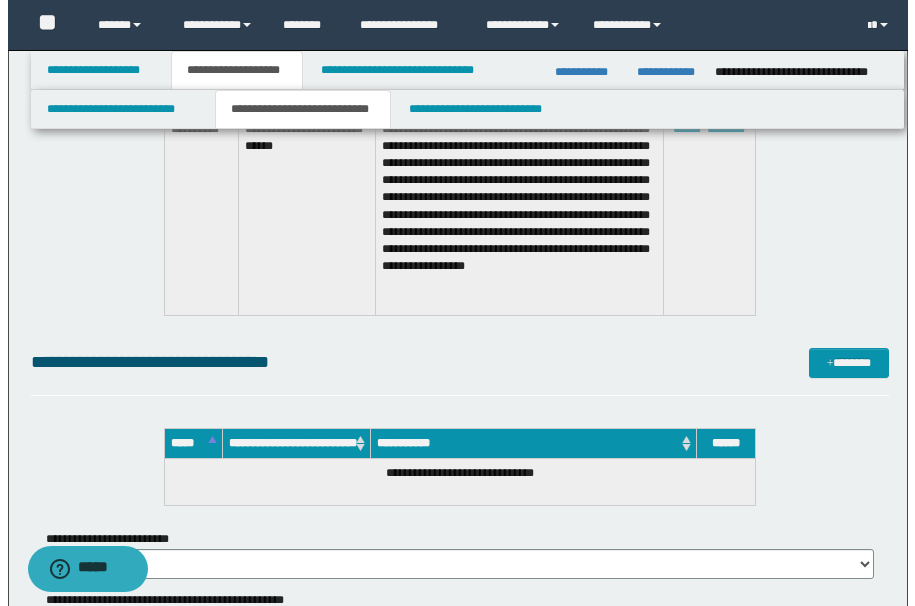 scroll, scrollTop: 3727, scrollLeft: 0, axis: vertical 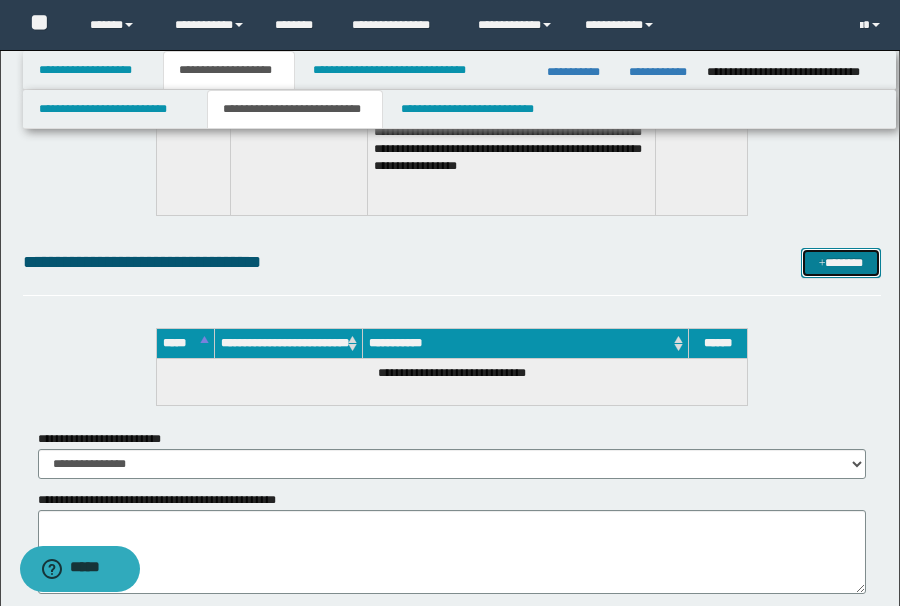 click at bounding box center (822, 264) 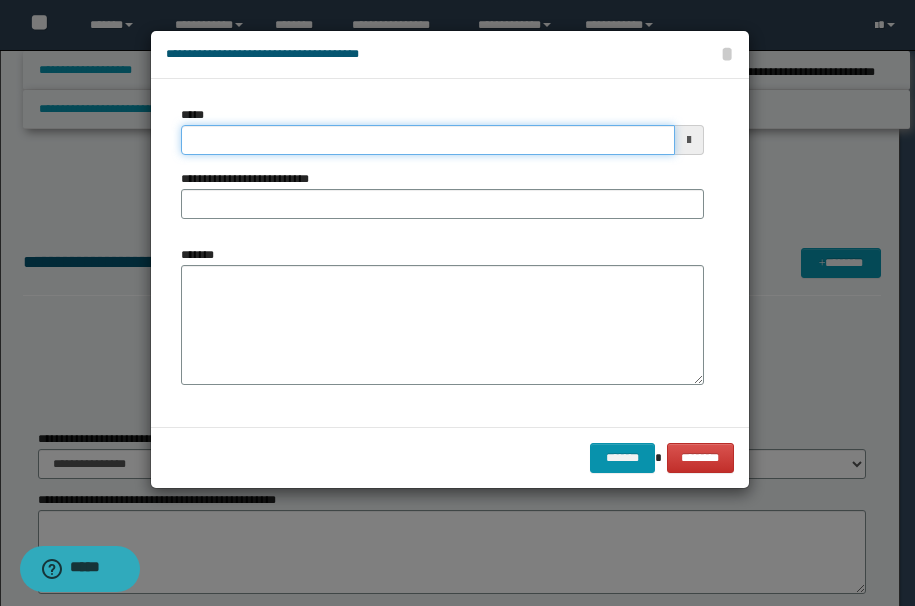 click on "*****" at bounding box center (428, 140) 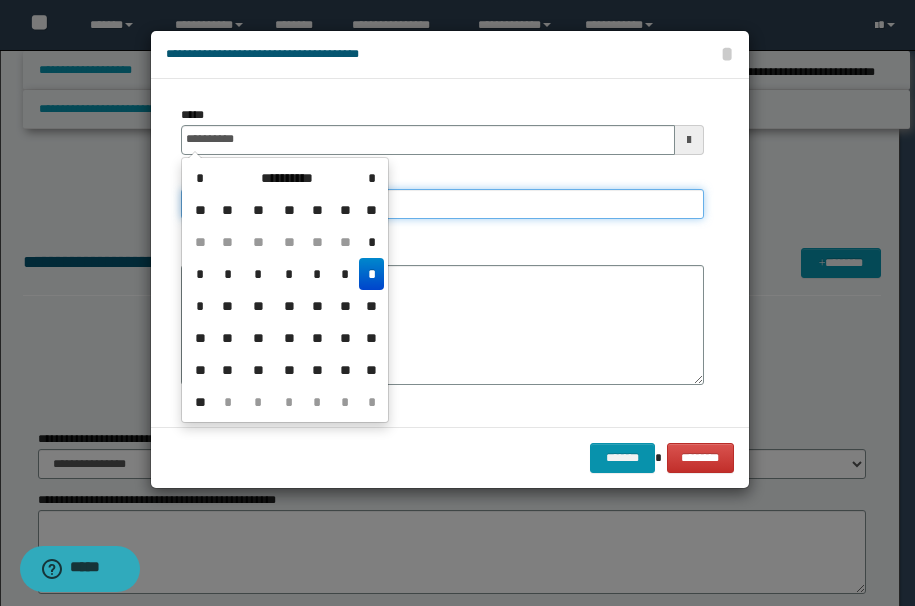 type on "**********" 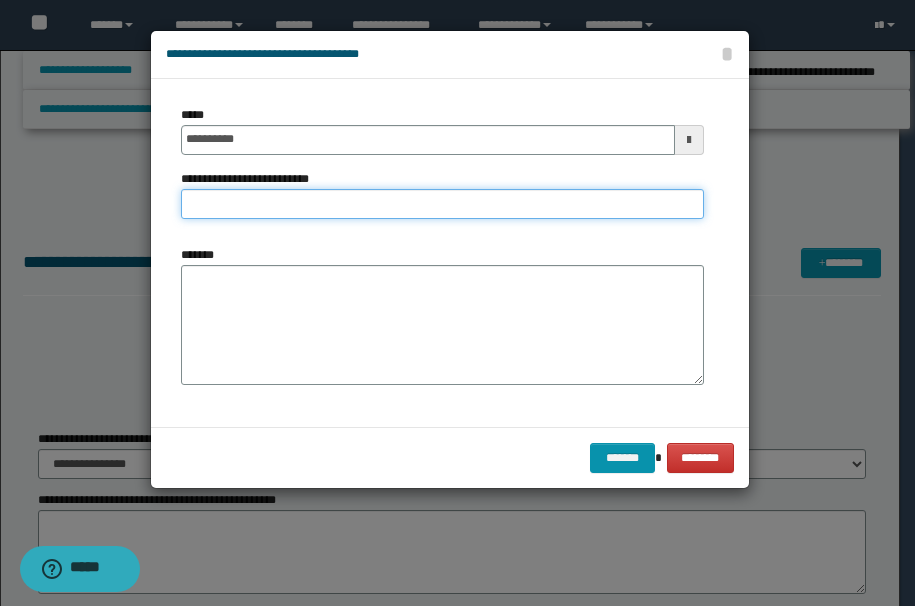 click on "**********" at bounding box center [442, 204] 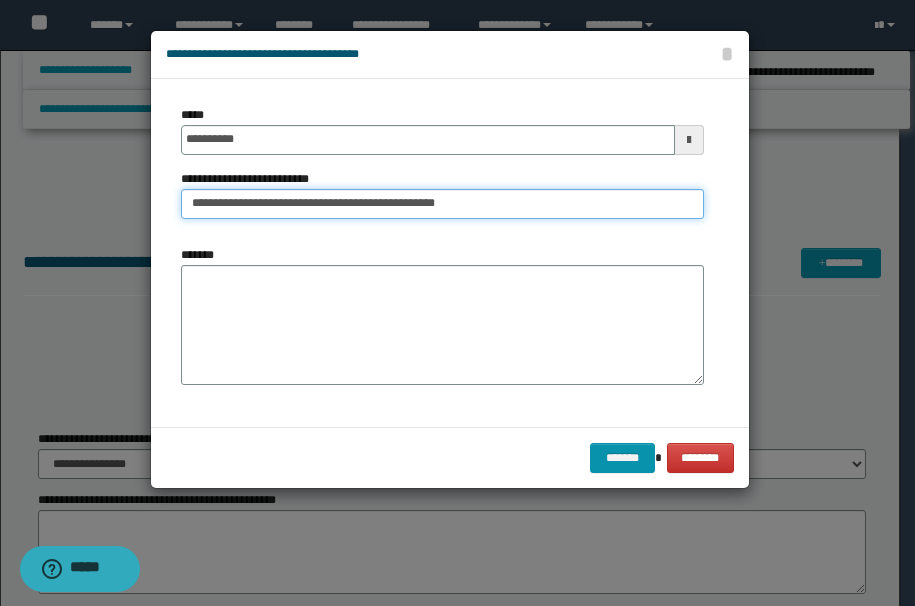 type on "**********" 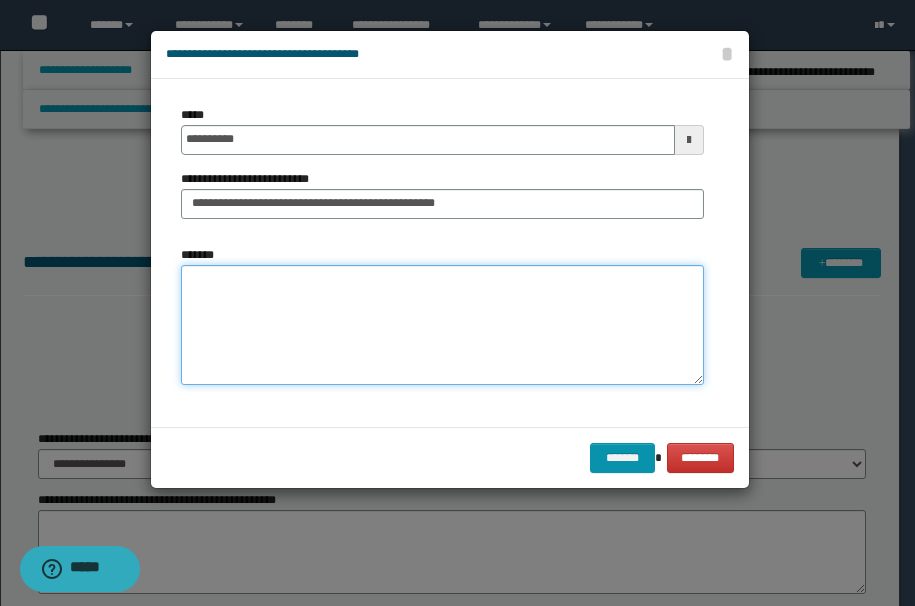click on "*******" at bounding box center [442, 325] 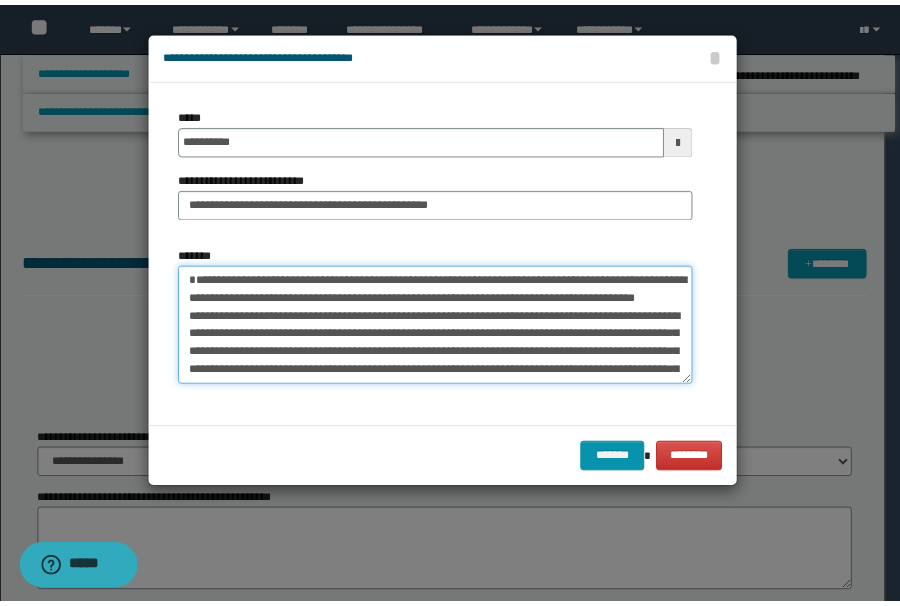 scroll, scrollTop: 174, scrollLeft: 0, axis: vertical 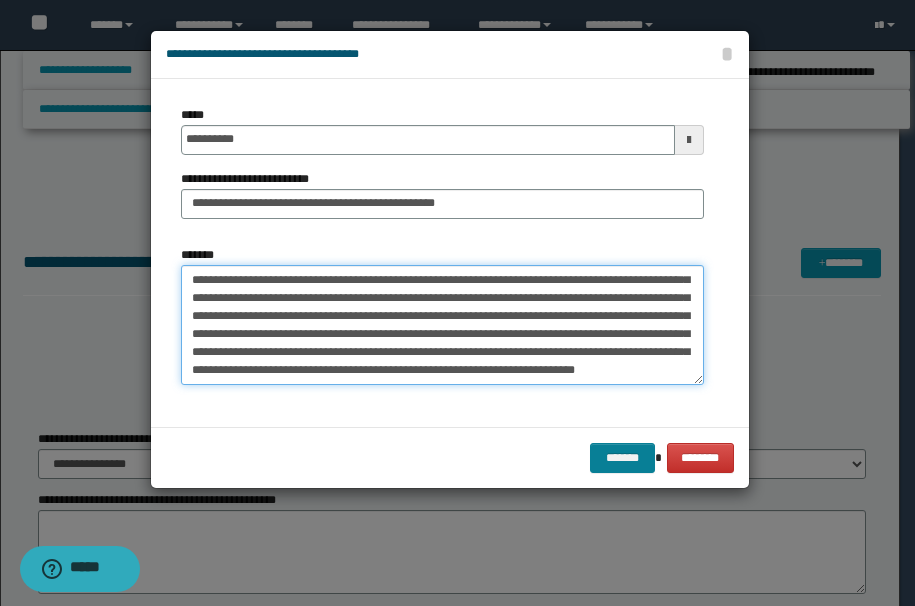 type on "**********" 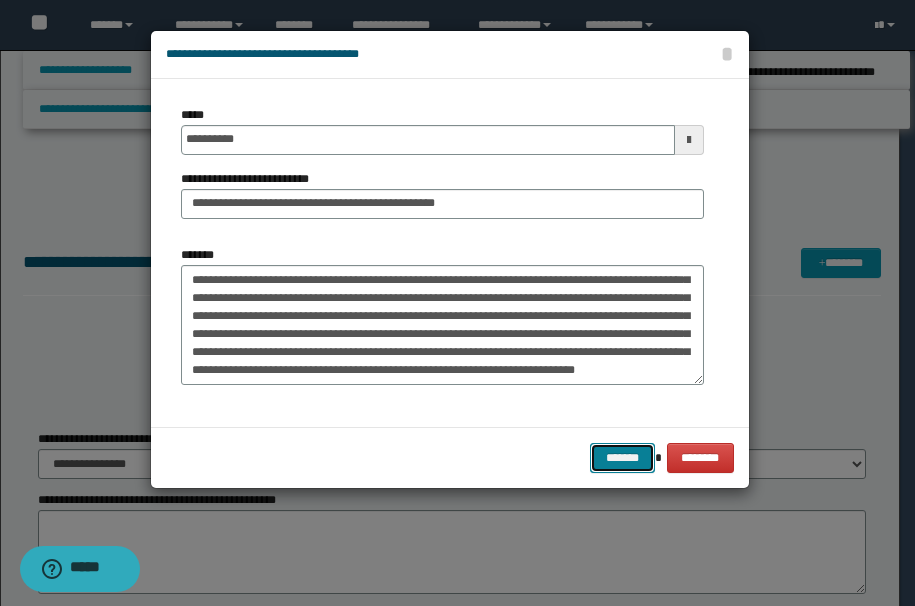 click on "*******" at bounding box center [622, 458] 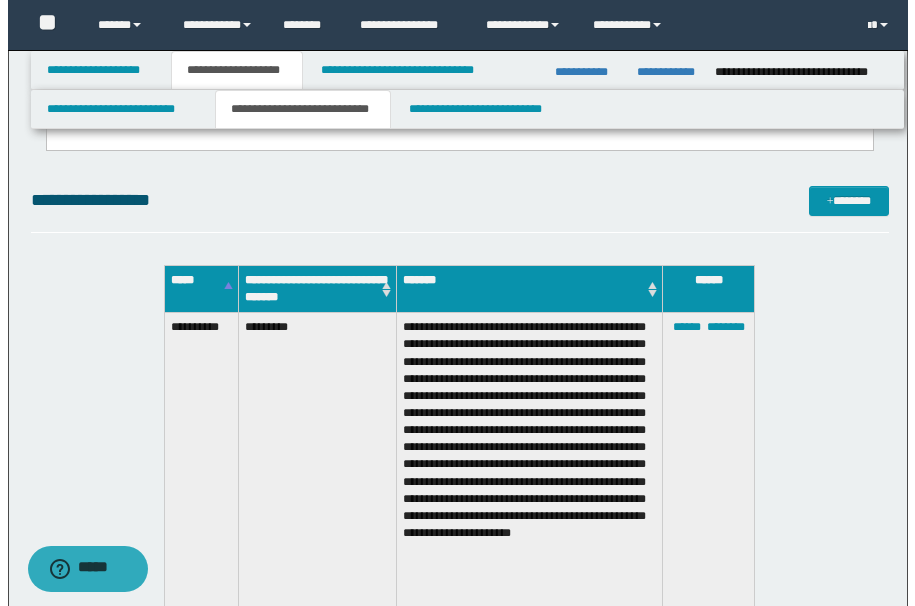 scroll, scrollTop: 1827, scrollLeft: 0, axis: vertical 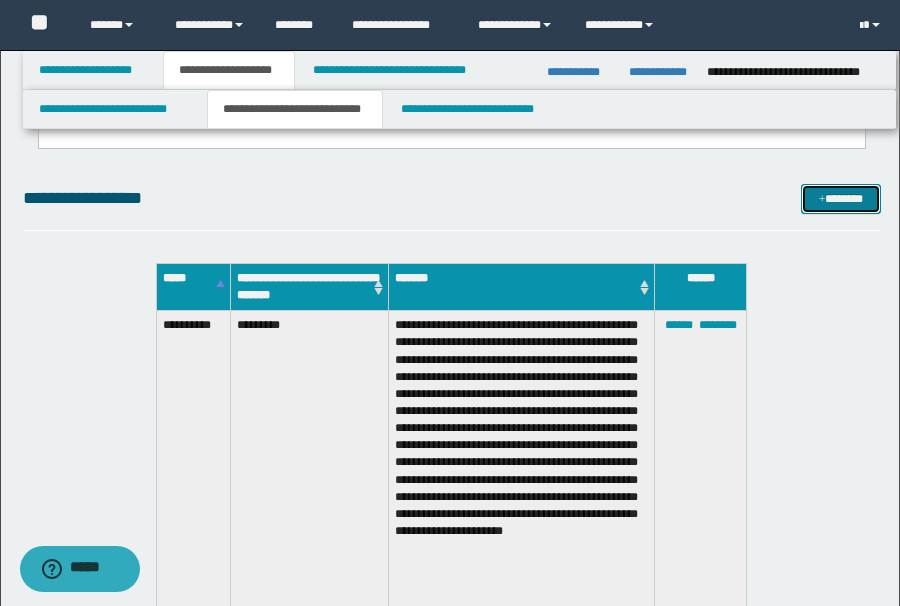 click on "*******" at bounding box center (841, 199) 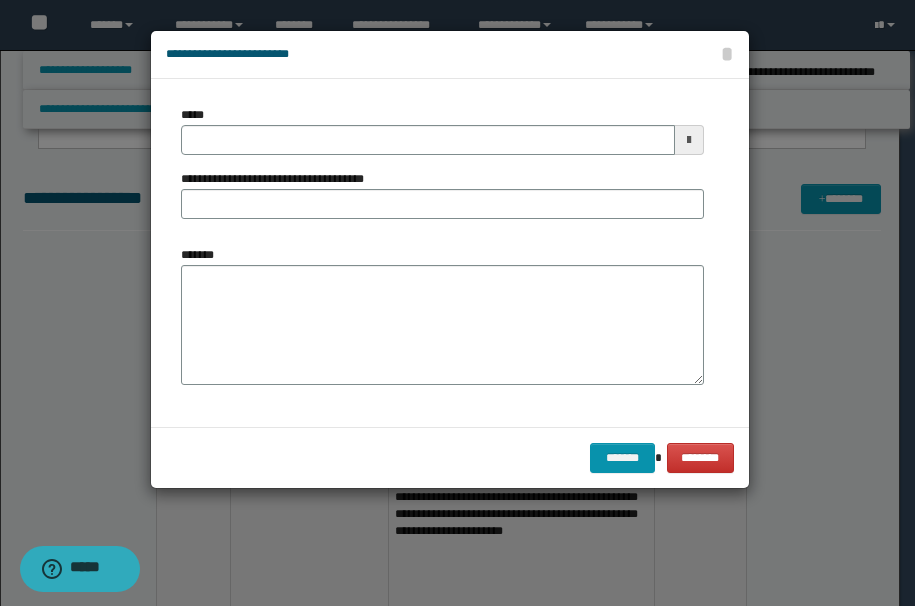 click on "*****" at bounding box center [442, 130] 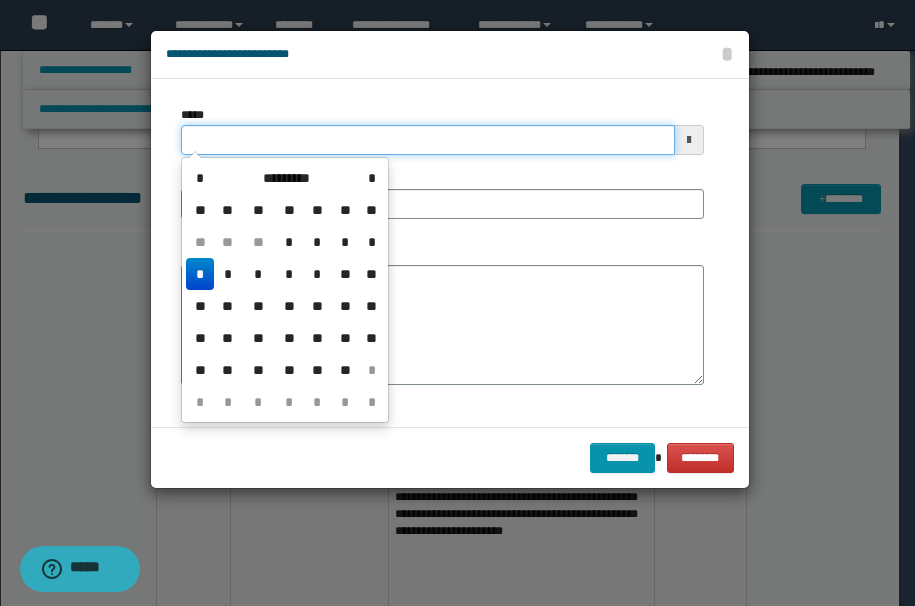 click on "*****" at bounding box center (428, 140) 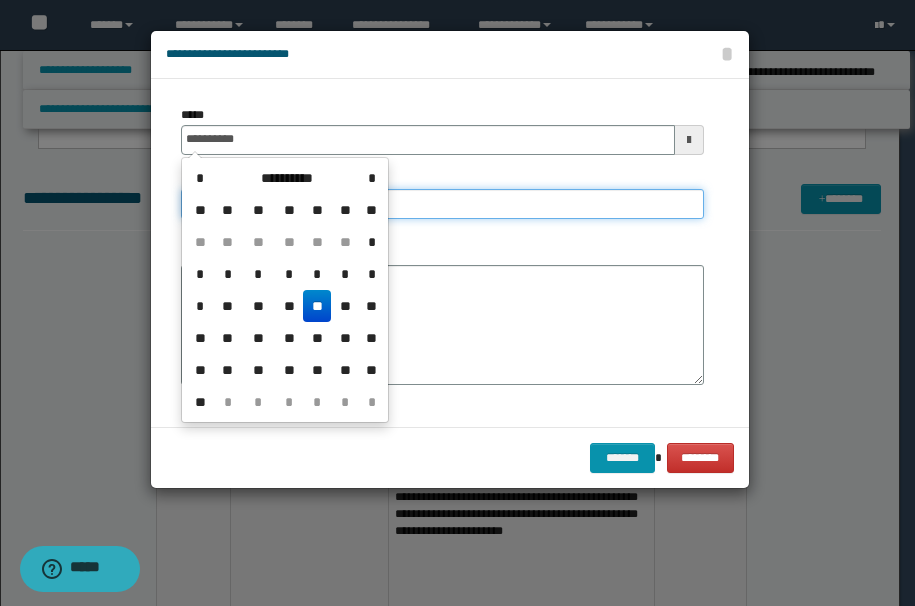type on "**********" 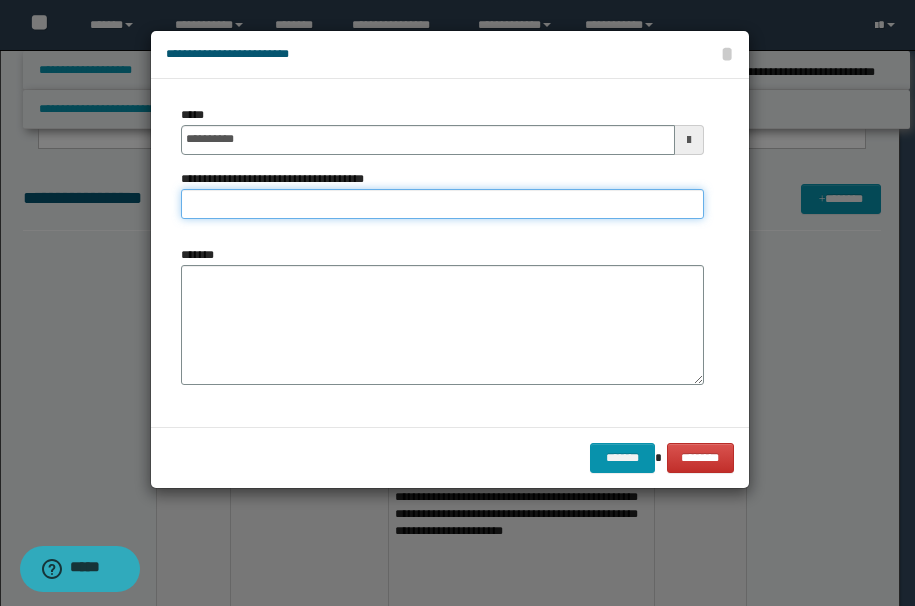 click on "**********" at bounding box center [442, 204] 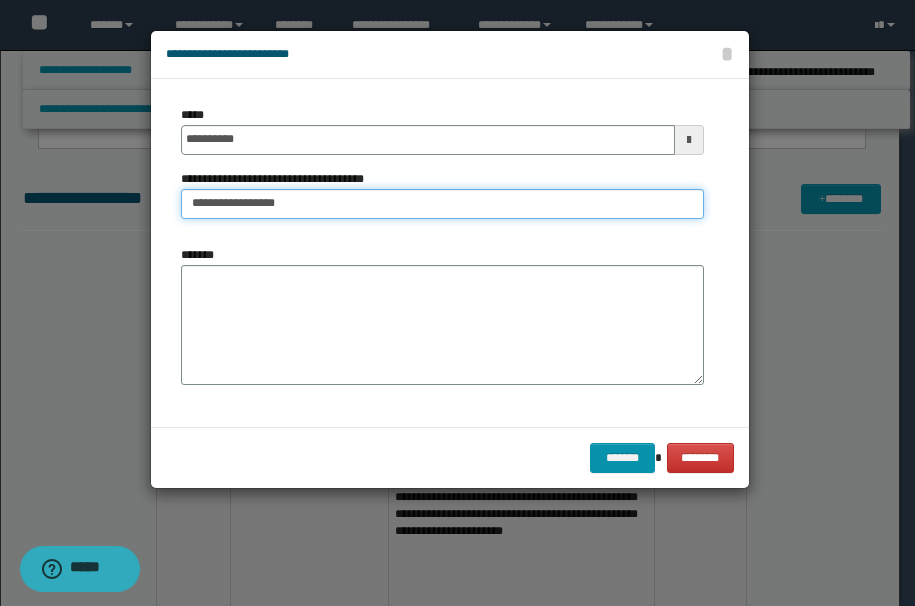 type on "**********" 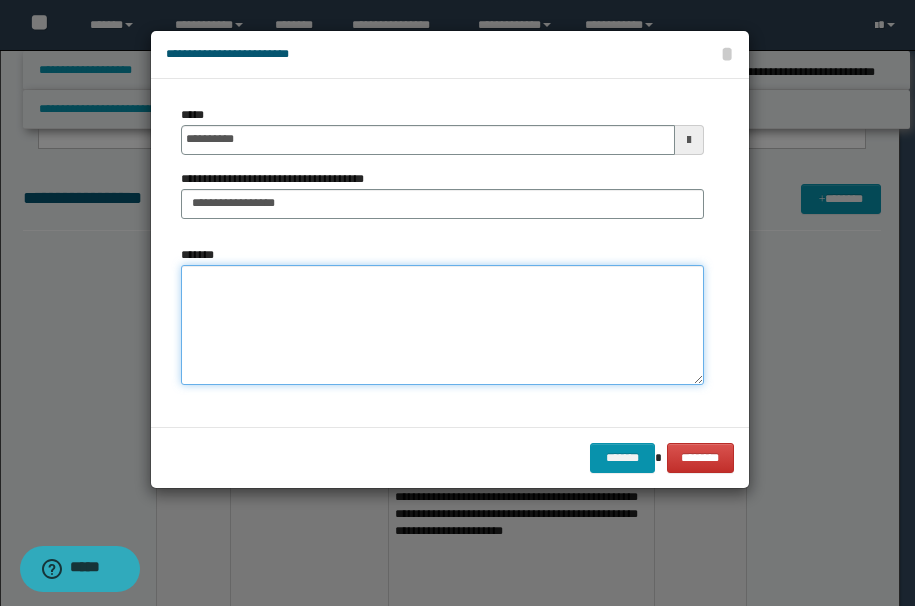 click on "*******" at bounding box center [442, 325] 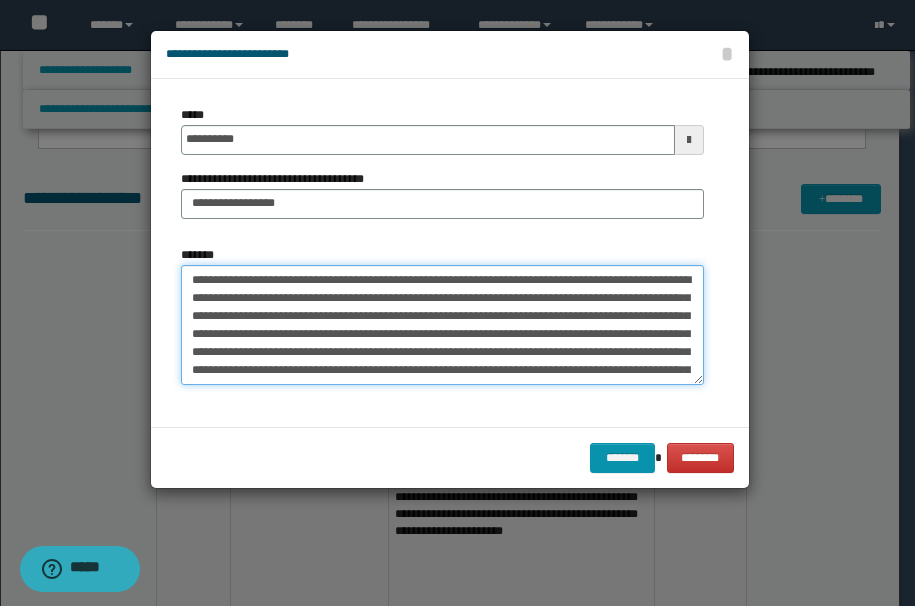scroll, scrollTop: 444, scrollLeft: 0, axis: vertical 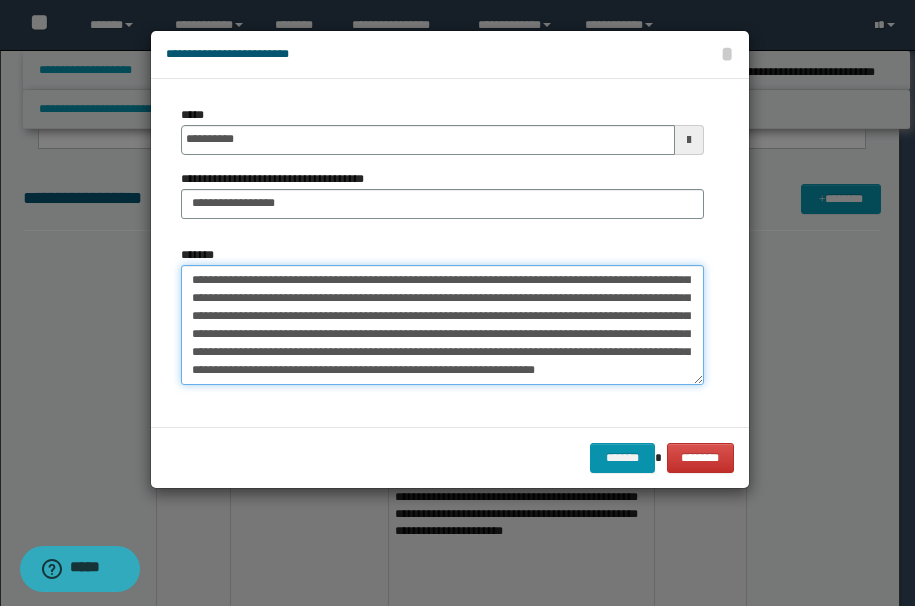 type on "**********" 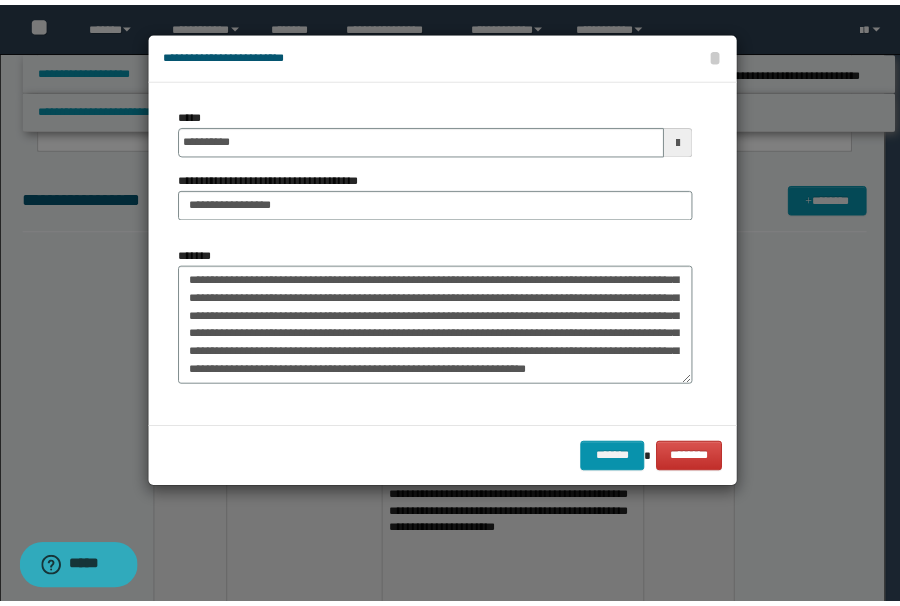 scroll, scrollTop: 450, scrollLeft: 0, axis: vertical 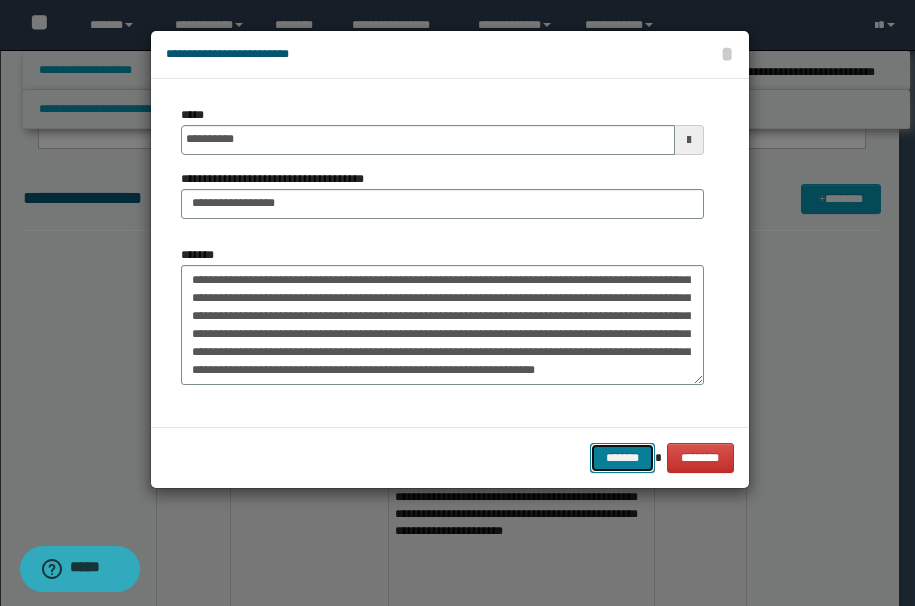 click on "*******" at bounding box center [622, 458] 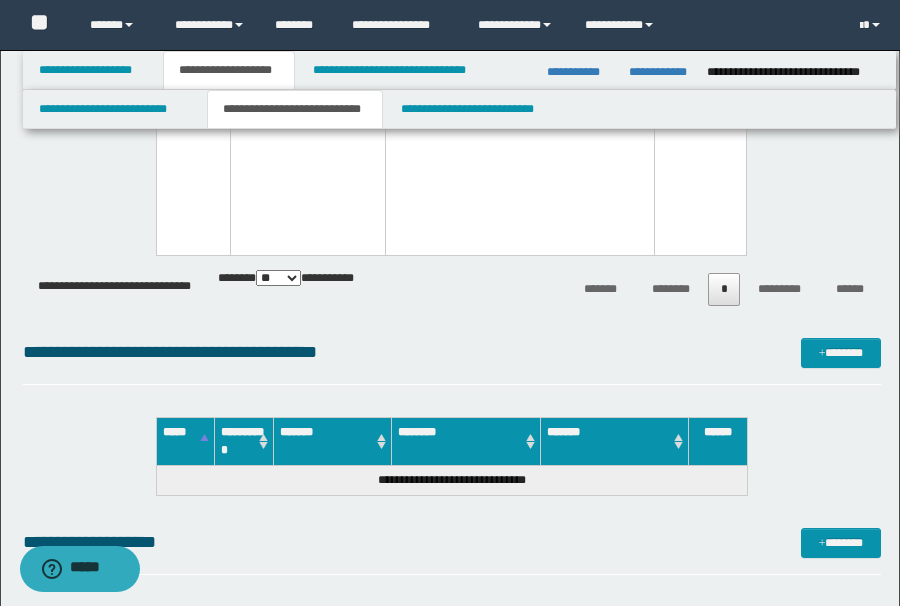 scroll, scrollTop: 4127, scrollLeft: 0, axis: vertical 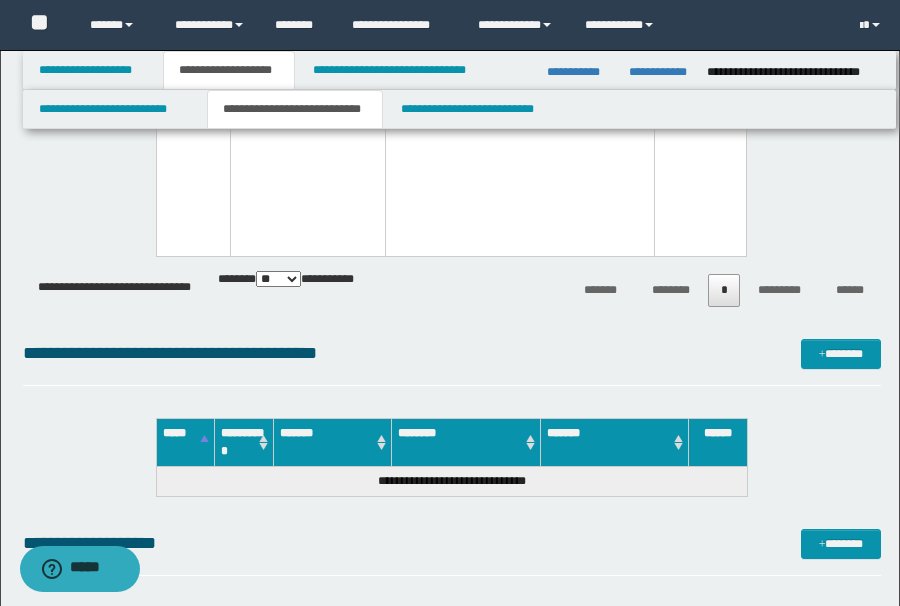 click on "**********" at bounding box center [452, -859] 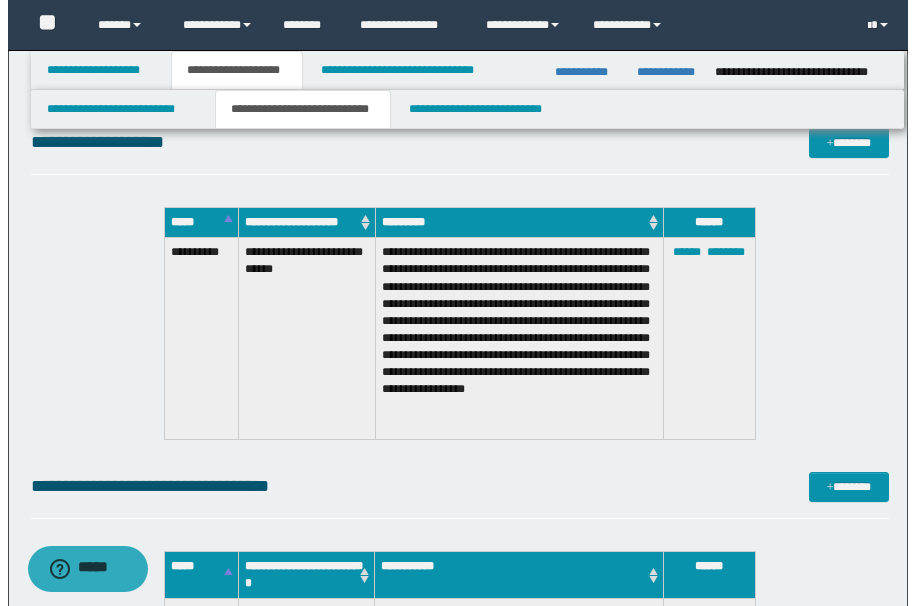 scroll, scrollTop: 4527, scrollLeft: 0, axis: vertical 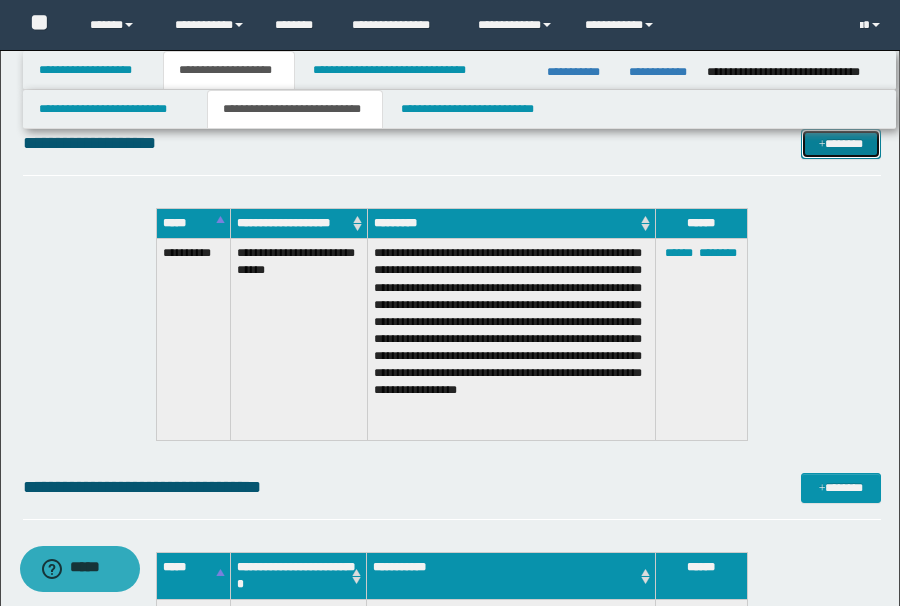 click at bounding box center [822, 145] 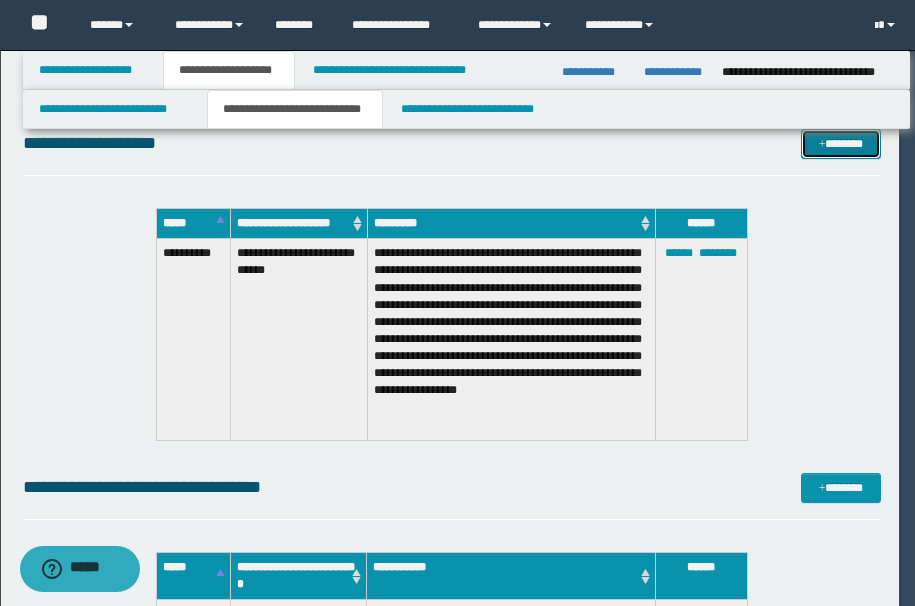 scroll, scrollTop: 0, scrollLeft: 0, axis: both 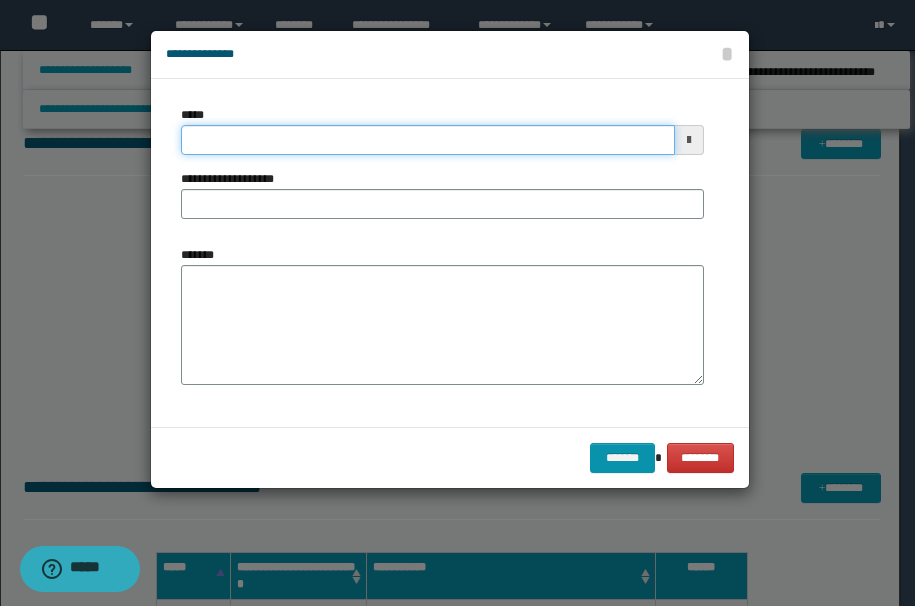 click on "*****" at bounding box center [428, 140] 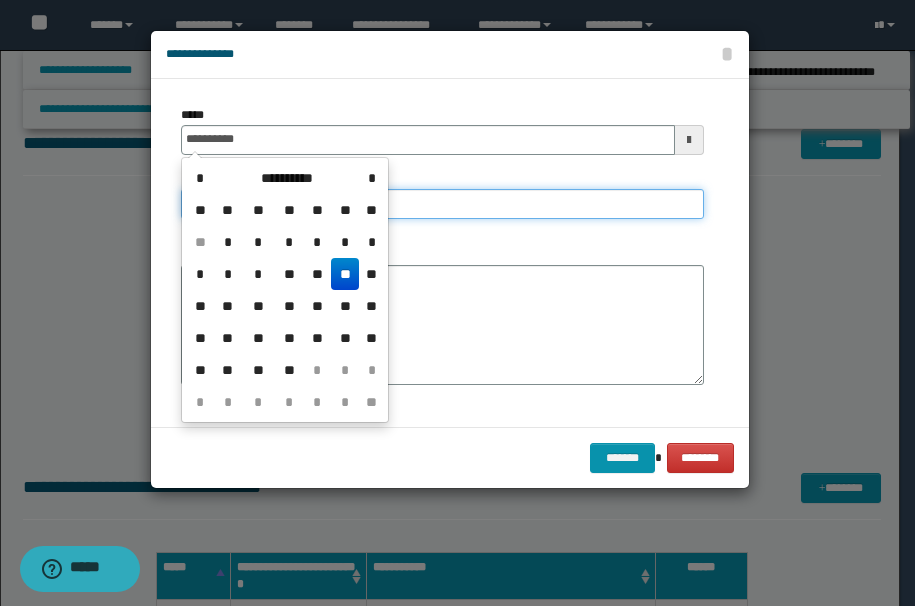 type on "**********" 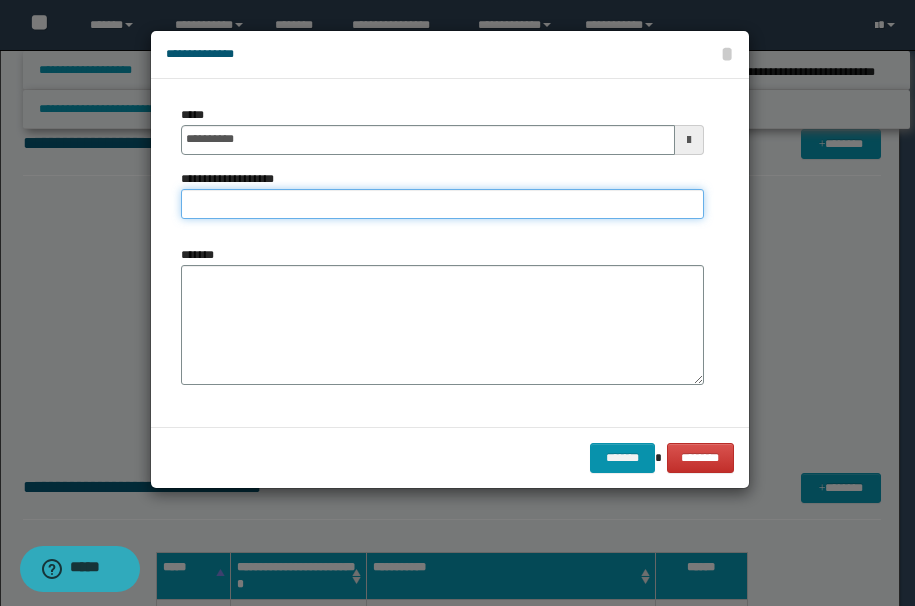 click on "**********" at bounding box center (442, 204) 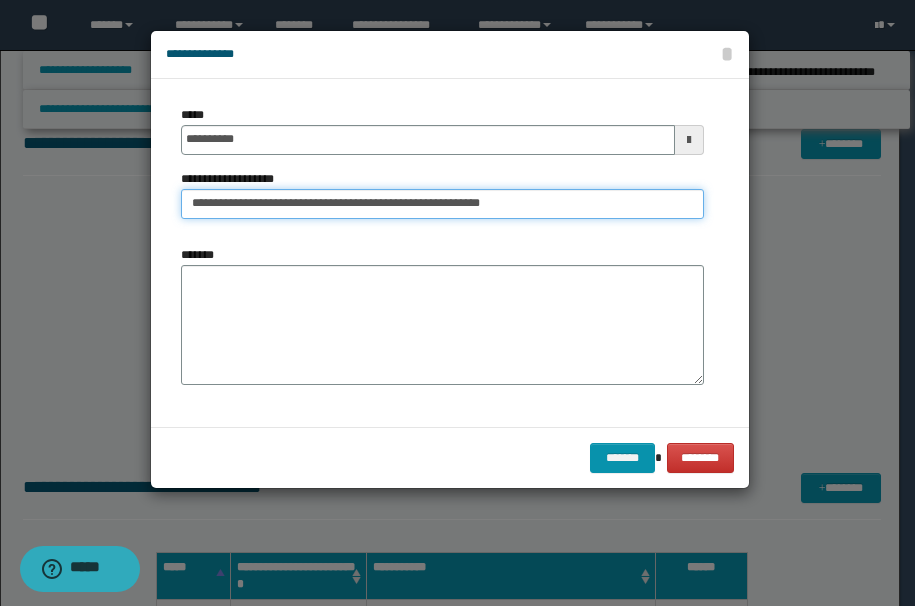 type on "**********" 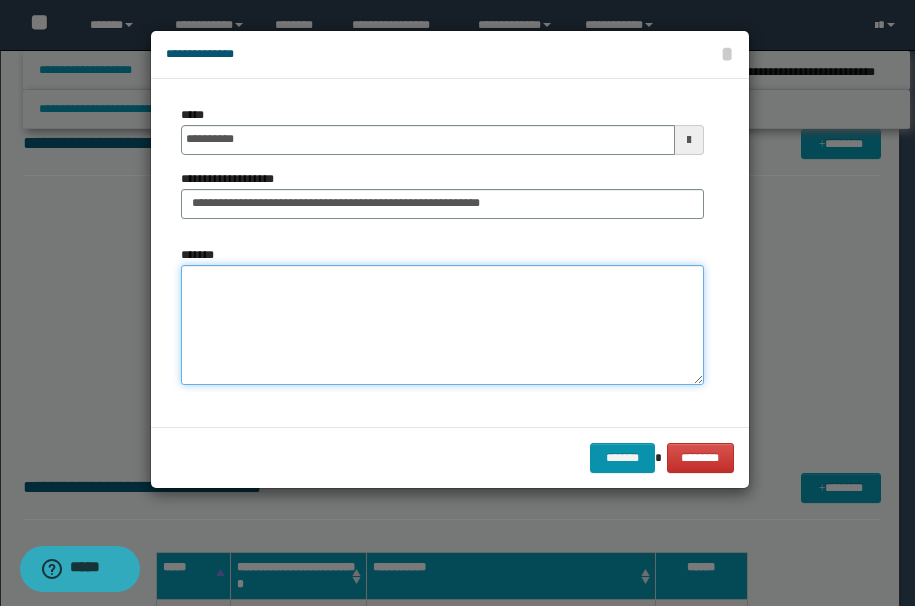 click on "*******" at bounding box center [442, 325] 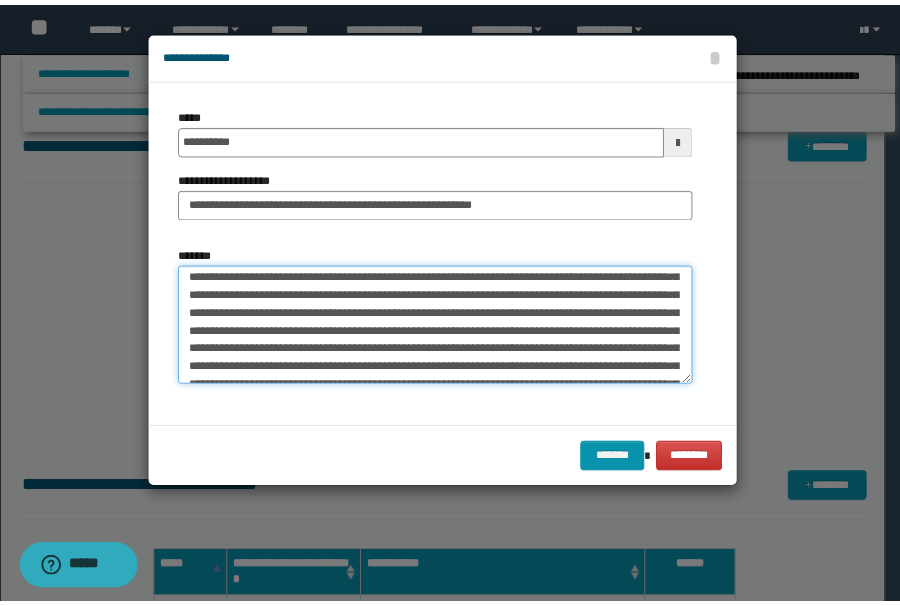 scroll, scrollTop: 0, scrollLeft: 0, axis: both 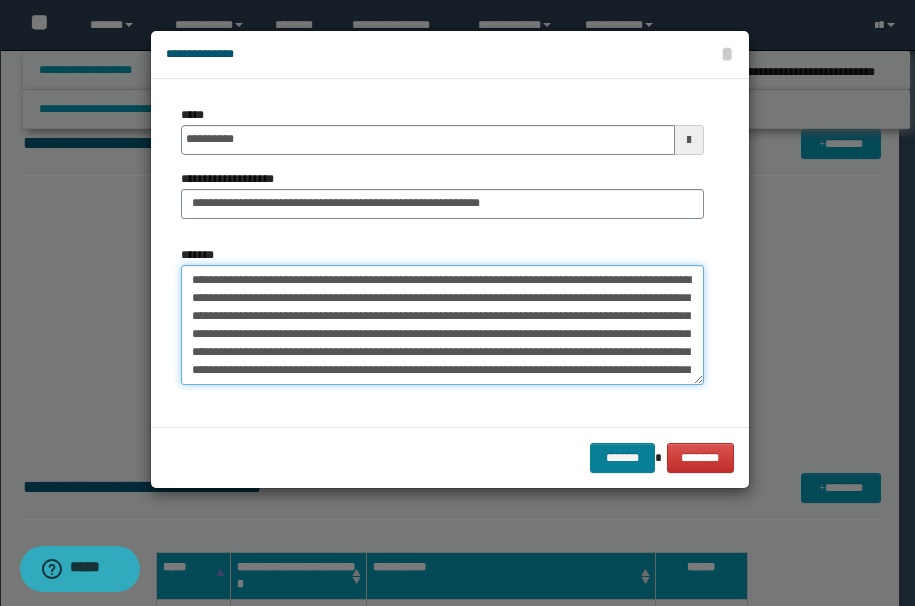 type on "**********" 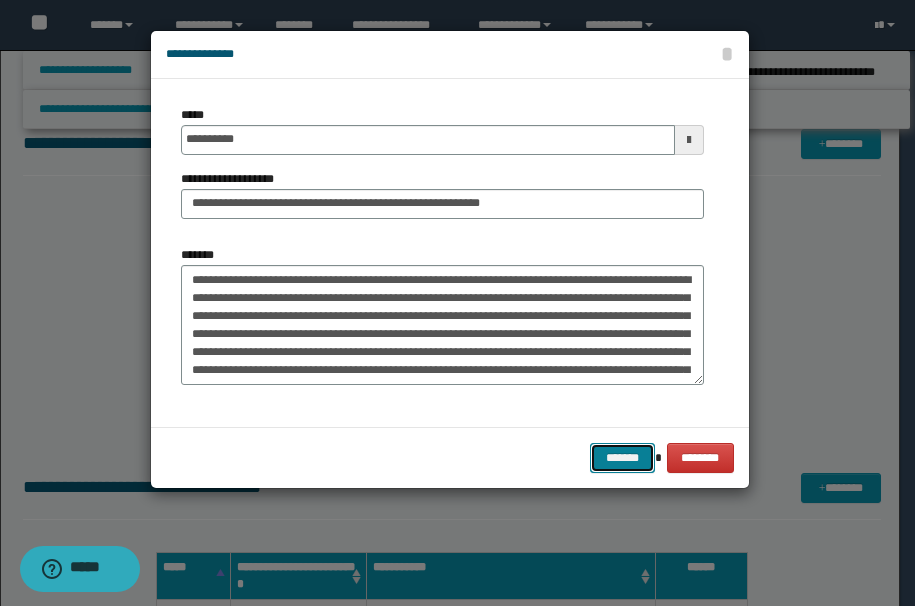 click on "*******" at bounding box center (622, 458) 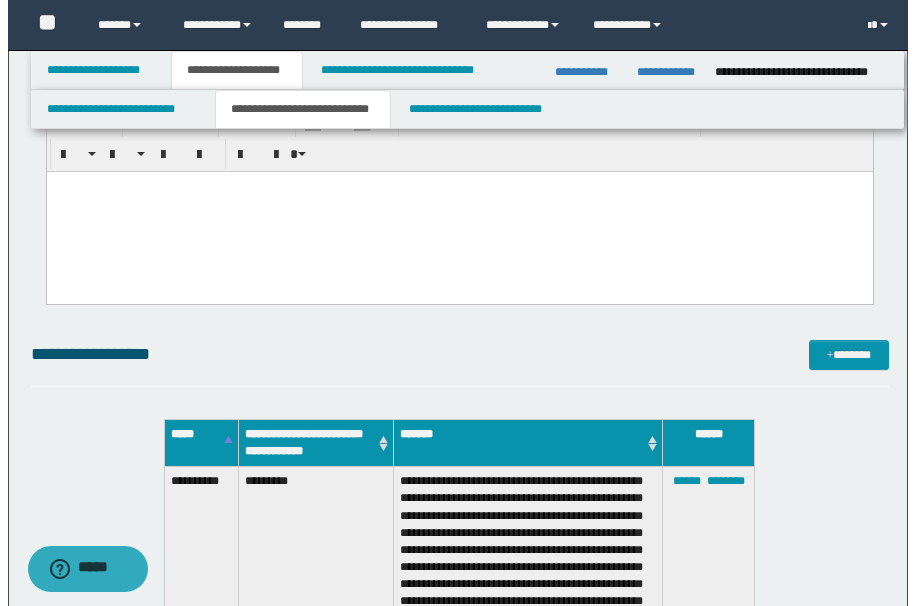 scroll, scrollTop: 1727, scrollLeft: 0, axis: vertical 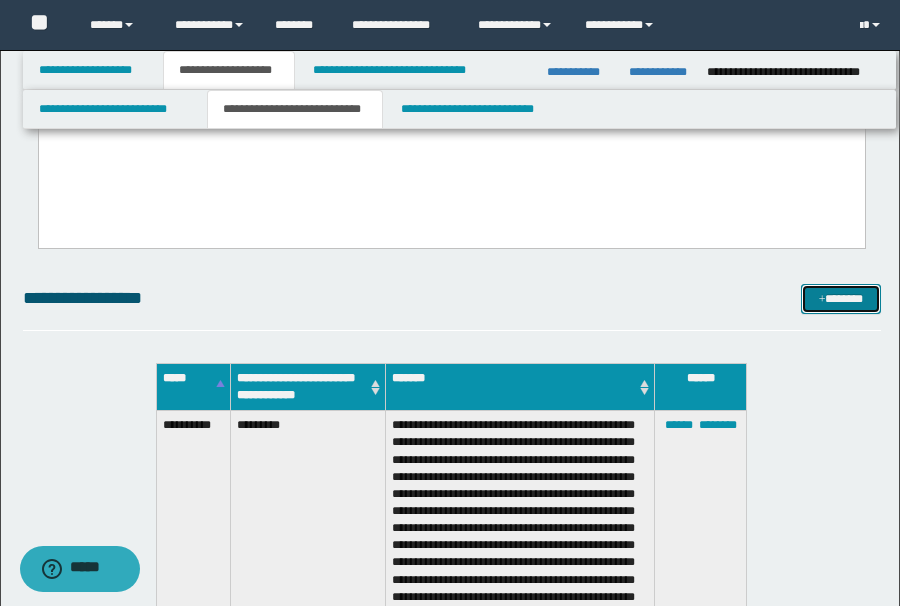 click at bounding box center (822, 300) 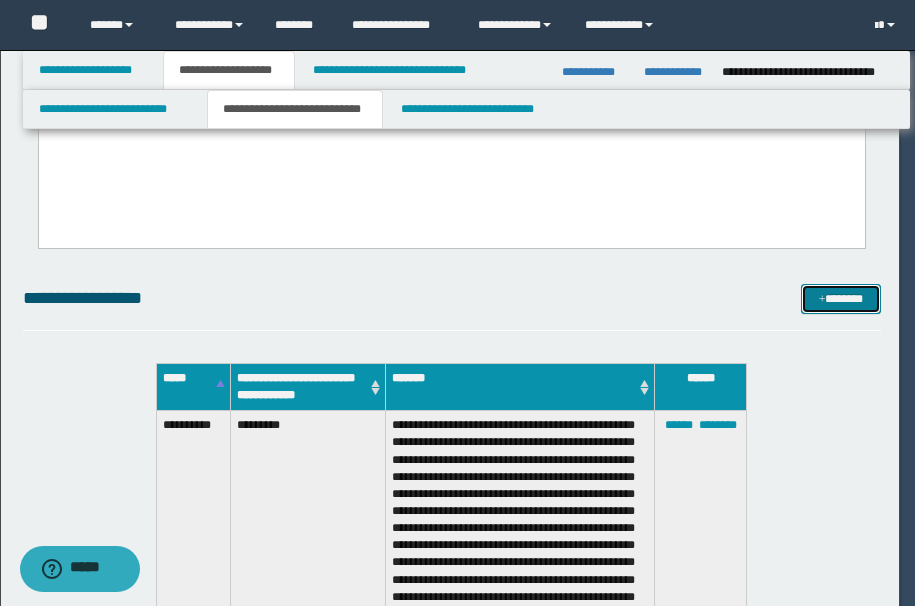 scroll, scrollTop: 0, scrollLeft: 0, axis: both 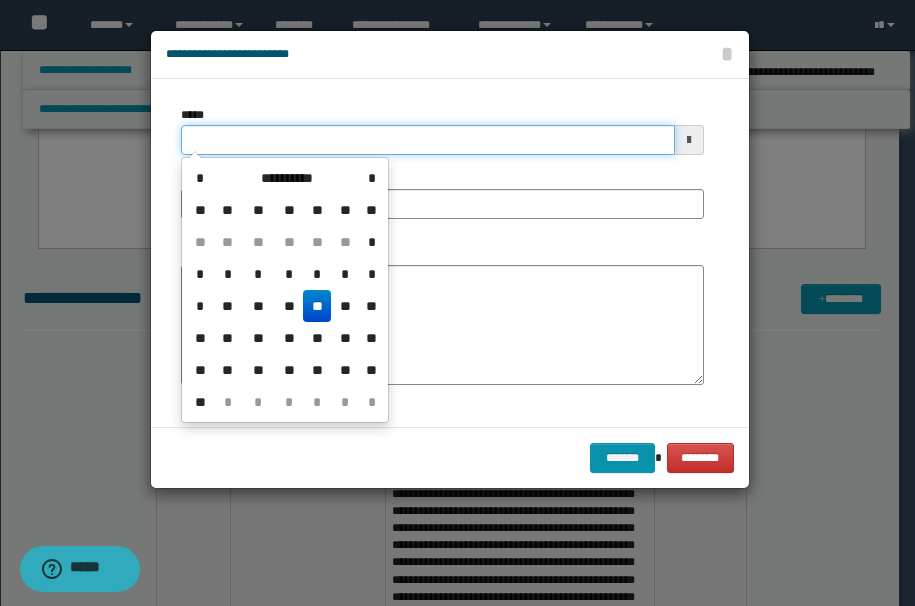 click on "*****" at bounding box center (428, 140) 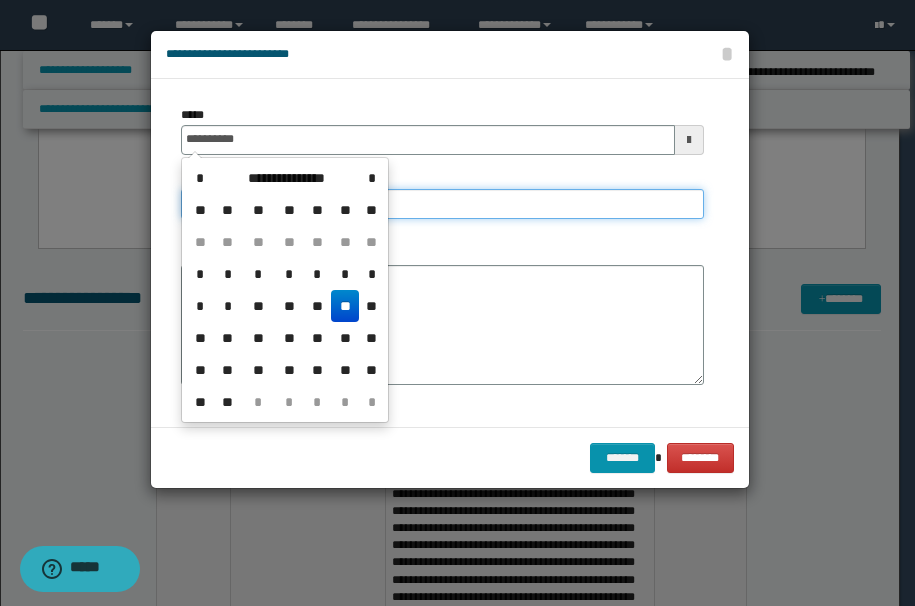 type on "**********" 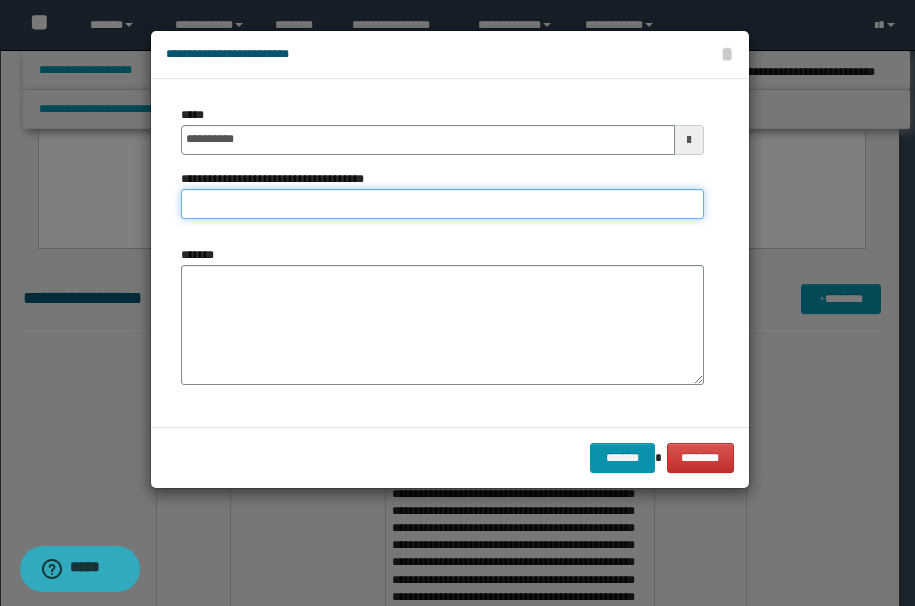 click on "**********" at bounding box center (442, 204) 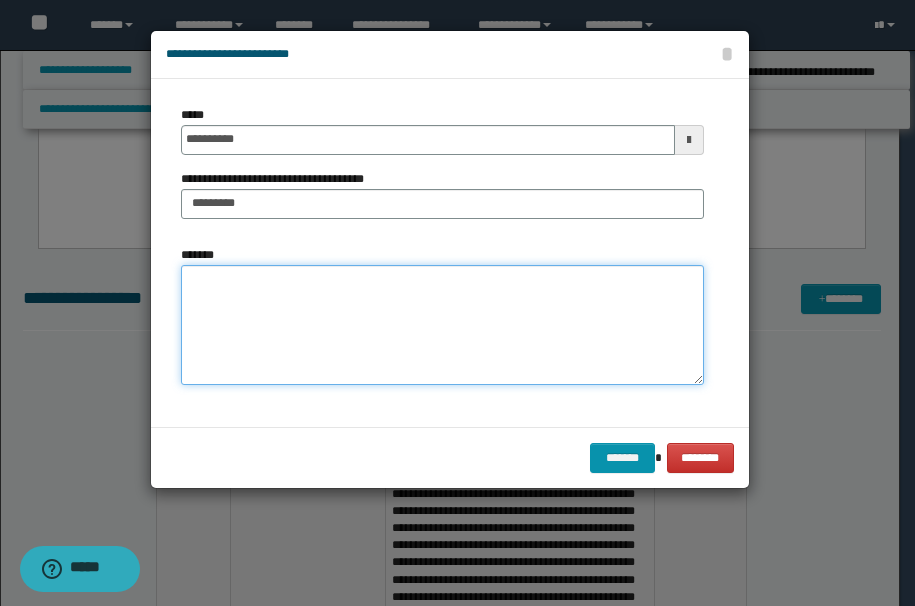 click on "*******" at bounding box center (442, 325) 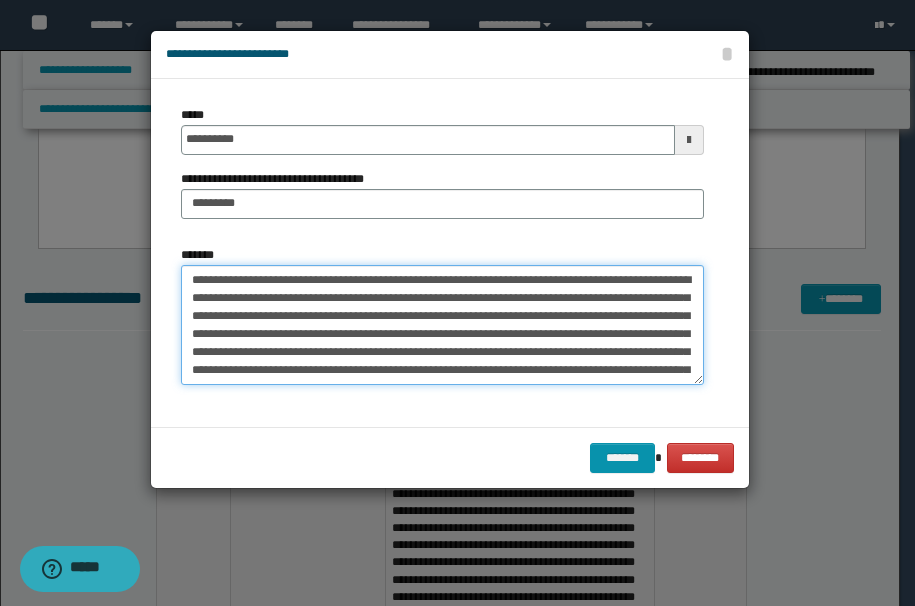 scroll, scrollTop: 498, scrollLeft: 0, axis: vertical 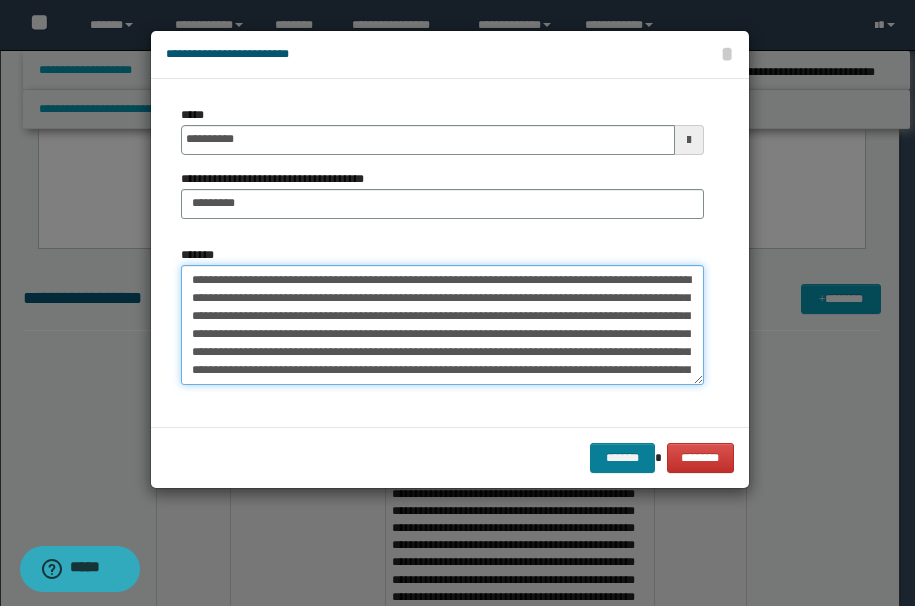 type on "**********" 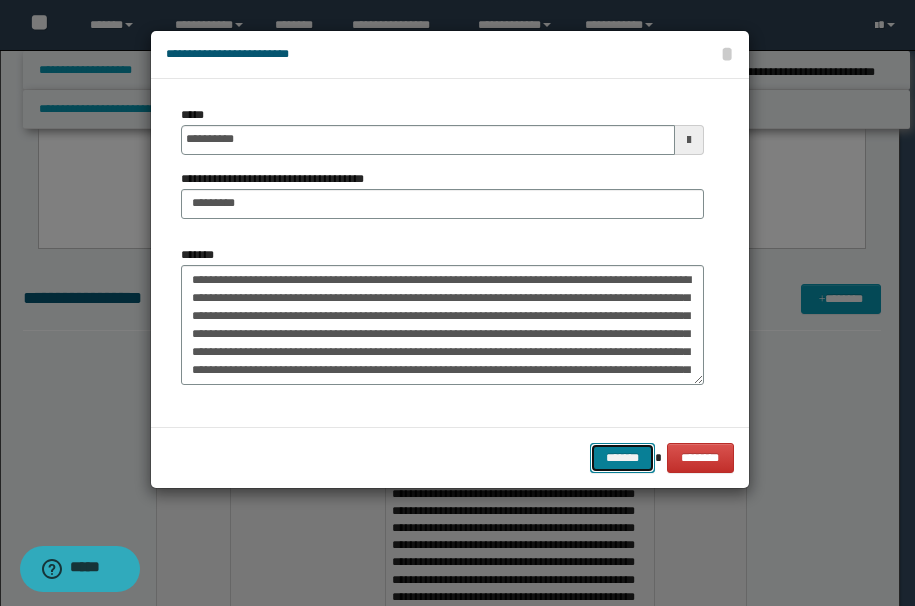 click on "*******" at bounding box center (622, 458) 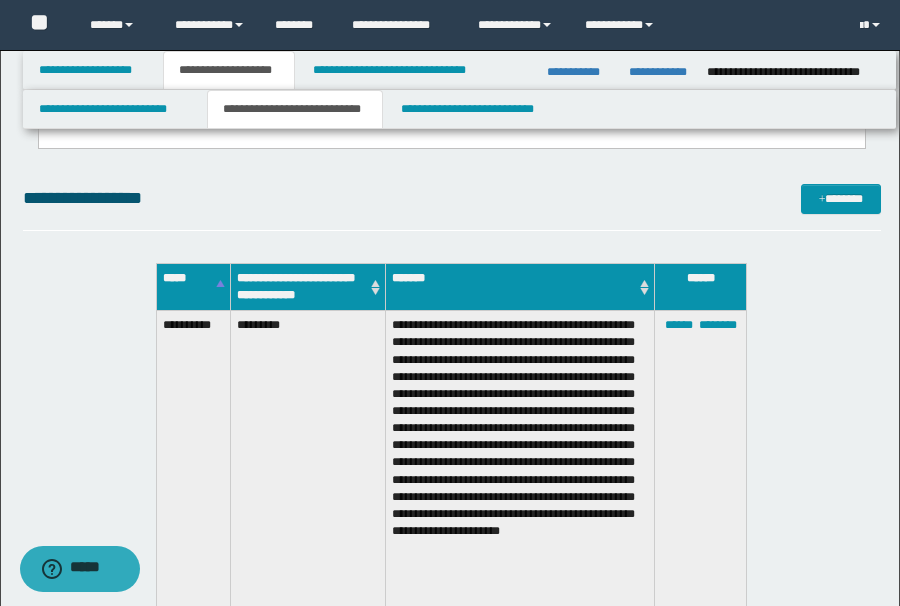 scroll, scrollTop: 1727, scrollLeft: 0, axis: vertical 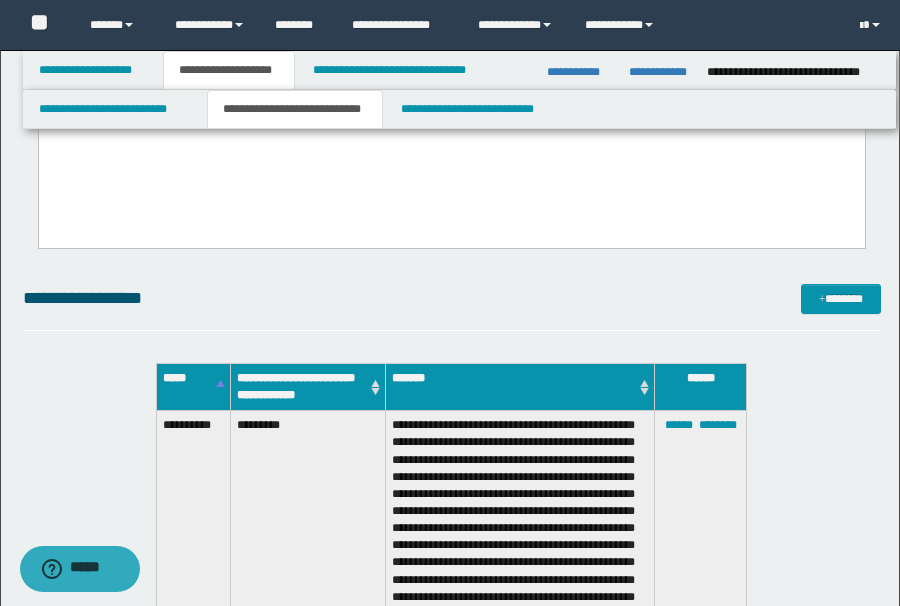 click on "**********" at bounding box center (452, 2322) 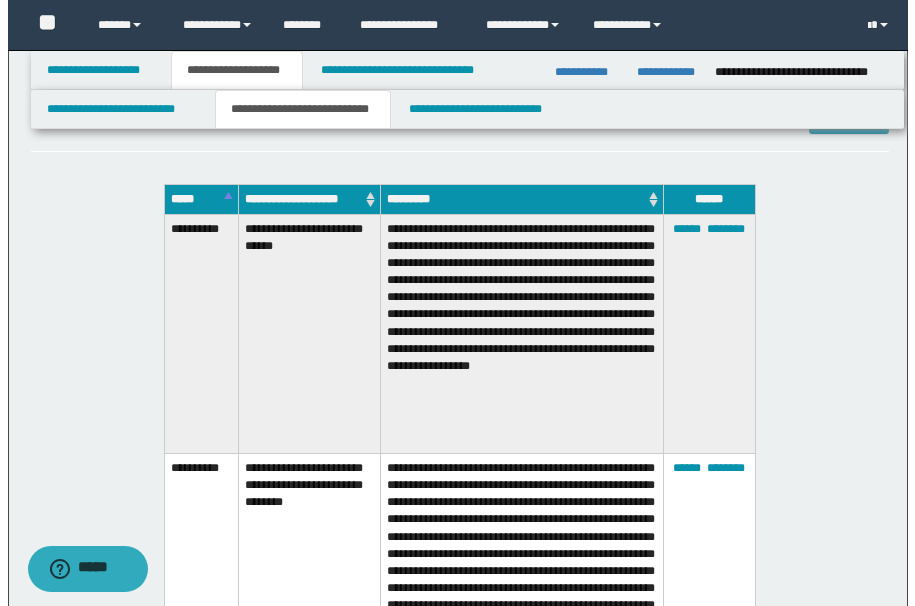 scroll, scrollTop: 5527, scrollLeft: 0, axis: vertical 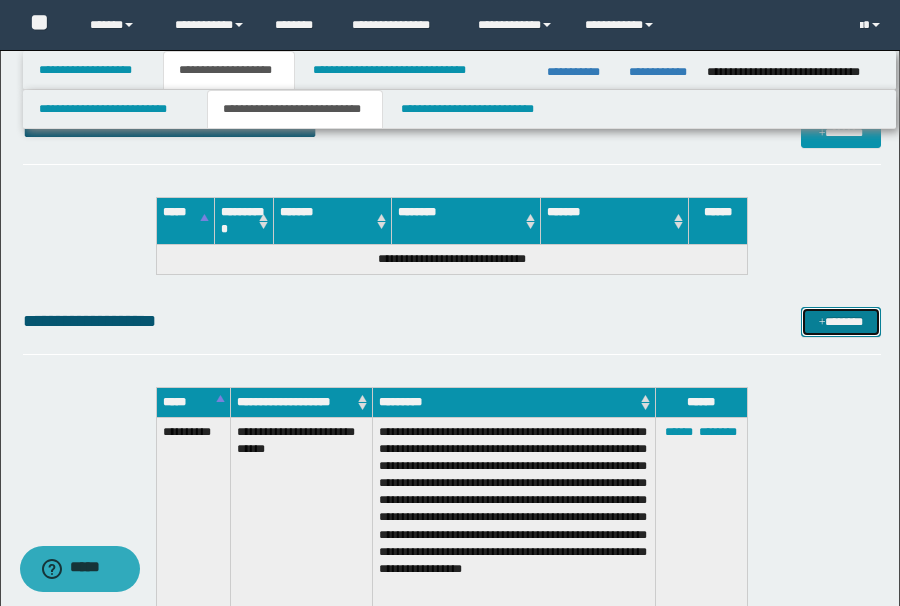 click on "*******" at bounding box center (841, 322) 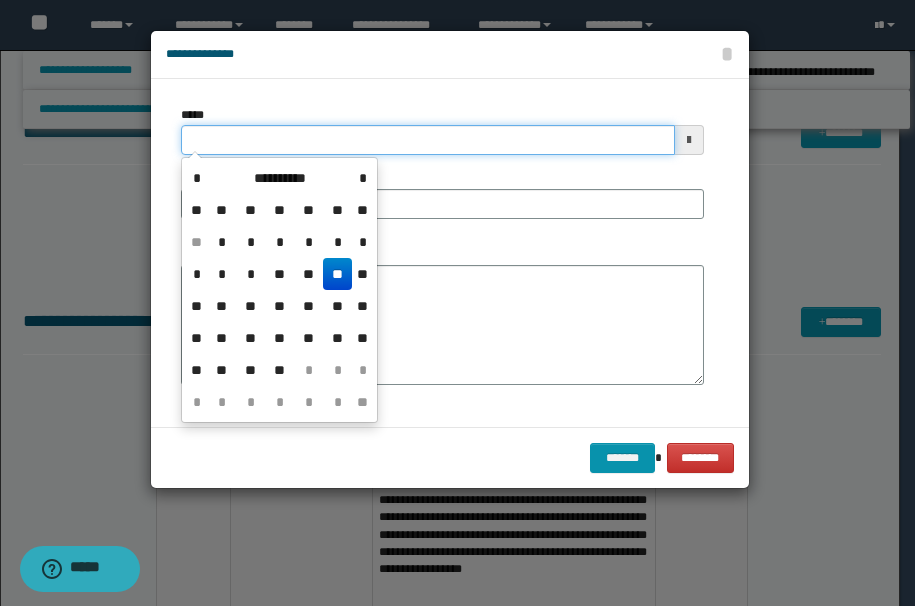 click on "*****" at bounding box center (428, 140) 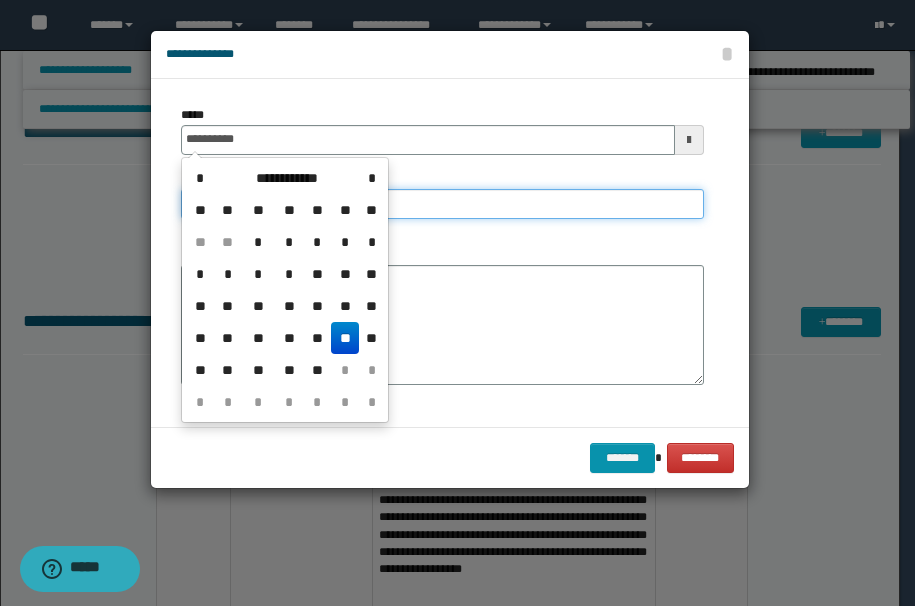 type on "**********" 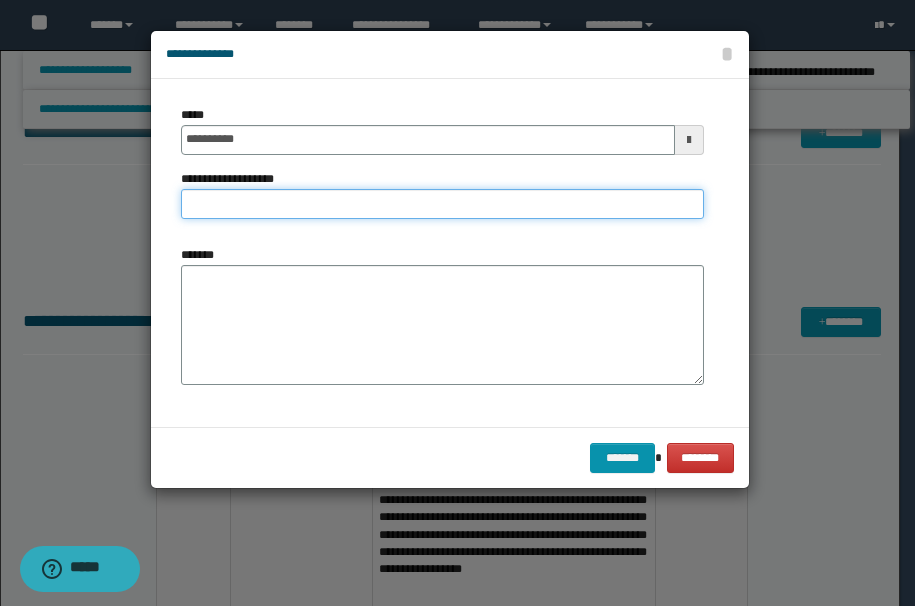 click on "**********" at bounding box center (442, 204) 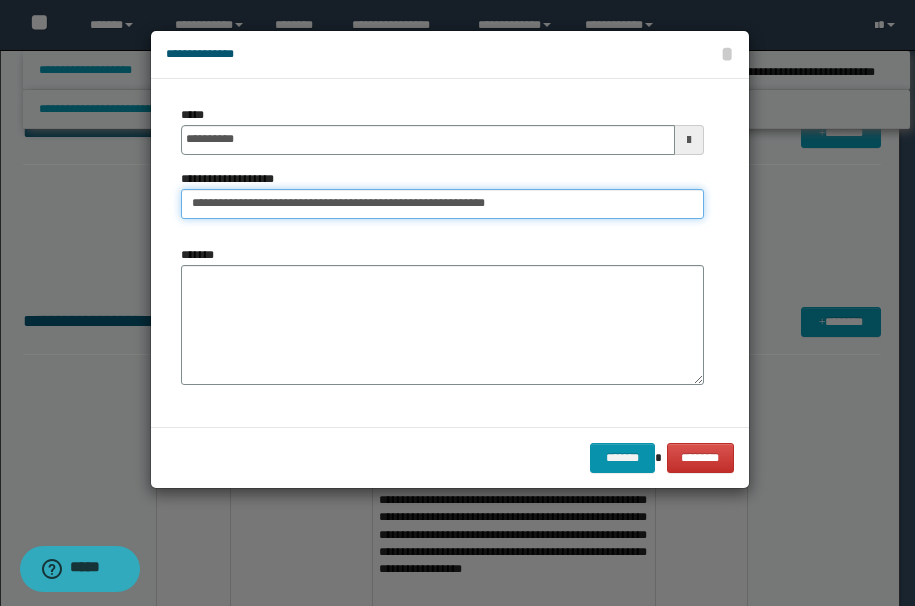 type on "**********" 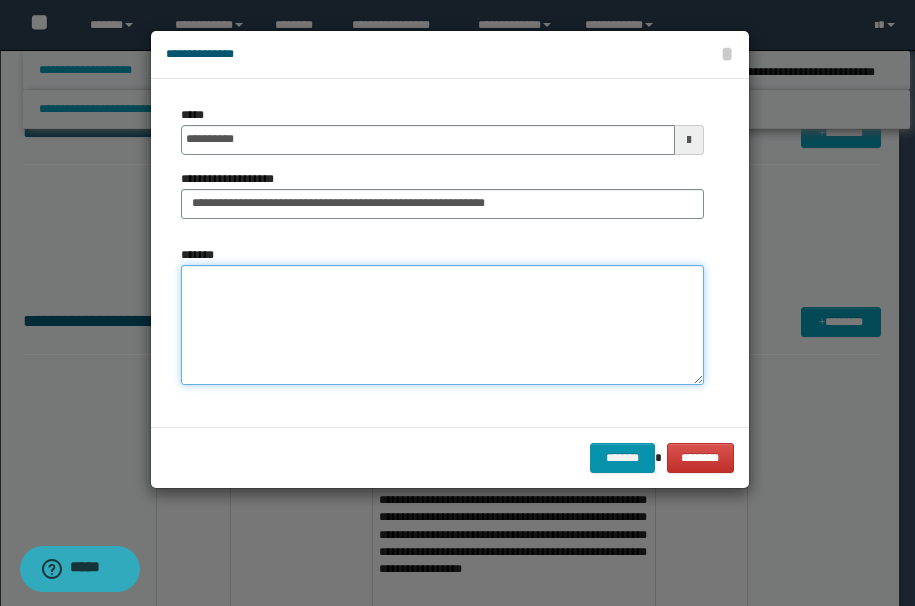 click on "*******" at bounding box center (442, 325) 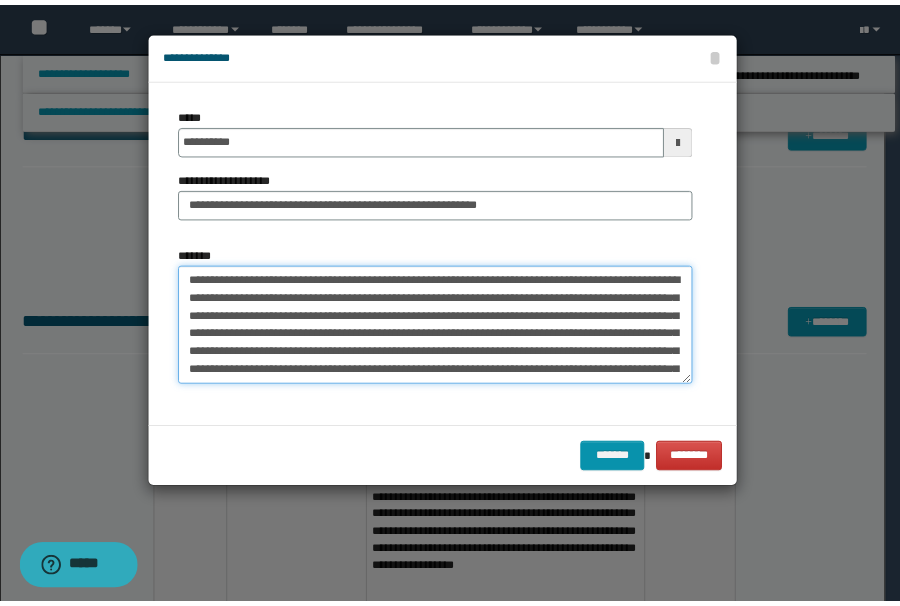 scroll, scrollTop: 246, scrollLeft: 0, axis: vertical 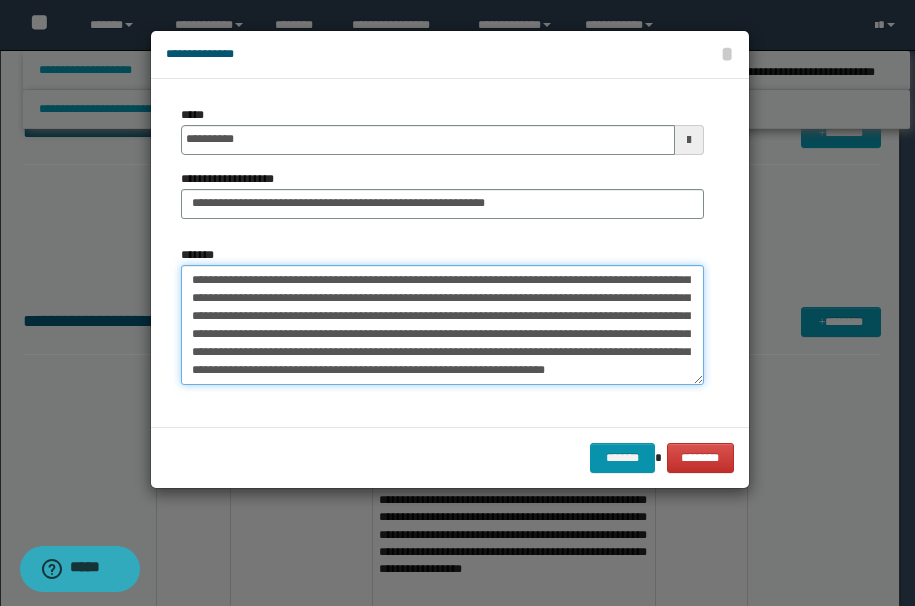 type on "**********" 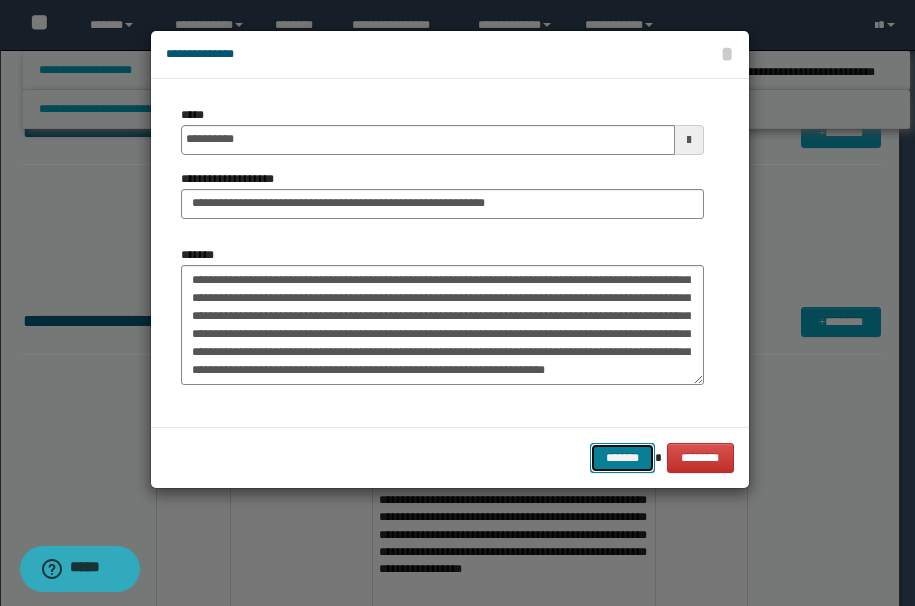 click on "*******" at bounding box center (622, 458) 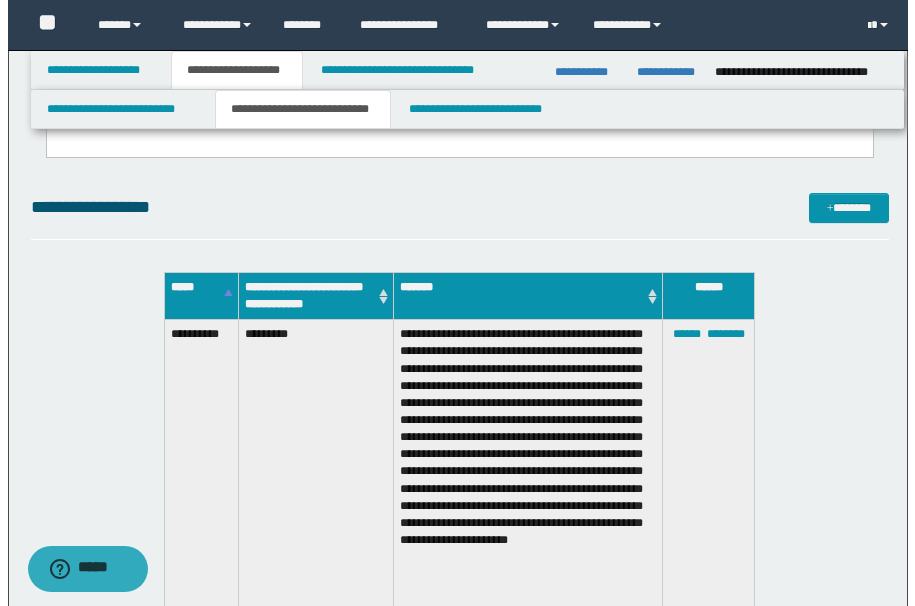 scroll, scrollTop: 1827, scrollLeft: 0, axis: vertical 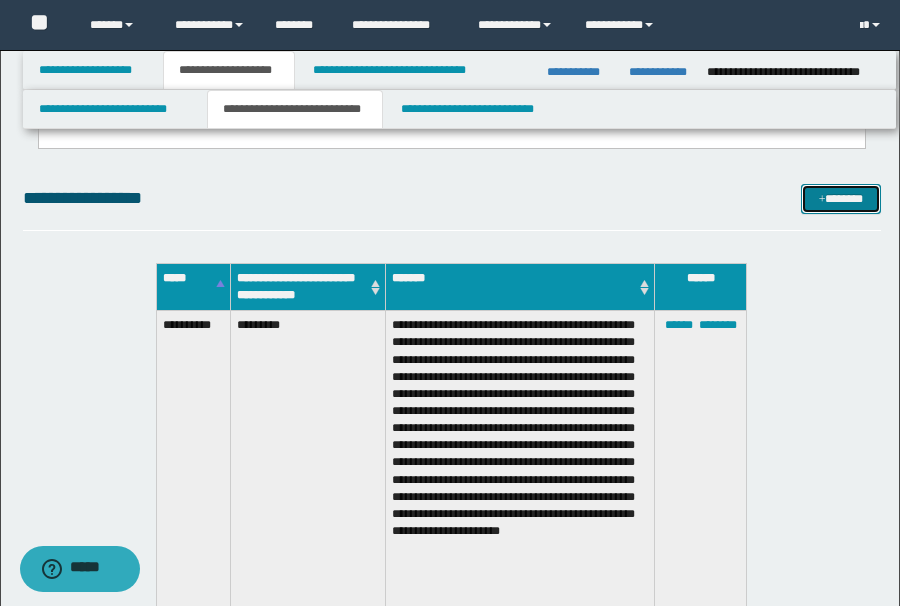 click at bounding box center [822, 200] 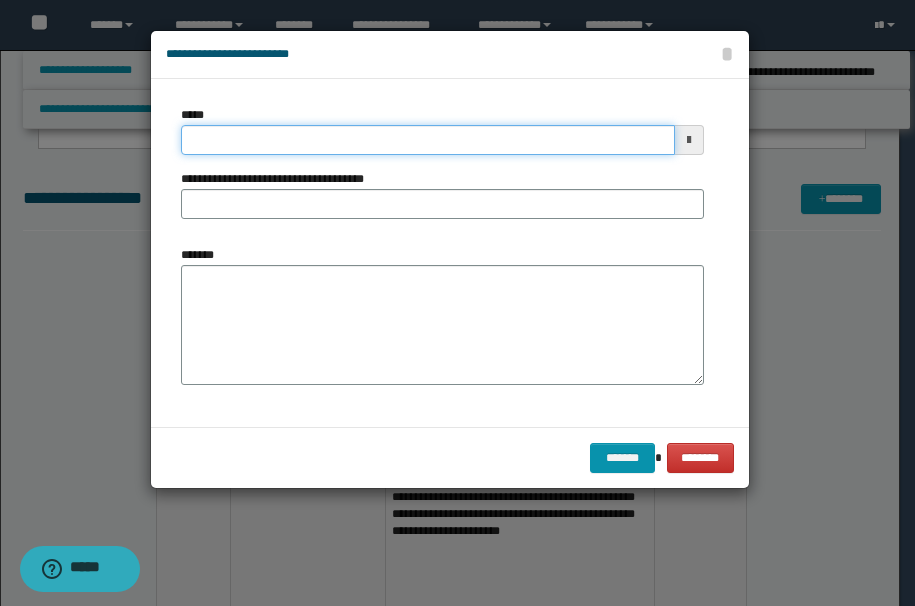 click on "*****" at bounding box center [428, 140] 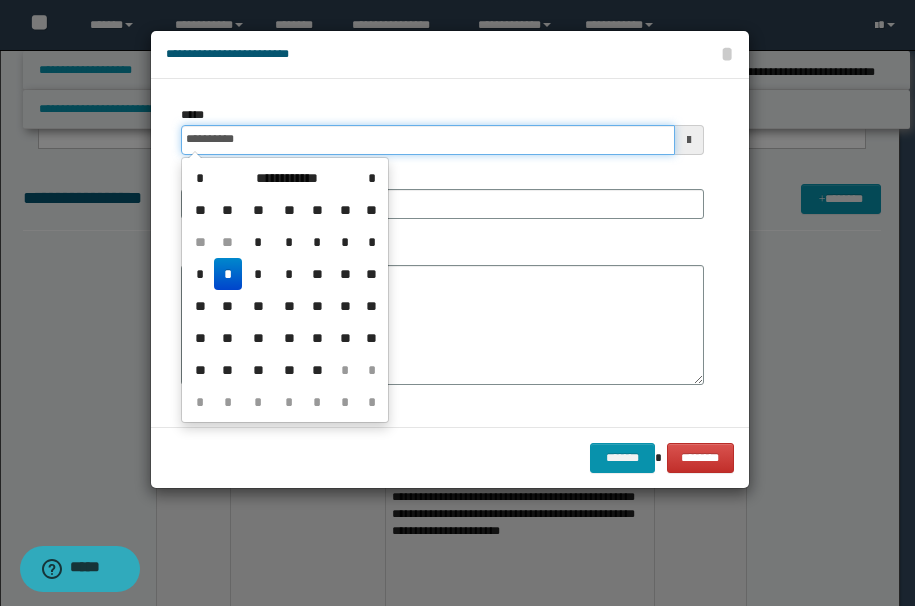 click on "**********" at bounding box center [428, 140] 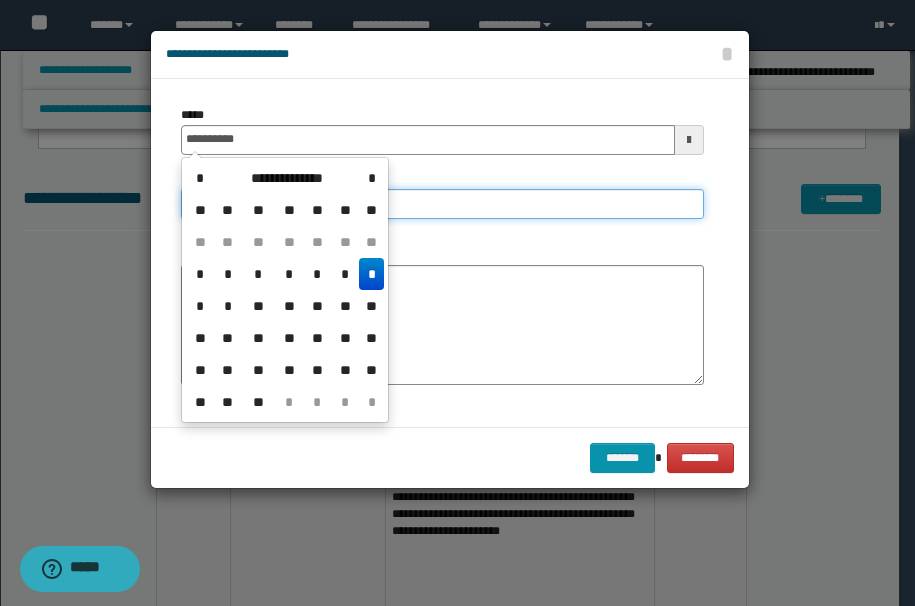 type on "**********" 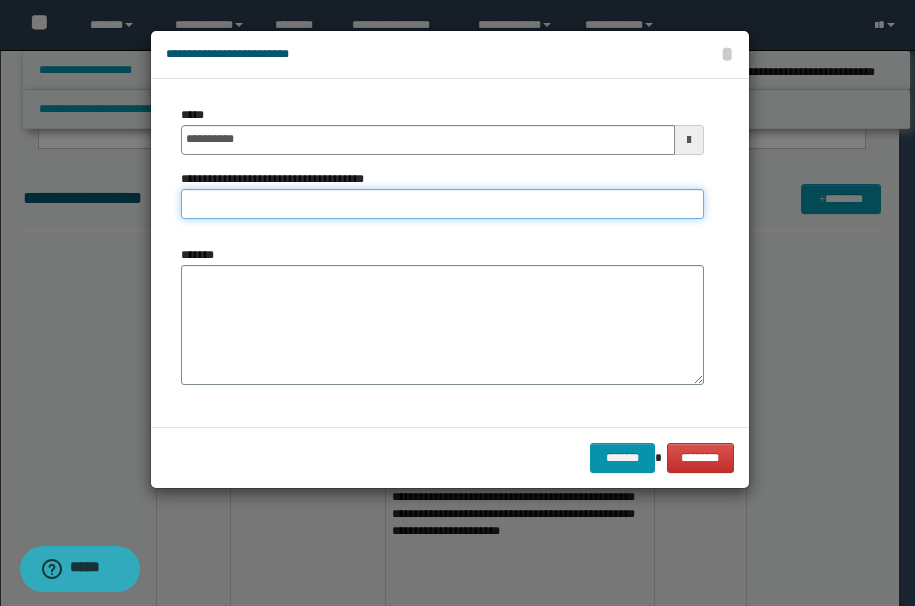 click on "**********" at bounding box center [442, 204] 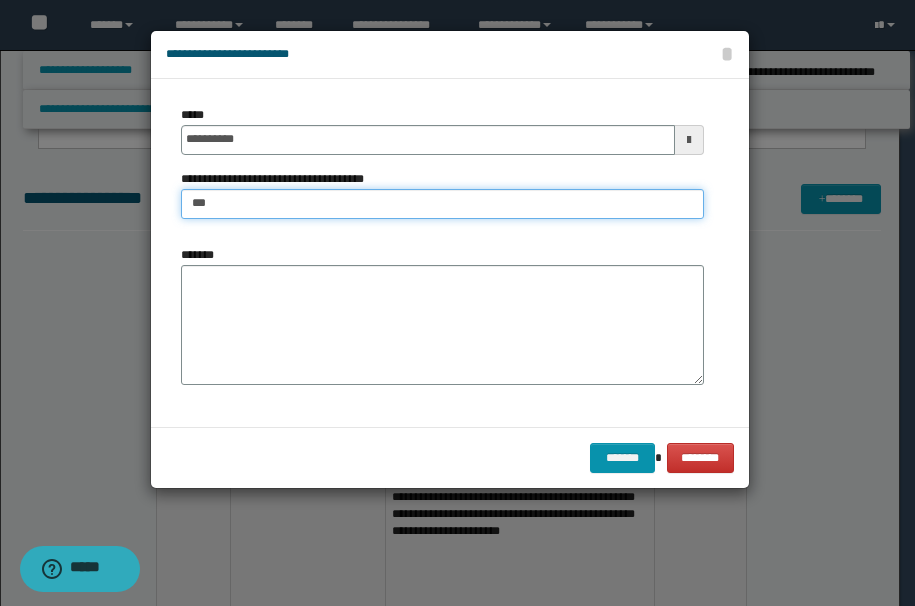 type on "*********" 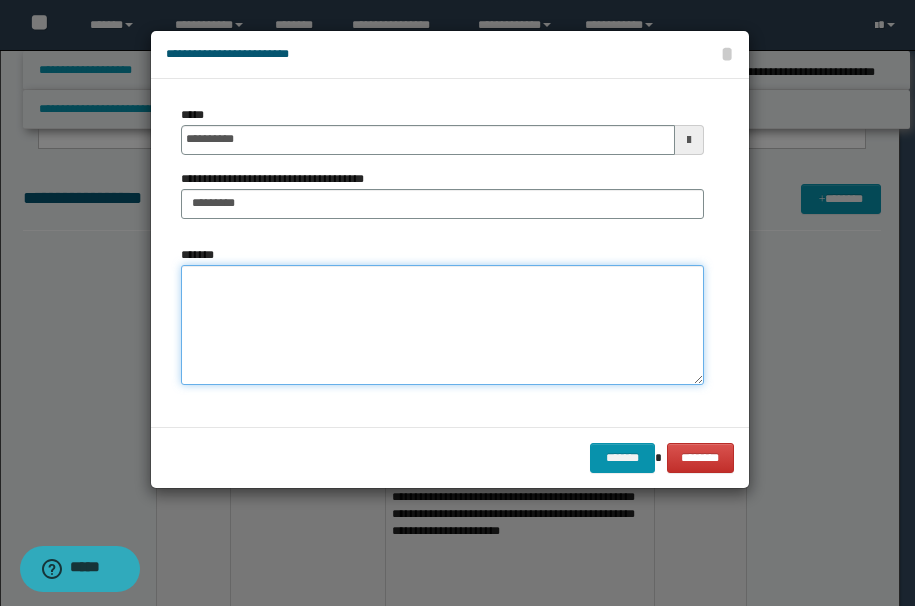 drag, startPoint x: 235, startPoint y: 300, endPoint x: 211, endPoint y: 303, distance: 24.186773 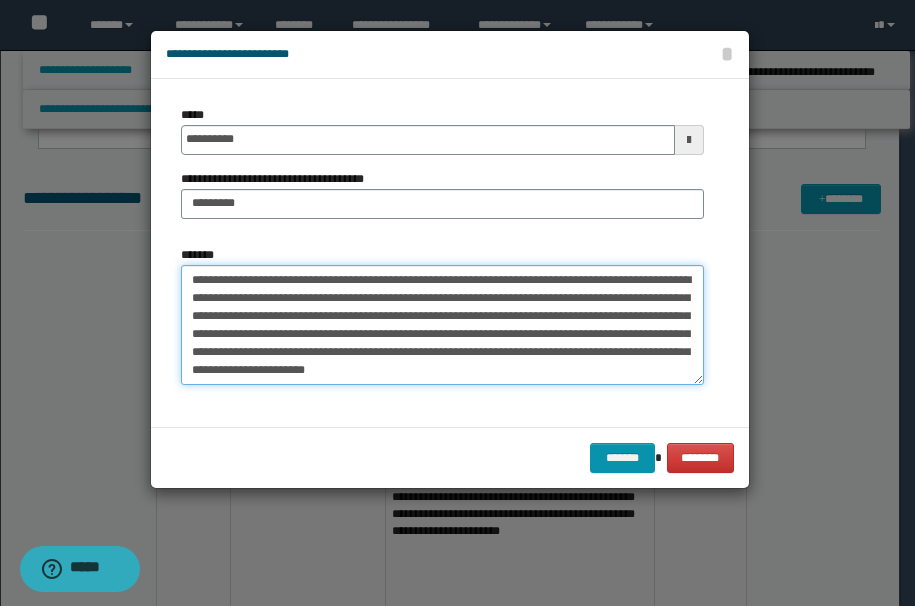 scroll, scrollTop: 0, scrollLeft: 0, axis: both 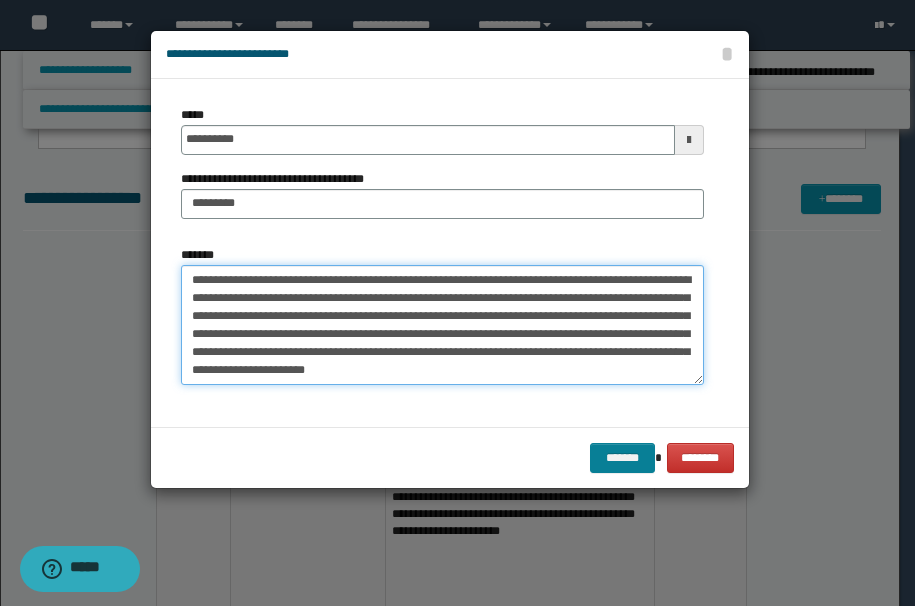 type on "**********" 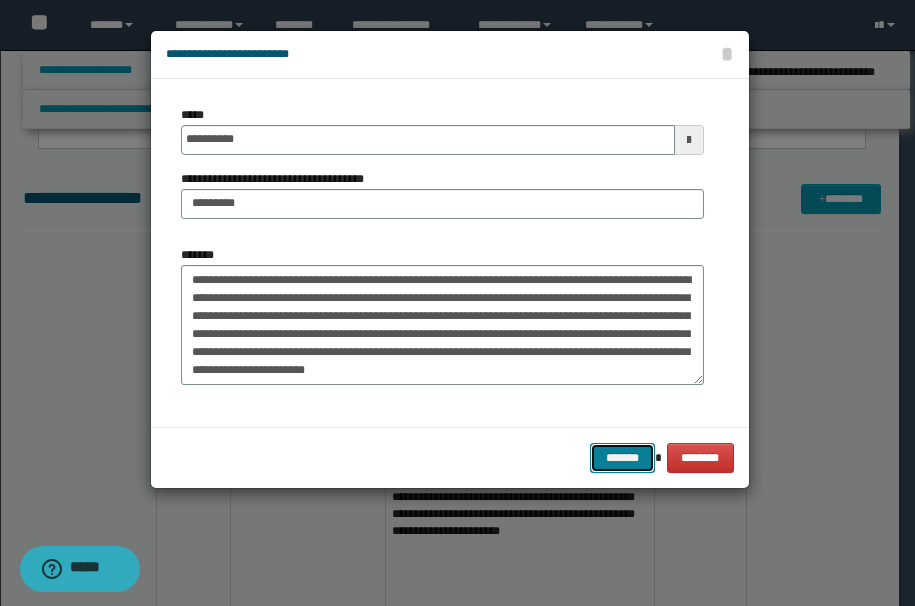 click on "*******" at bounding box center (622, 458) 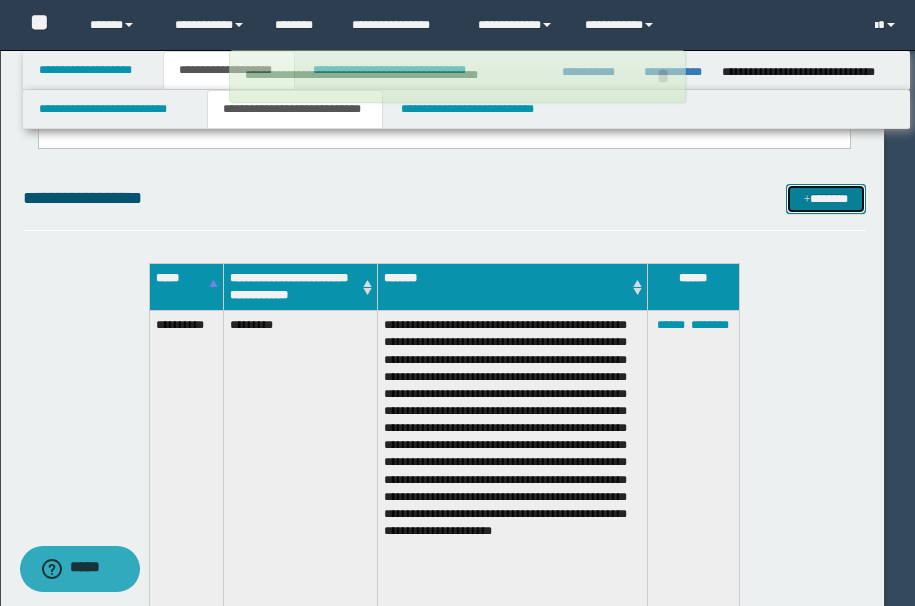 type 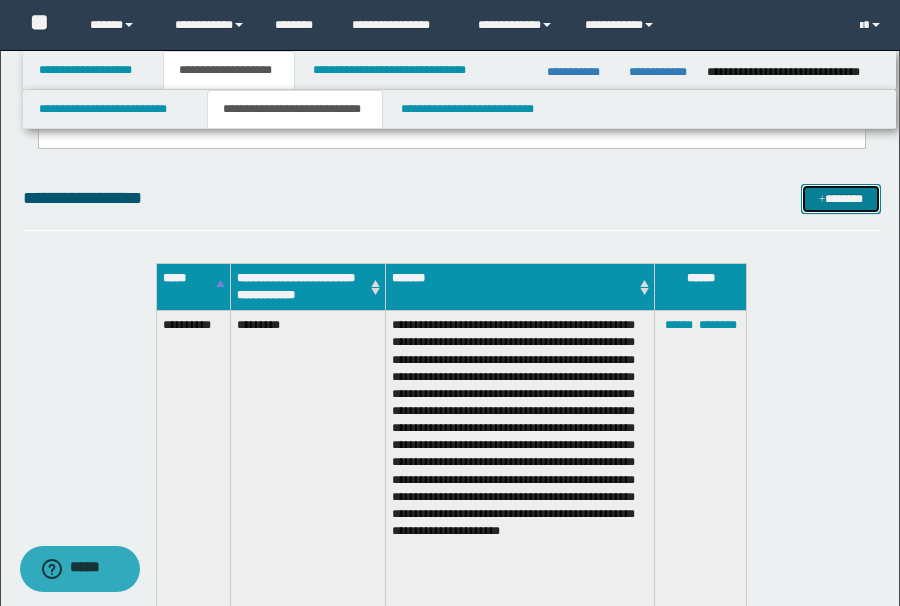 click at bounding box center [822, 200] 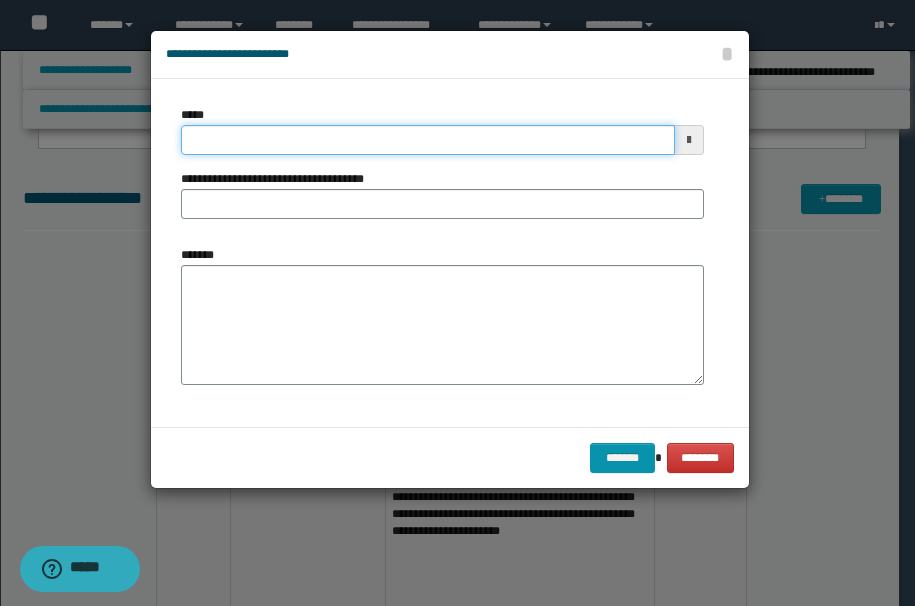 click on "*****" at bounding box center [428, 140] 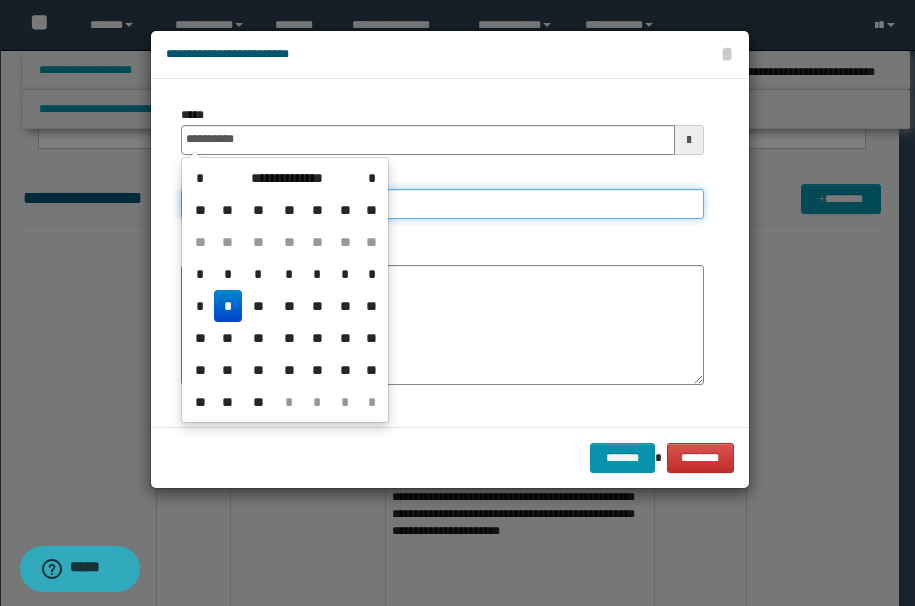 type on "**********" 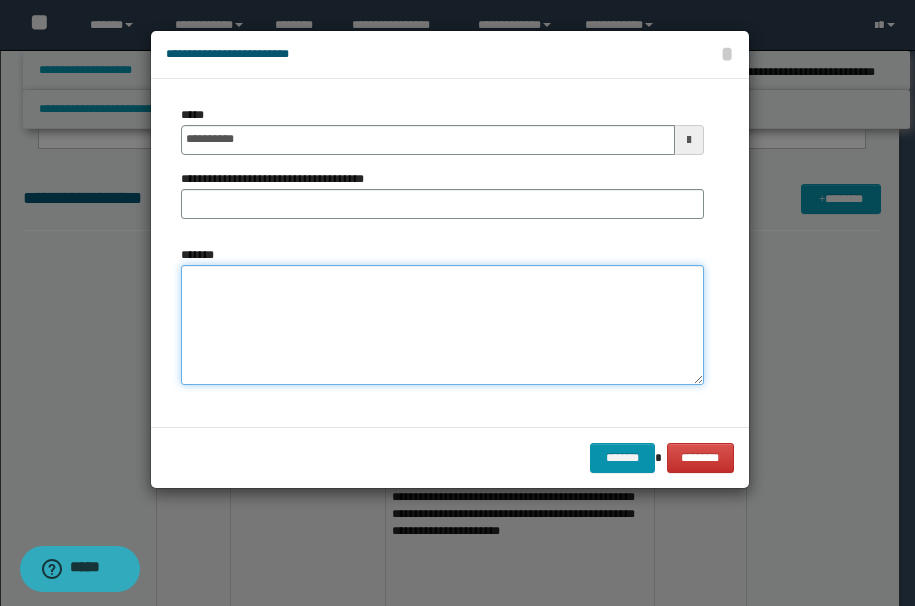 click on "*******" at bounding box center [442, 325] 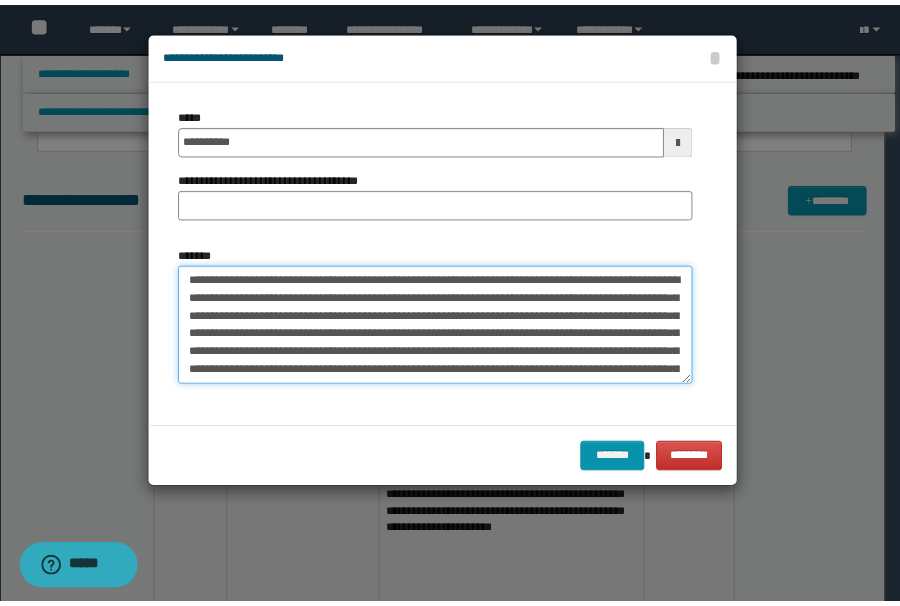 scroll, scrollTop: 588, scrollLeft: 0, axis: vertical 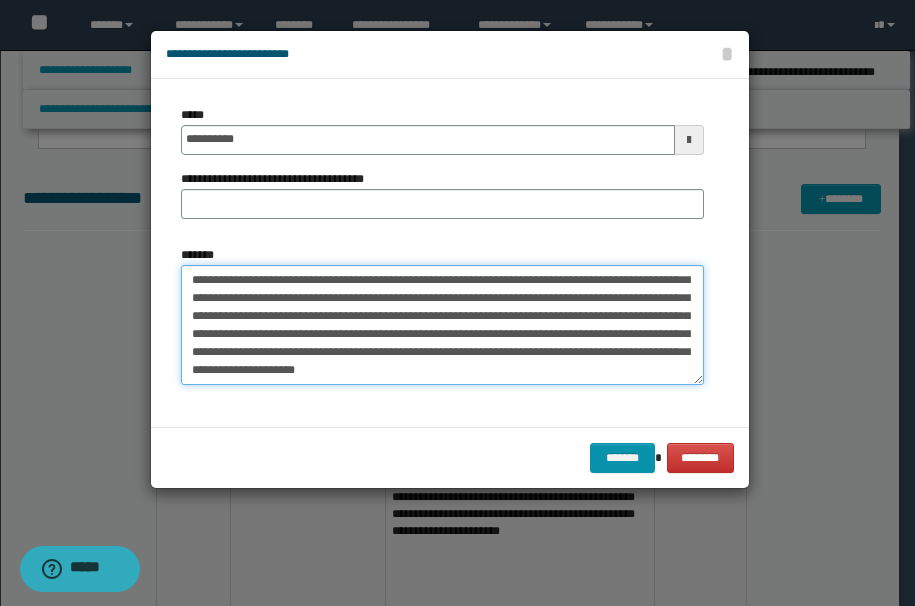 type on "**********" 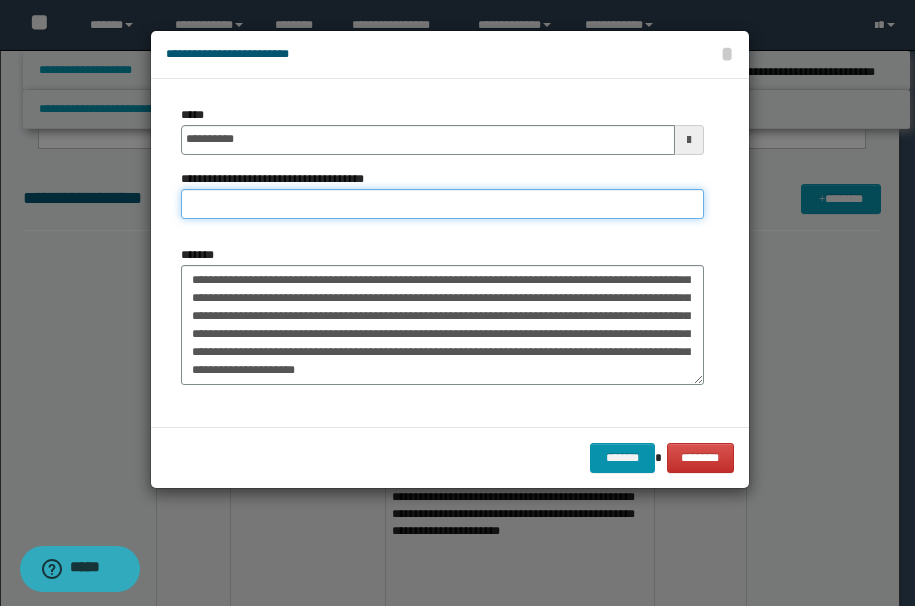 click on "**********" at bounding box center [442, 204] 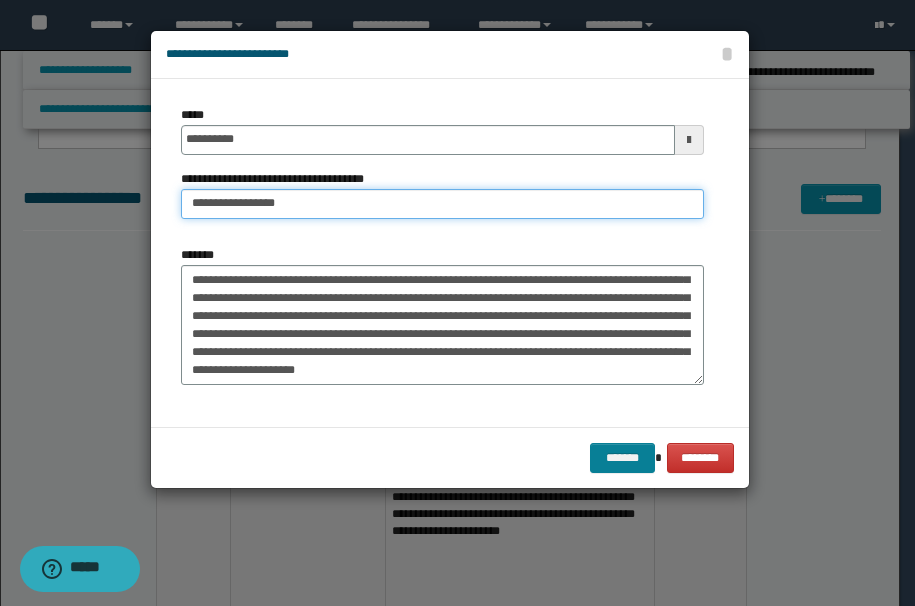 type on "**********" 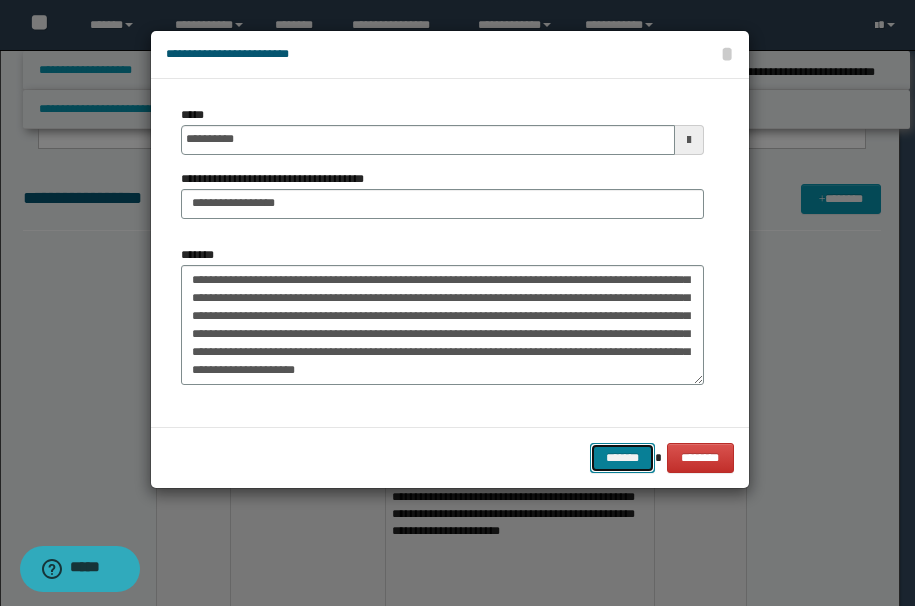 click on "*******" at bounding box center [622, 458] 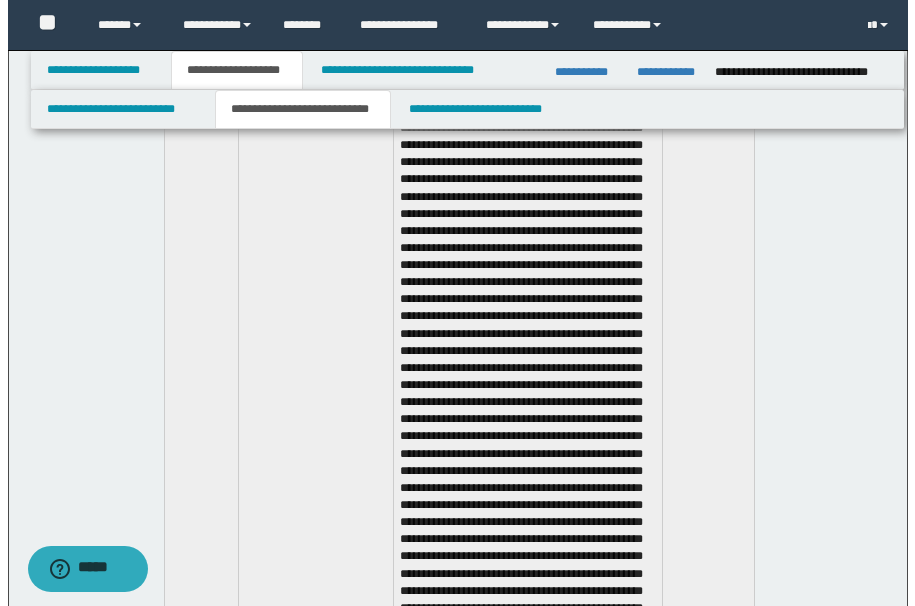 scroll, scrollTop: 5527, scrollLeft: 0, axis: vertical 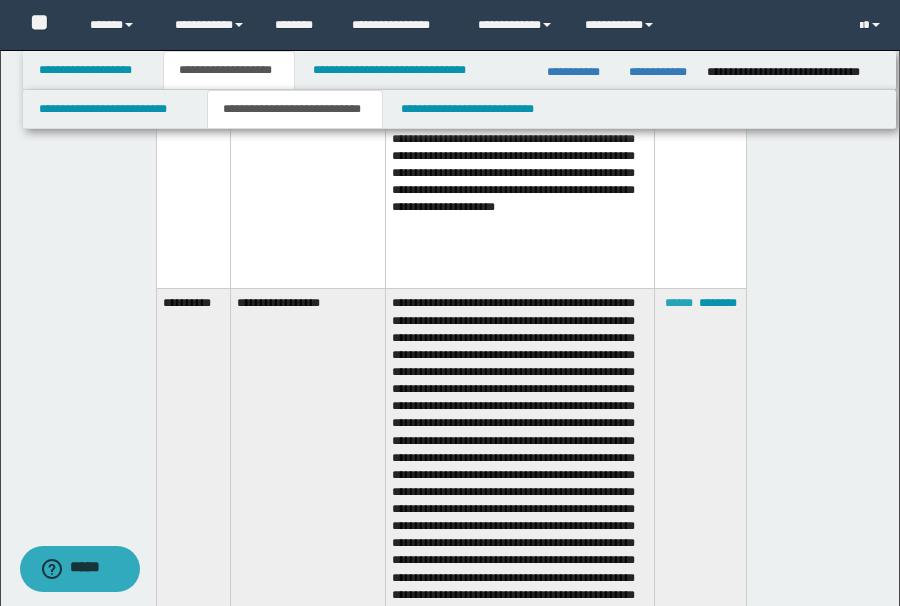 click on "******" at bounding box center [679, 303] 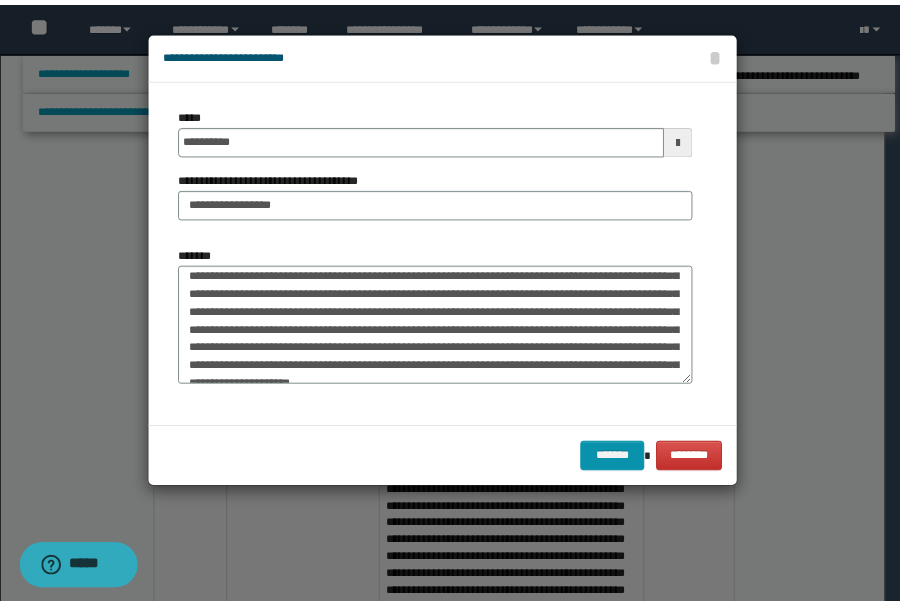scroll, scrollTop: 594, scrollLeft: 0, axis: vertical 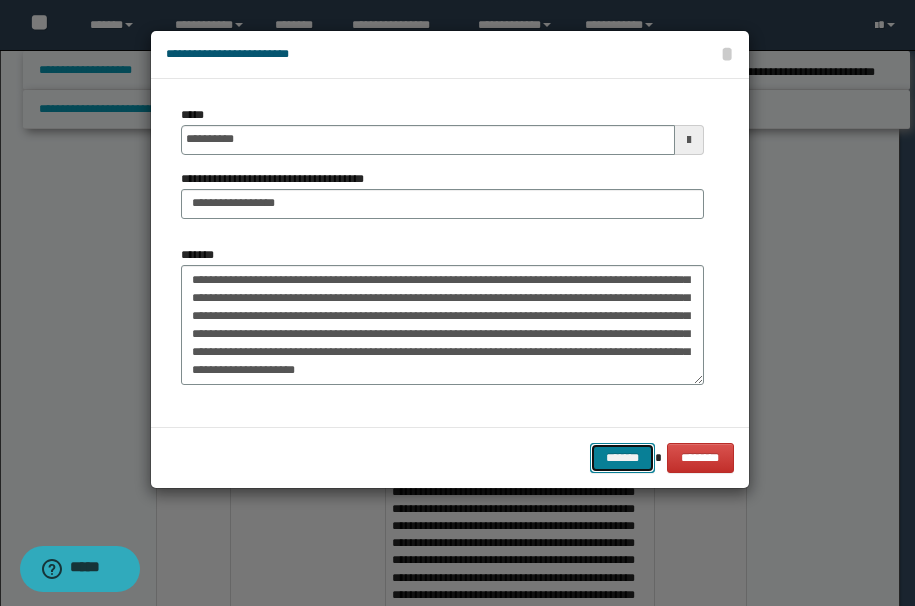 click on "*******" at bounding box center [622, 458] 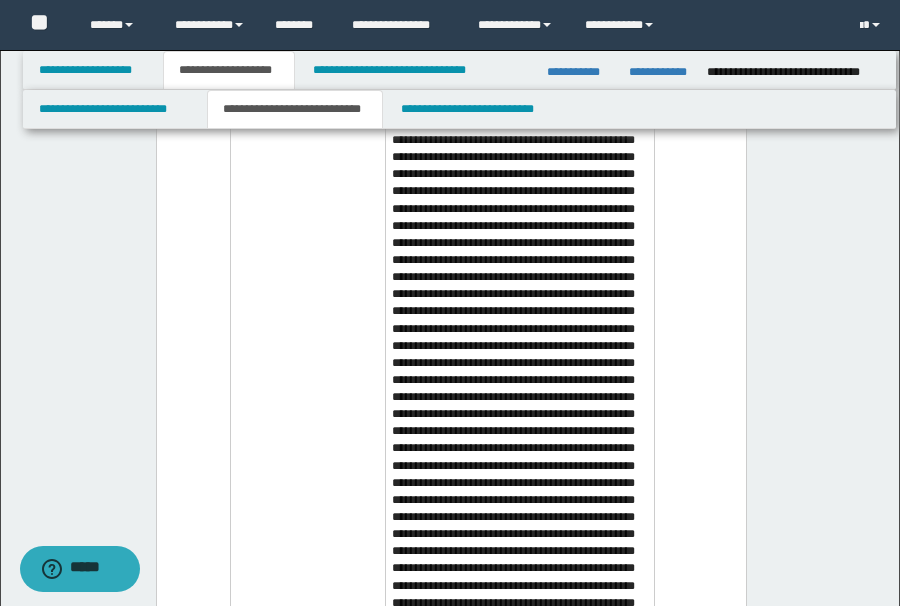 scroll, scrollTop: 3827, scrollLeft: 0, axis: vertical 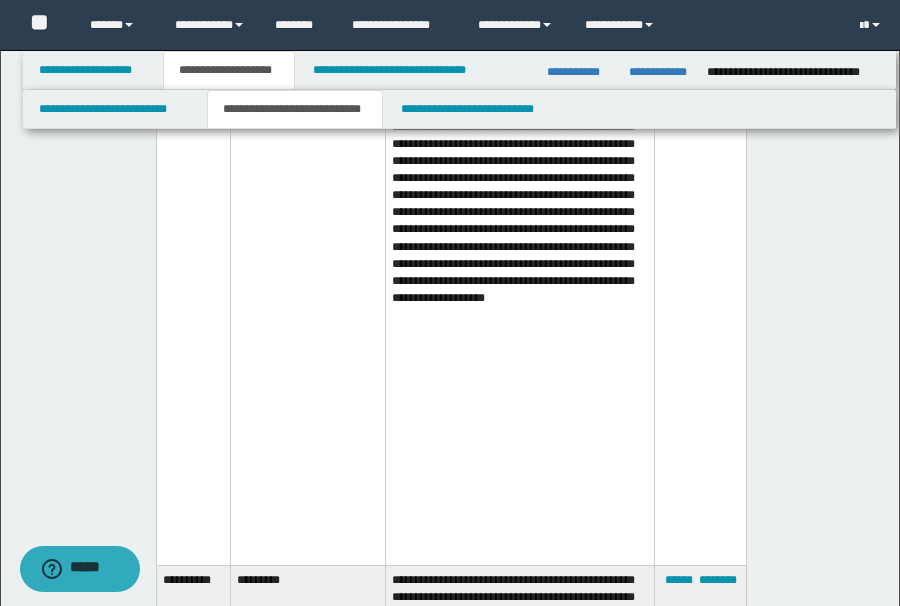 click at bounding box center [519, 55] 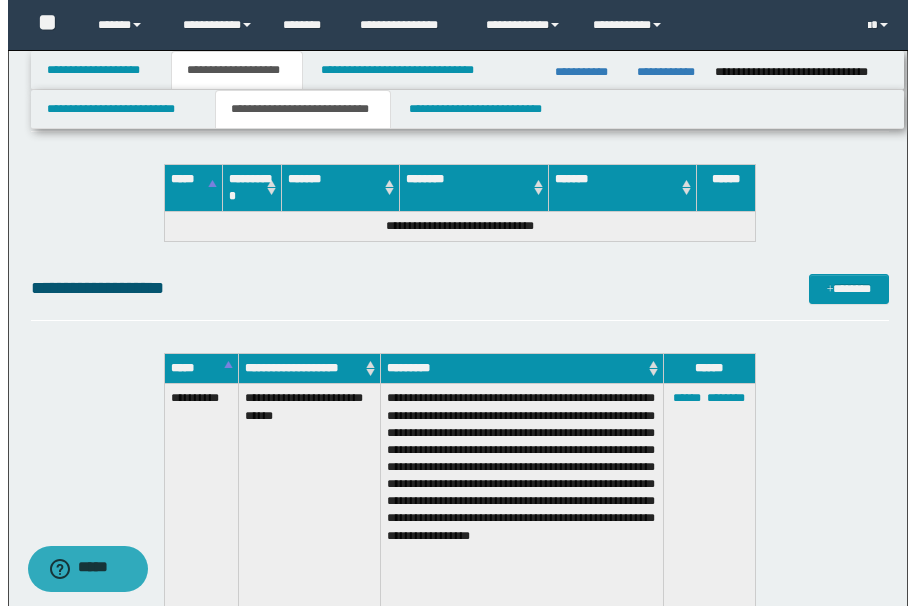 scroll, scrollTop: 7127, scrollLeft: 0, axis: vertical 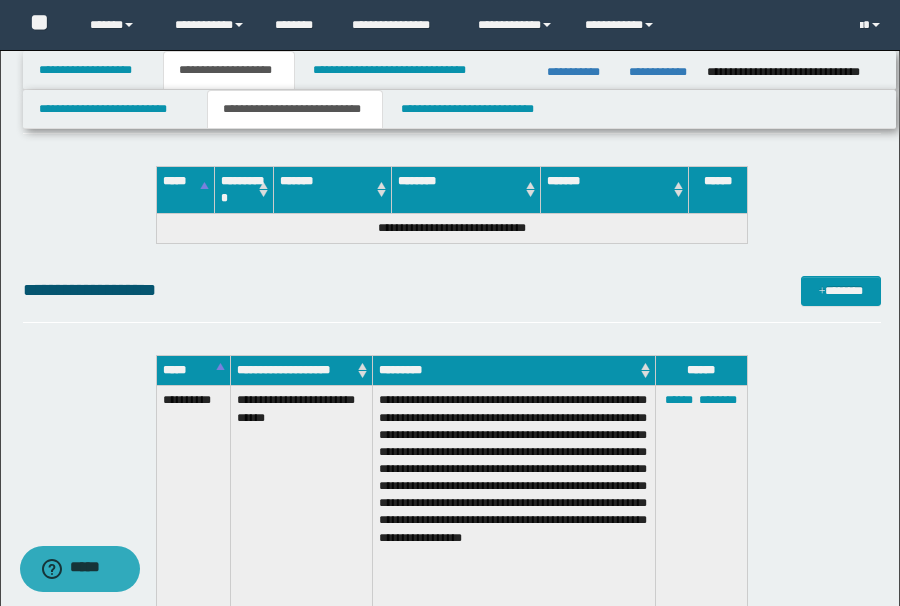click on "[FIRST] [LAST] [STREET]
[CITY] [STATE] [POSTAL_CODE] [COUNTRY] [PHONE] [EMAIL] [USERNAME] [BIRTH_DATE] [AGE] [GENDER] [OCCUPATION] [COMPANY] [JOB_TITLE] [ADDRESS_LINE_1] [ADDRESS_LINE_2] [CITY] [STATE] [POSTAL_CODE] [COUNTRY] [PHONE] [EMAIL] [USERNAME] [BIRTH_DATE] [AGE] [GENDER] [OCCUPATION] [COMPANY] [JOB_TITLE] [ADDRESS_LINE_1] [ADDRESS_LINE_2] [CITY] [STATE] [POSTAL_CODE] [COUNTRY] [PHONE] [EMAIL] [USERNAME] [BIRTH_DATE] [AGE] [GENDER] [OCCUPATION] [COMPANY] [JOB_TITLE]" at bounding box center (452, 1161) 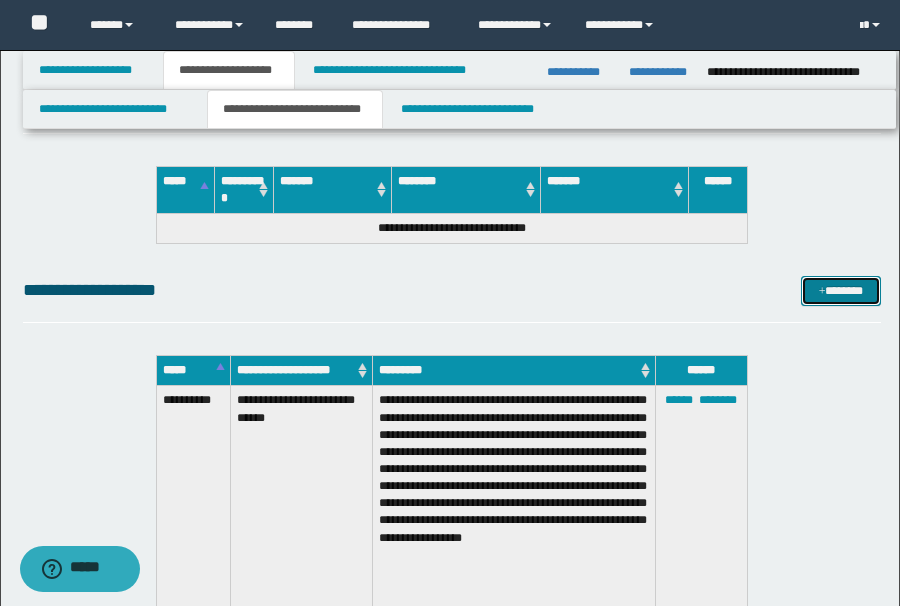 click at bounding box center [822, 292] 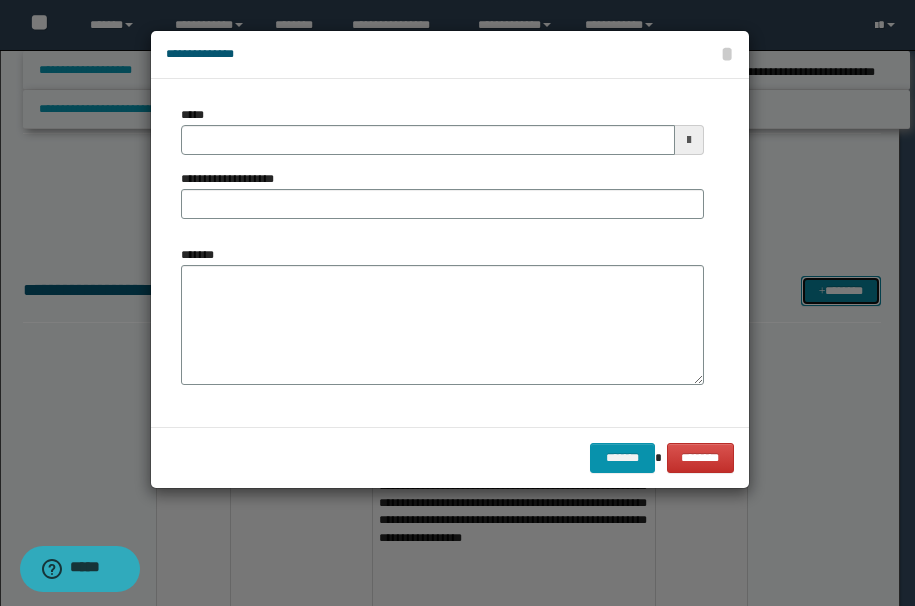 scroll, scrollTop: 0, scrollLeft: 0, axis: both 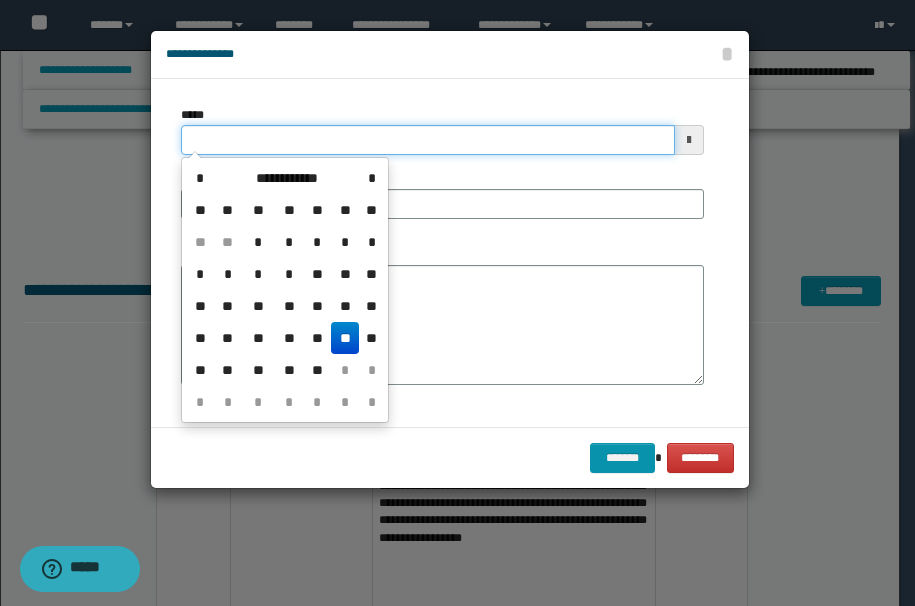 click on "*****" at bounding box center [428, 140] 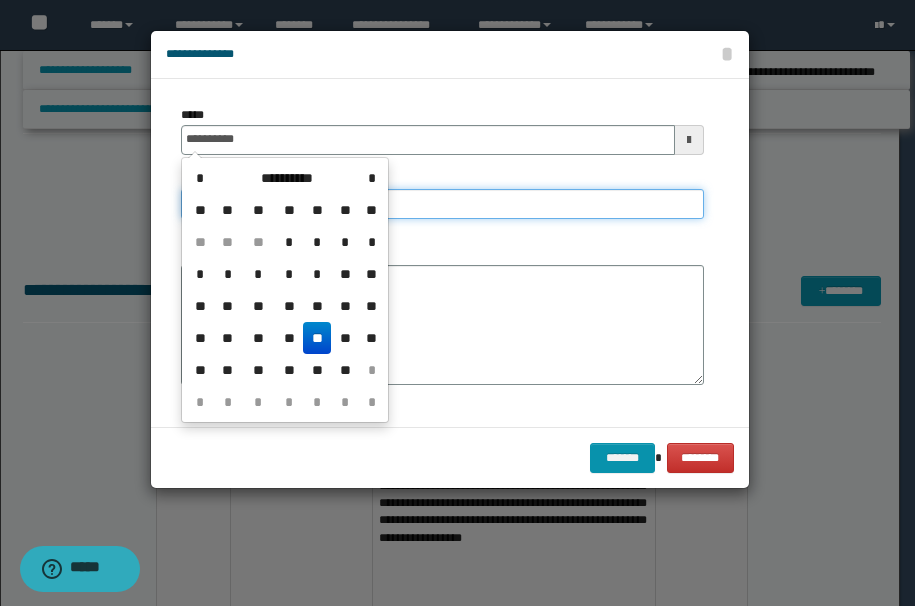 type on "**********" 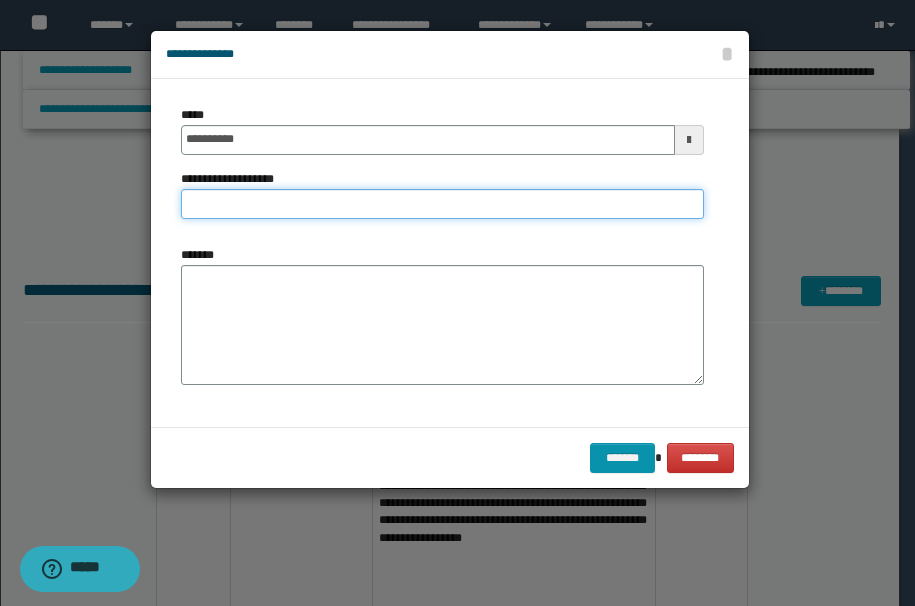 click on "**********" at bounding box center [442, 204] 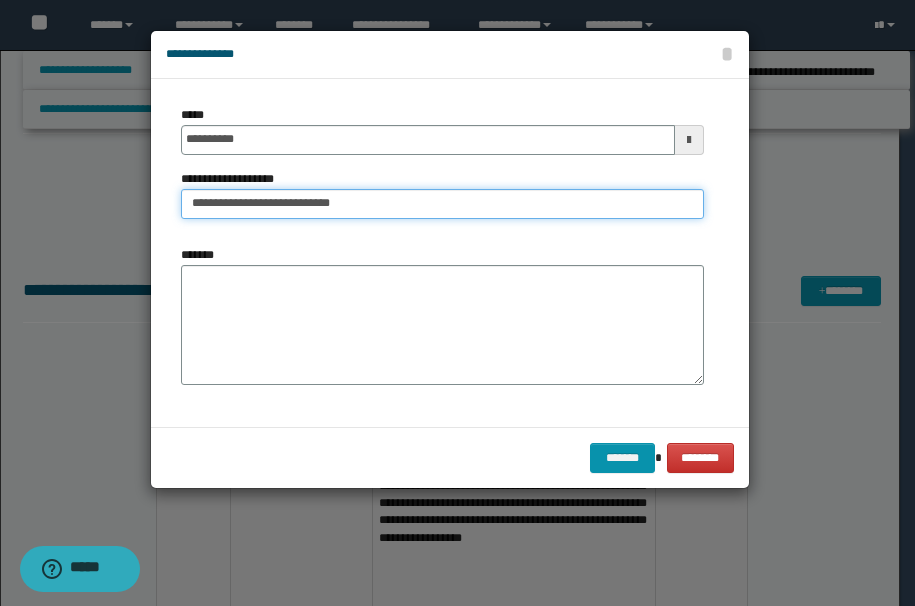 type on "**********" 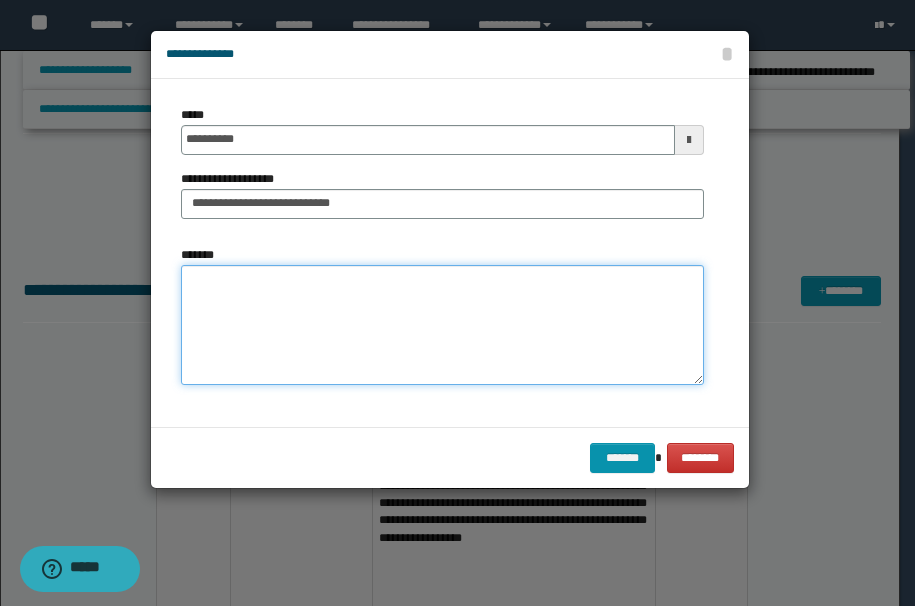 click on "*******" at bounding box center [442, 325] 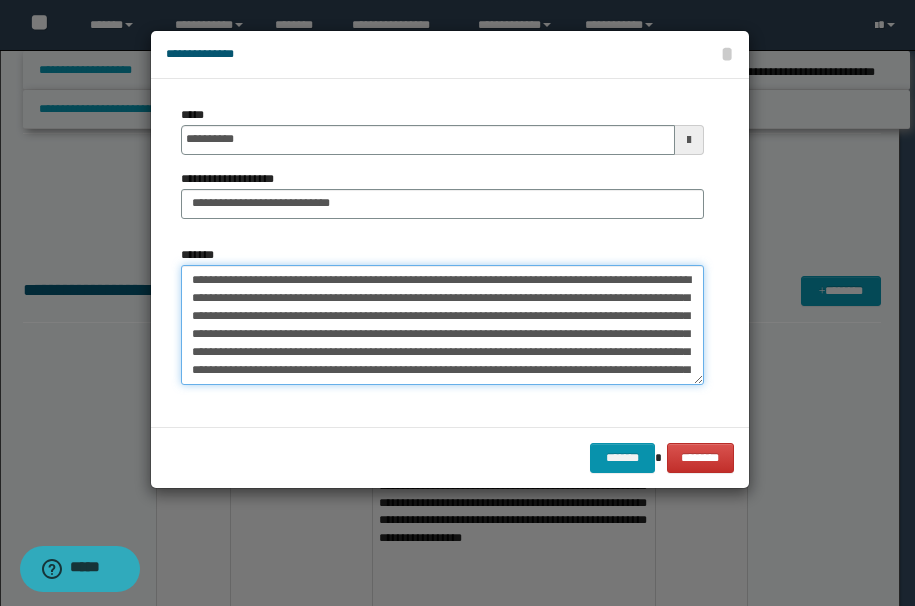 scroll, scrollTop: 66, scrollLeft: 0, axis: vertical 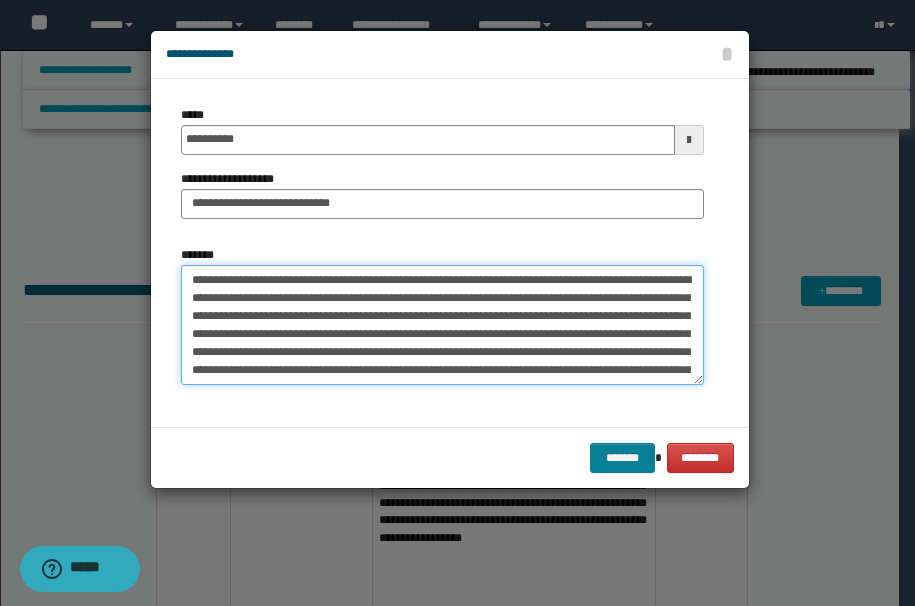 type on "**********" 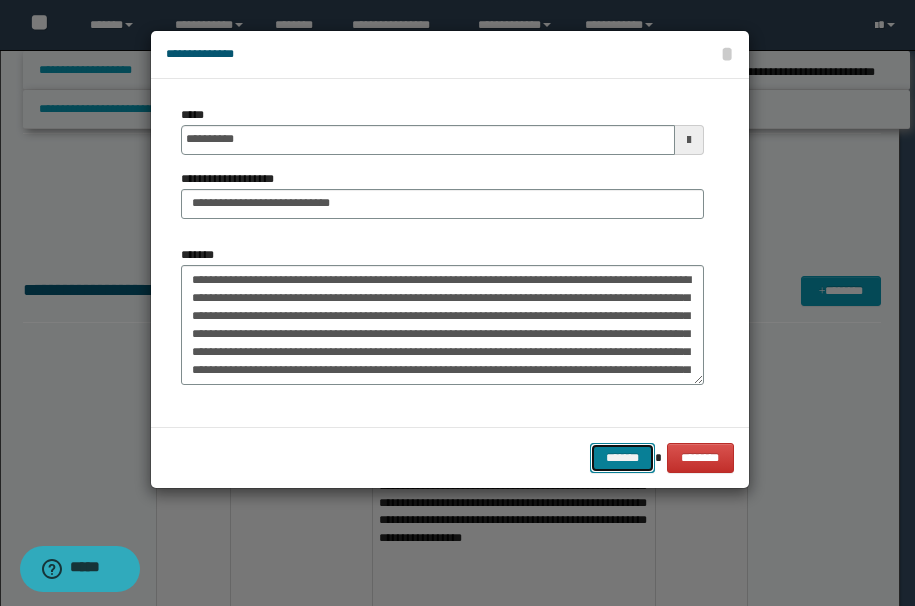click on "*******" at bounding box center [622, 458] 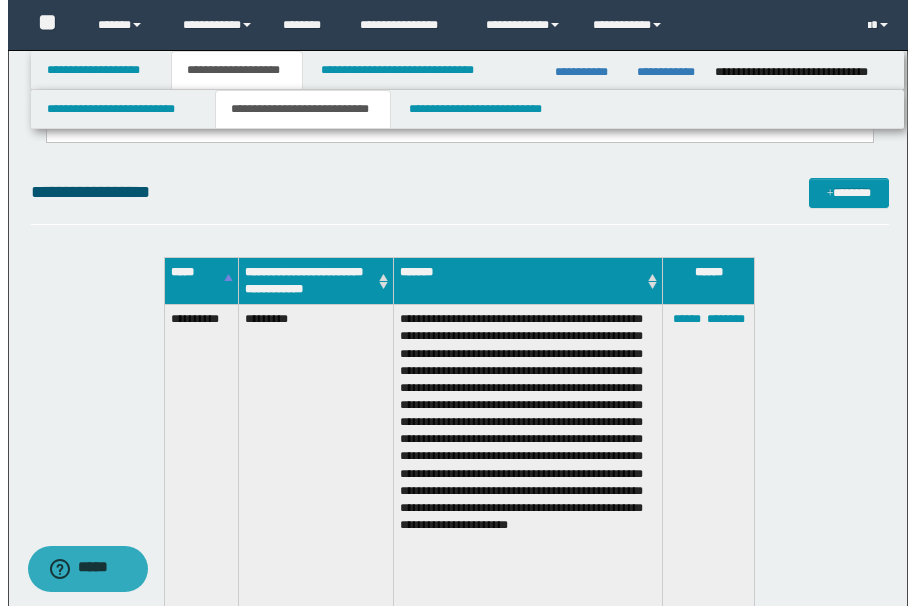 scroll, scrollTop: 1727, scrollLeft: 0, axis: vertical 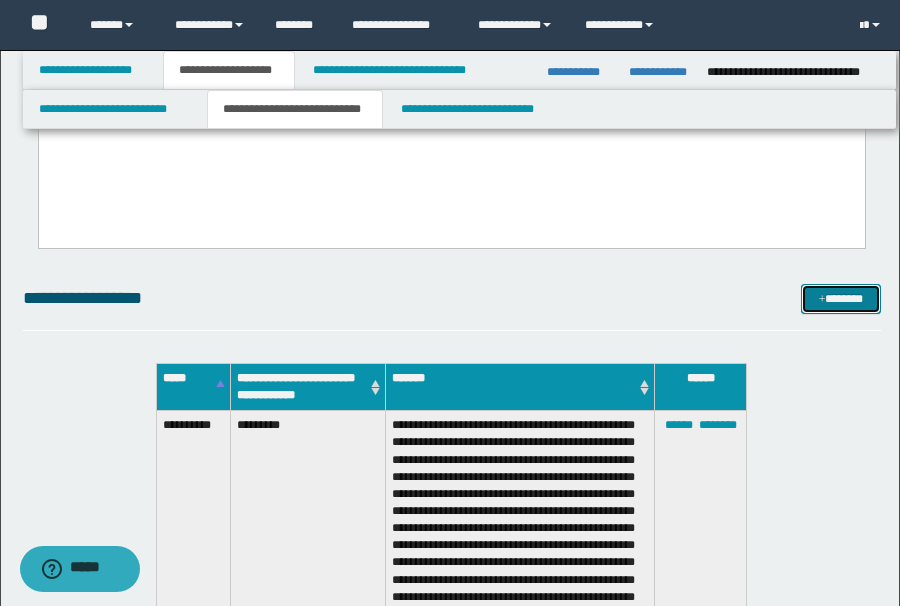 click at bounding box center (822, 300) 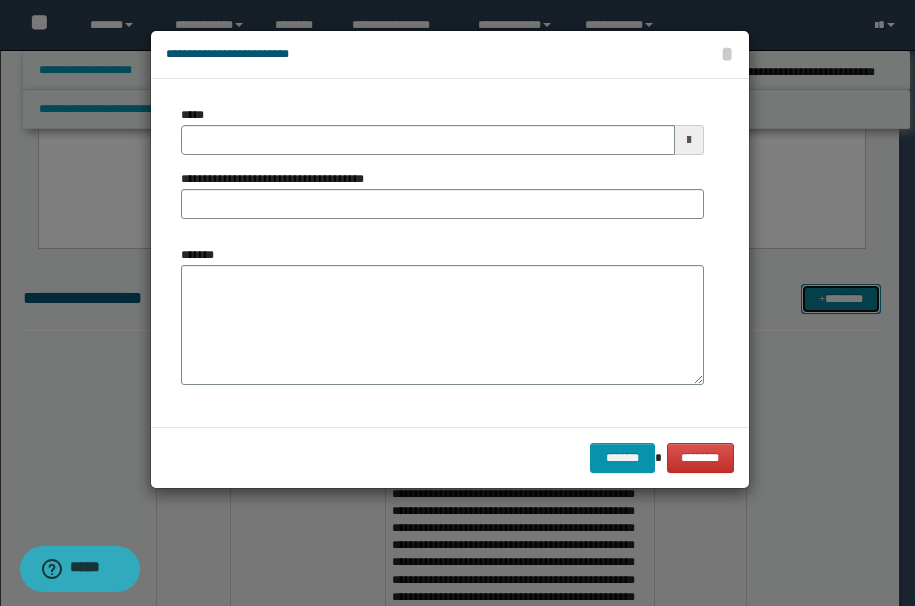 scroll, scrollTop: 0, scrollLeft: 0, axis: both 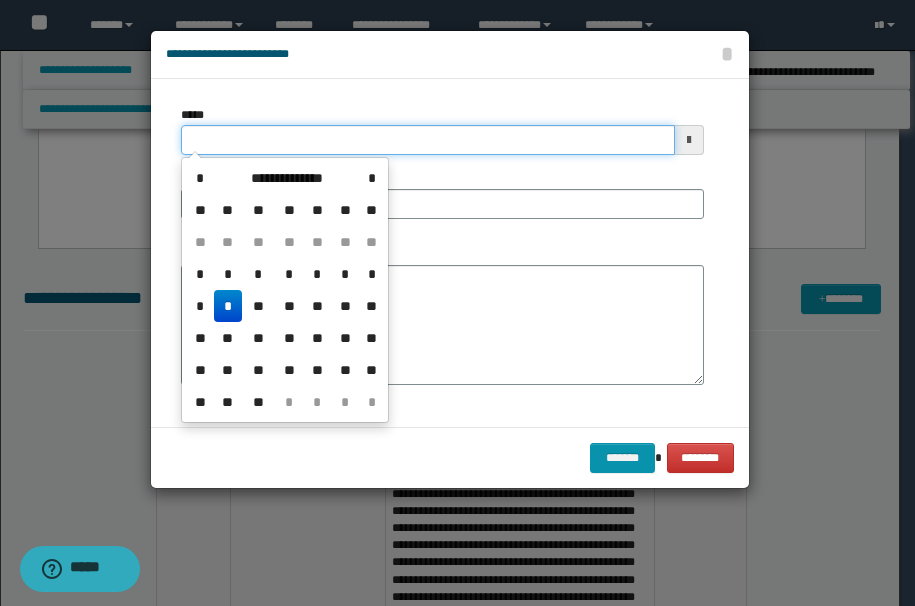 click on "*****" at bounding box center [428, 140] 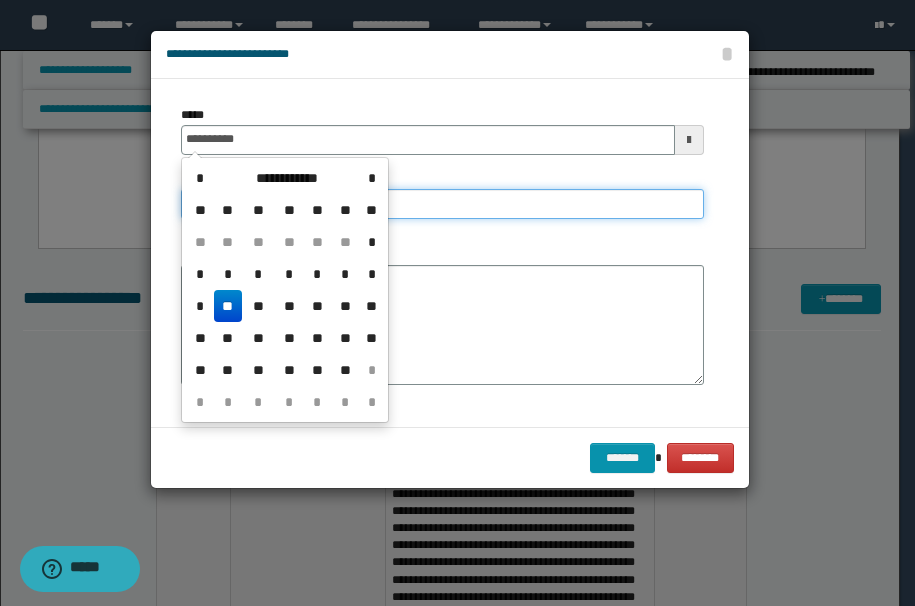 type on "**********" 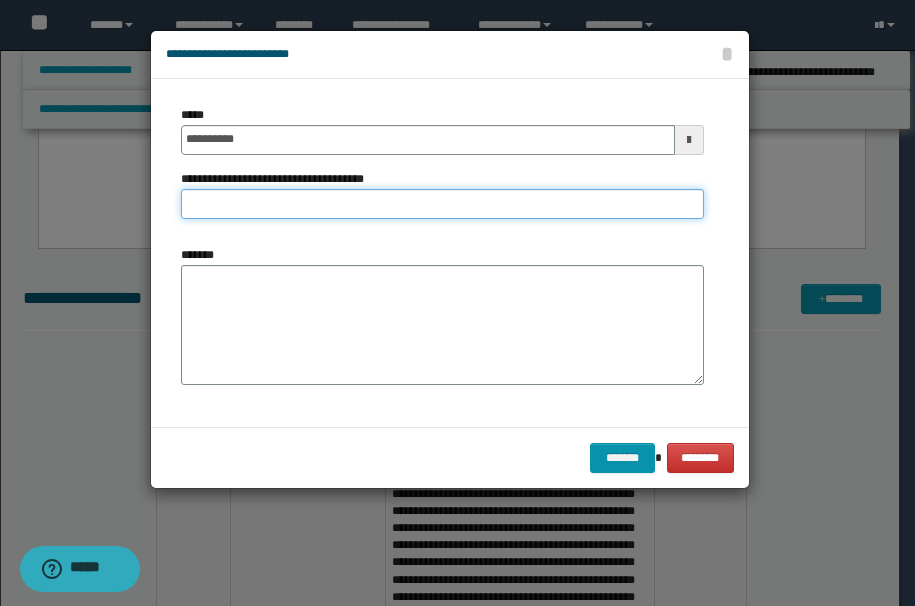 click on "**********" at bounding box center [442, 204] 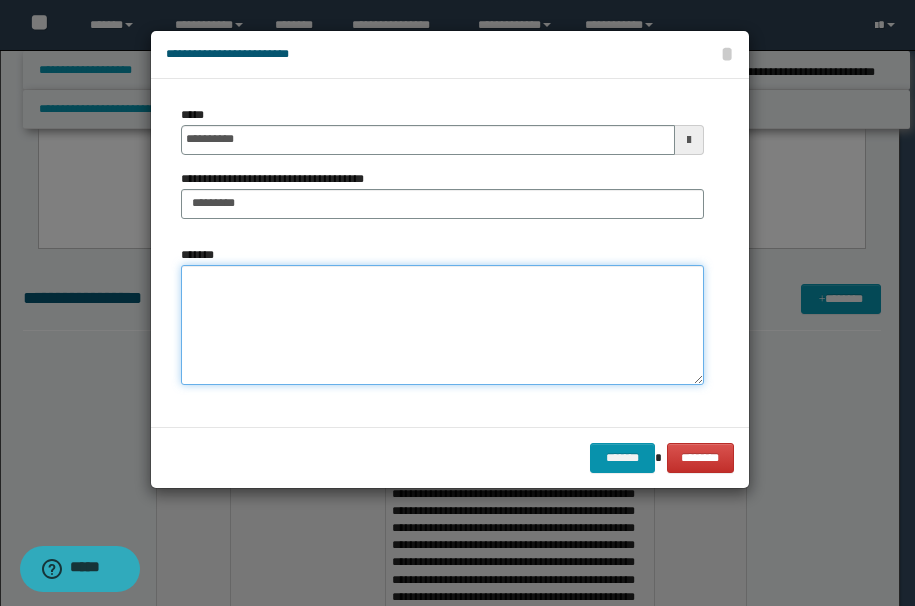 drag, startPoint x: 257, startPoint y: 330, endPoint x: 10, endPoint y: 298, distance: 249.06425 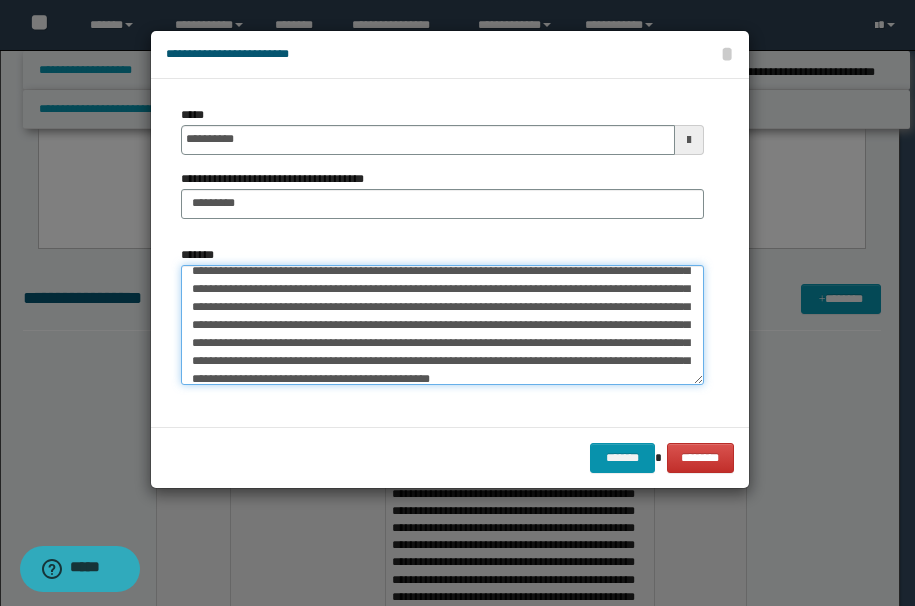 scroll, scrollTop: 0, scrollLeft: 0, axis: both 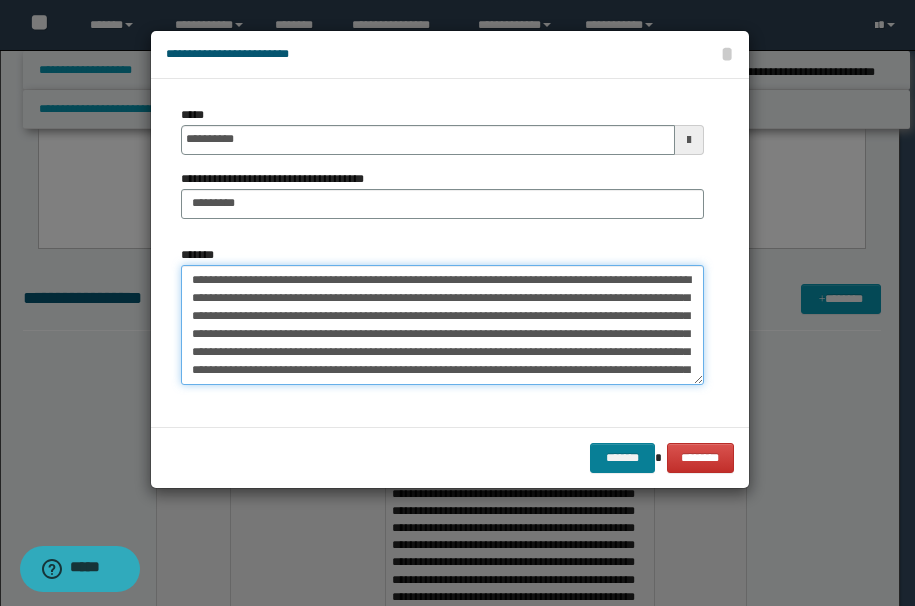 type on "**********" 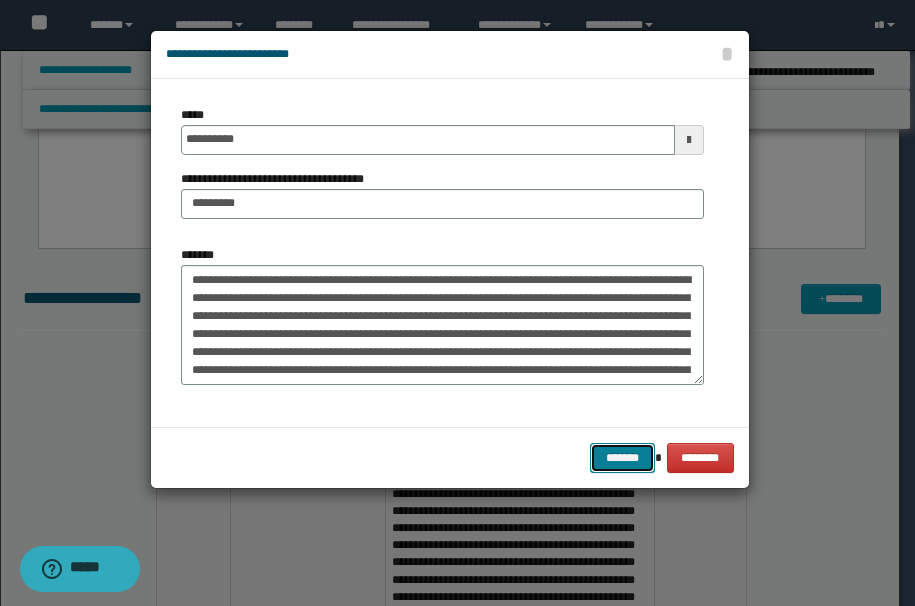 click on "*******" at bounding box center (622, 458) 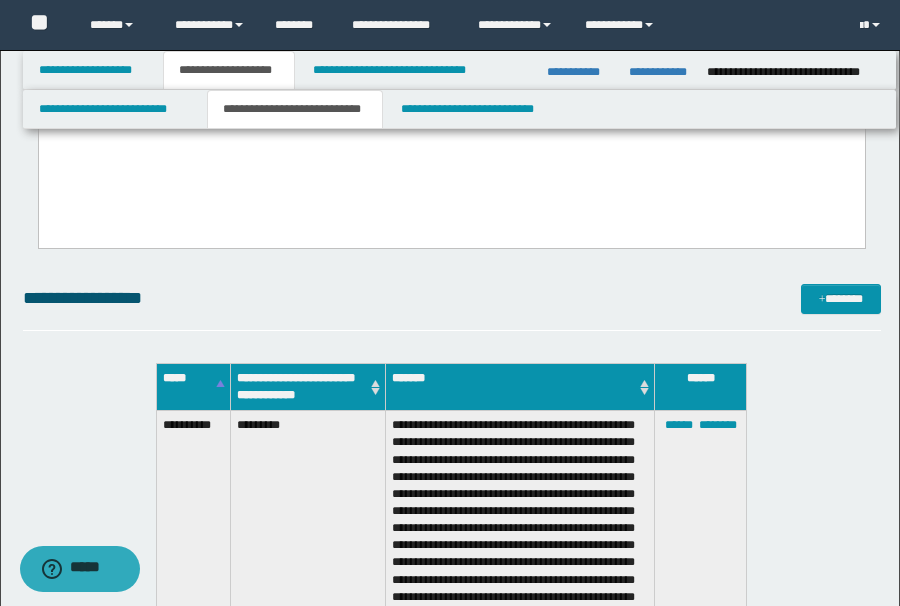 click on "**********" at bounding box center (452, 307) 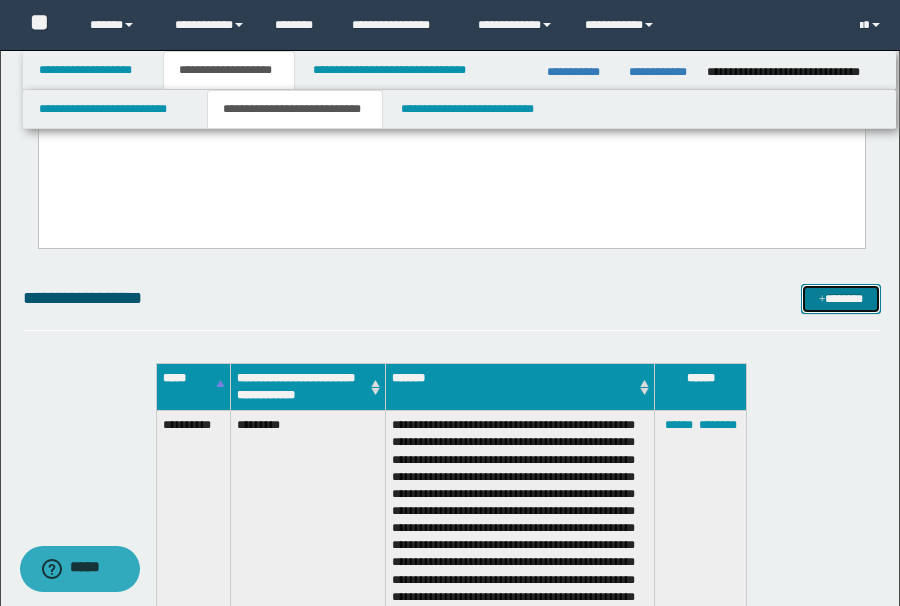 click at bounding box center [822, 300] 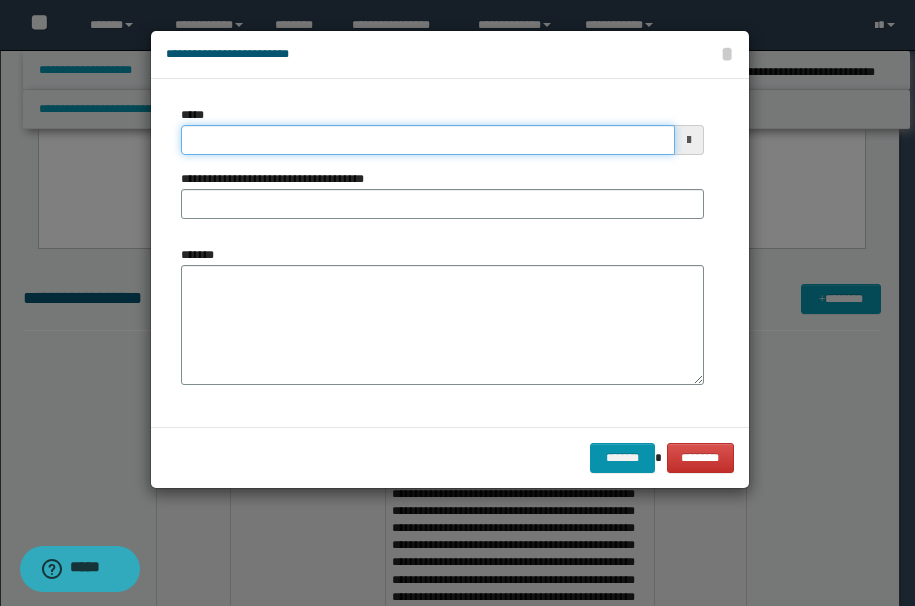 click on "*****" at bounding box center (428, 140) 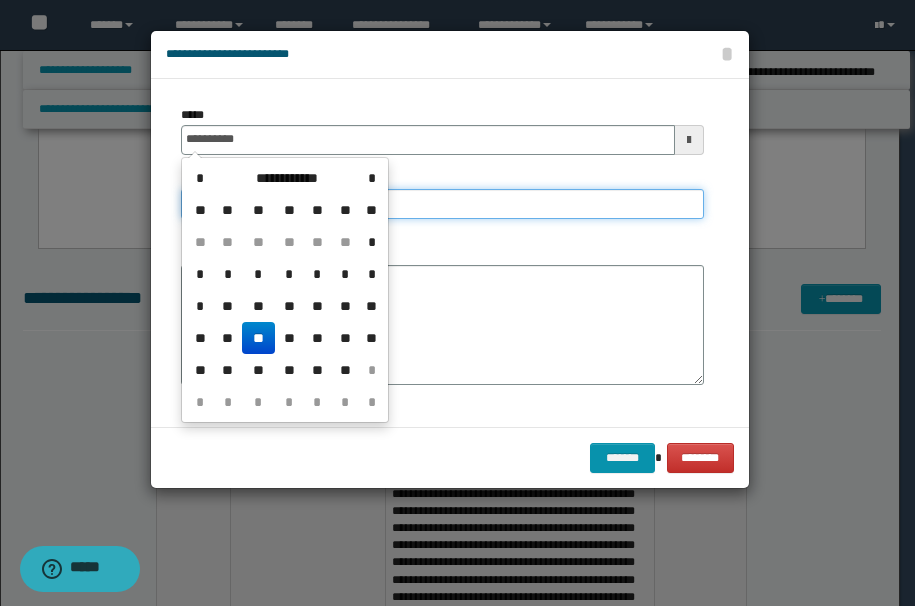 type on "**********" 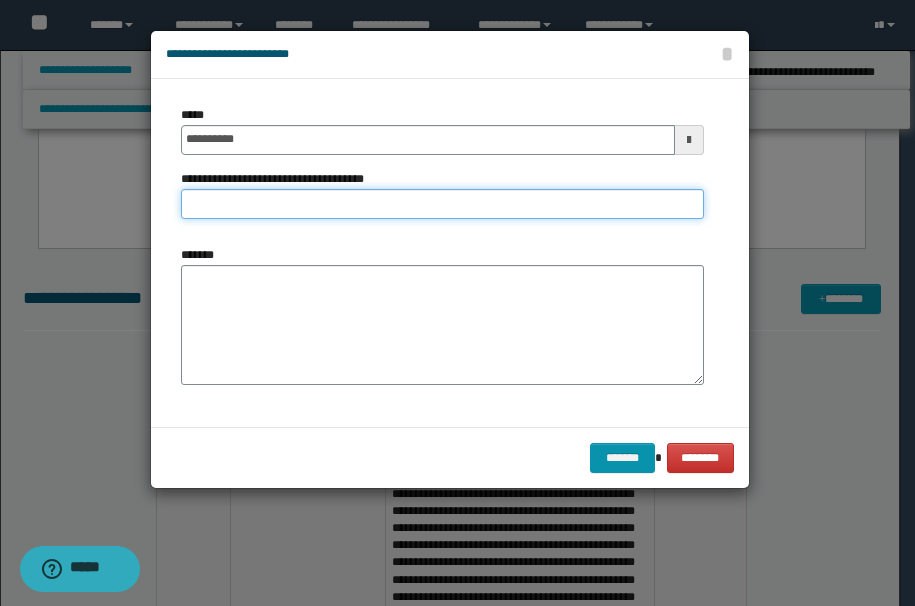 click on "**********" at bounding box center (442, 204) 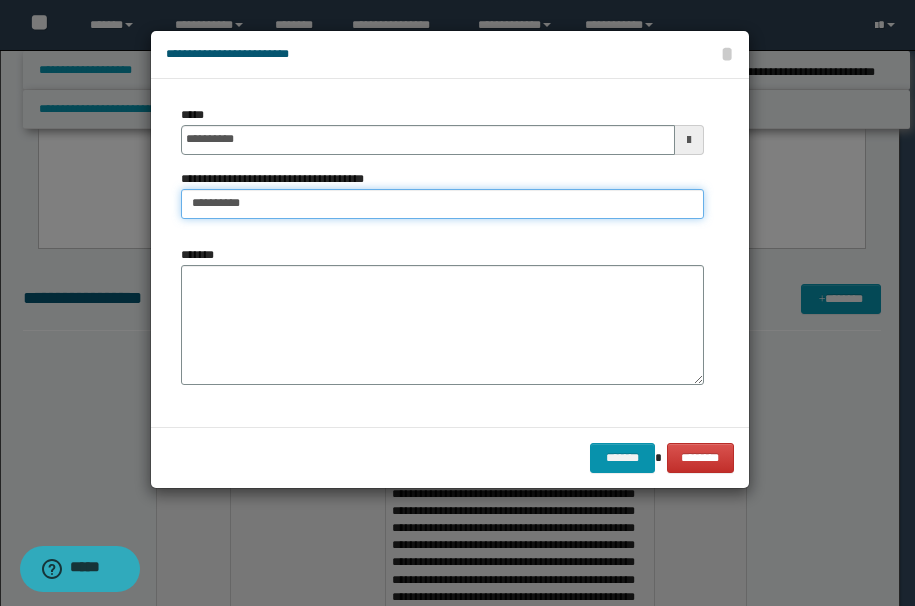 type on "**********" 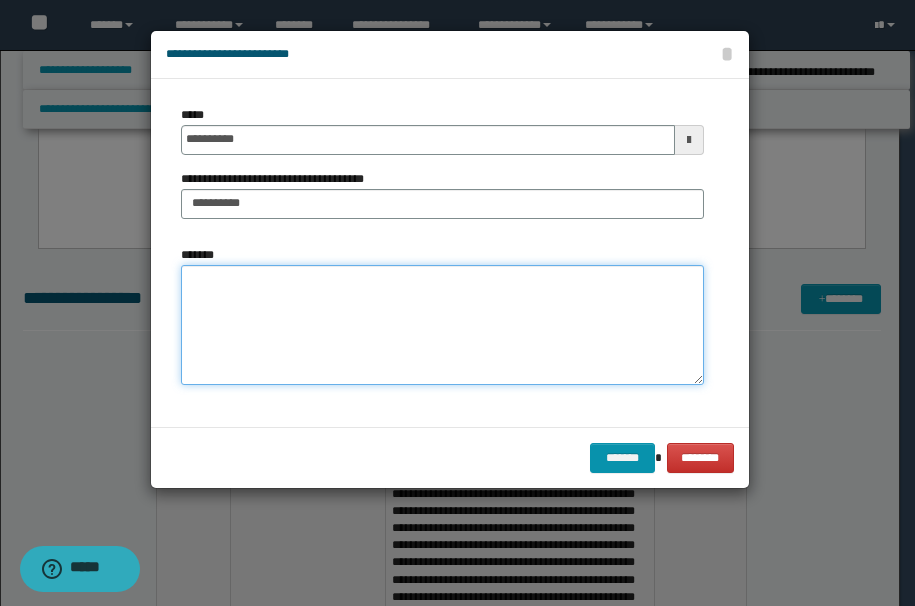 click on "*******" at bounding box center (442, 325) 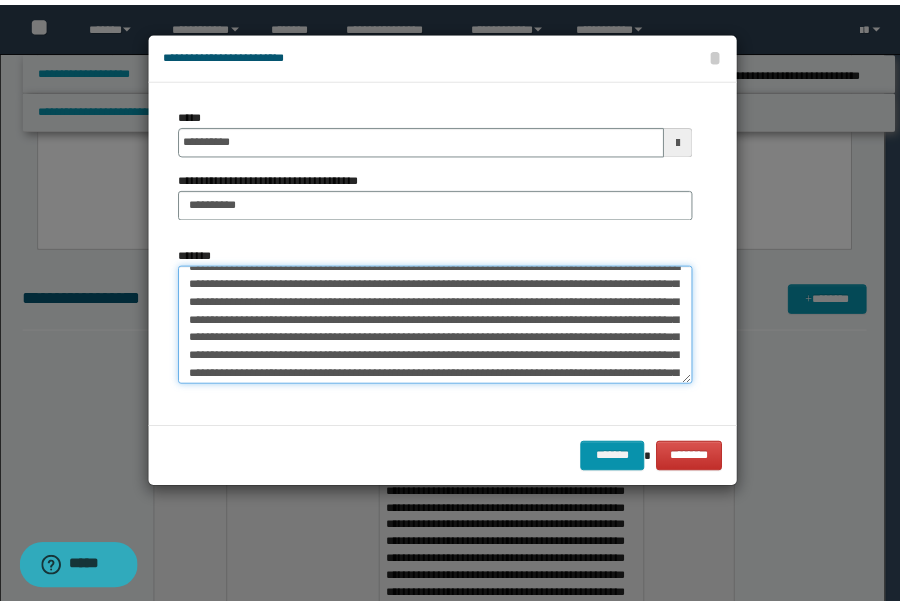 scroll, scrollTop: 0, scrollLeft: 0, axis: both 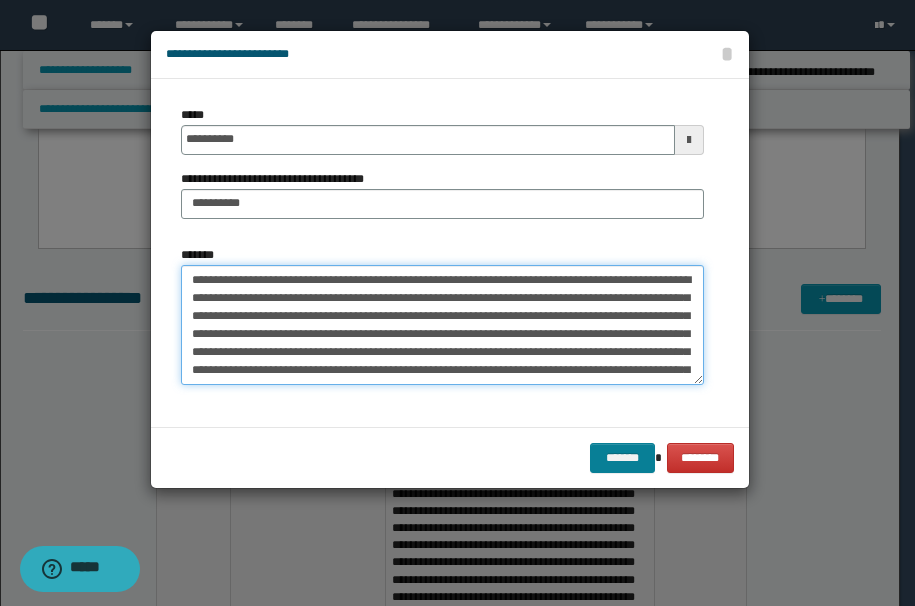 type on "**********" 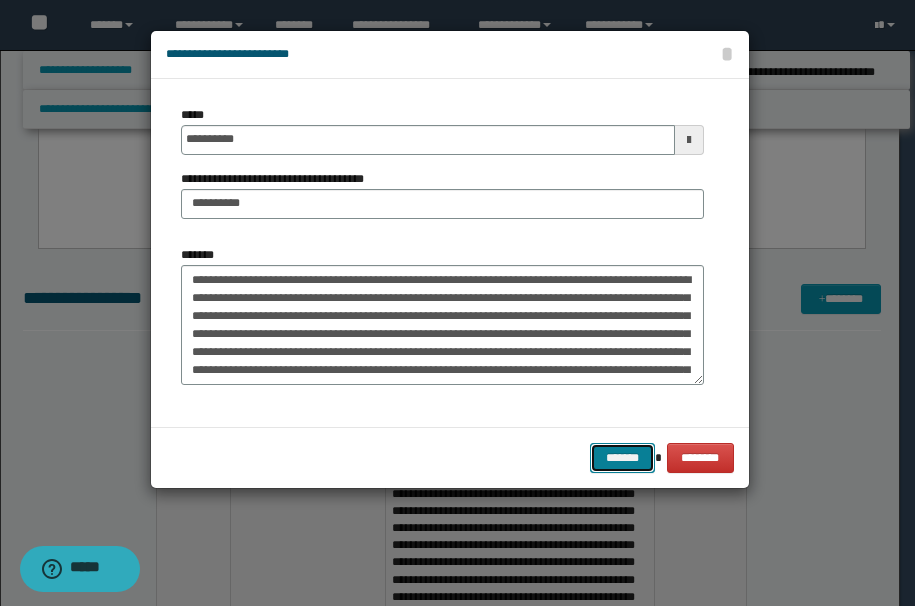 click on "*******" at bounding box center (622, 458) 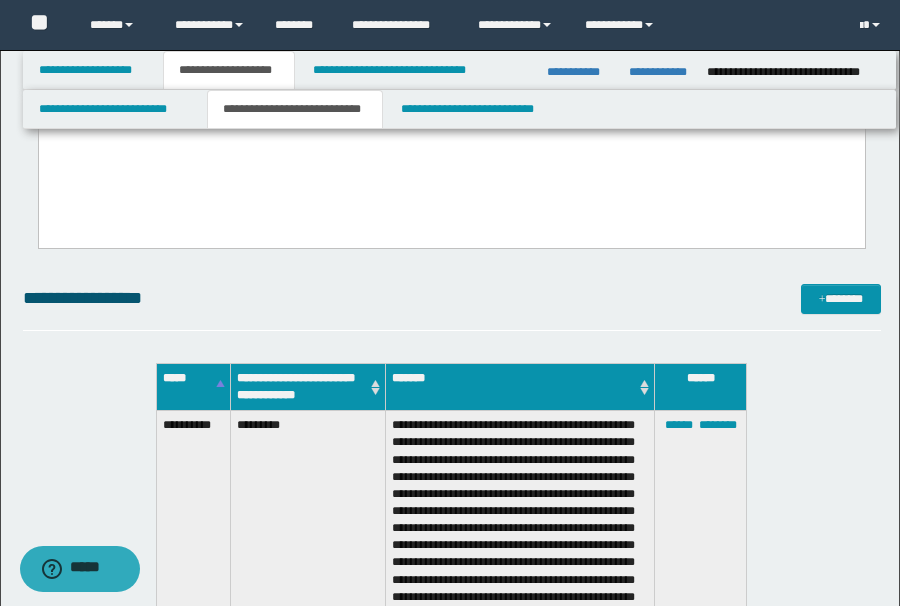 click on "**********" at bounding box center (452, 298) 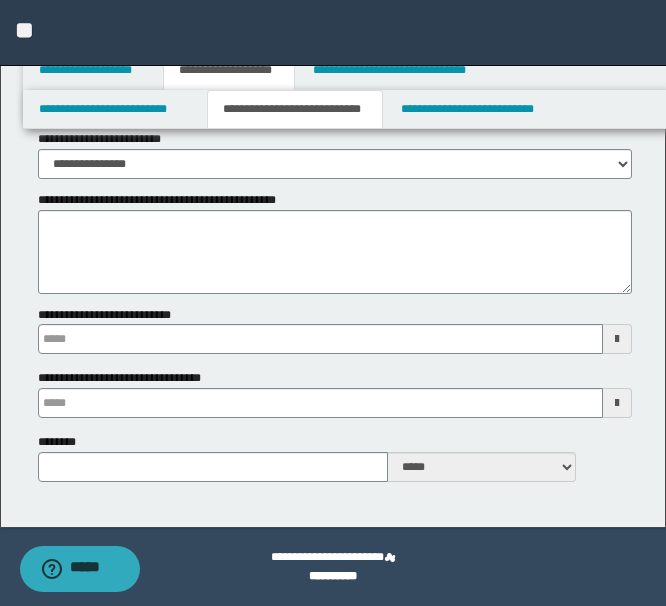 scroll, scrollTop: 11923, scrollLeft: 0, axis: vertical 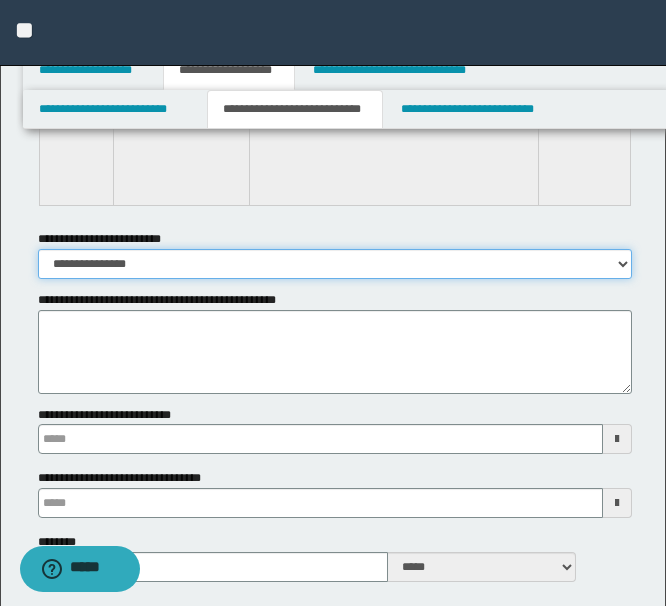 click on "**********" at bounding box center [335, 264] 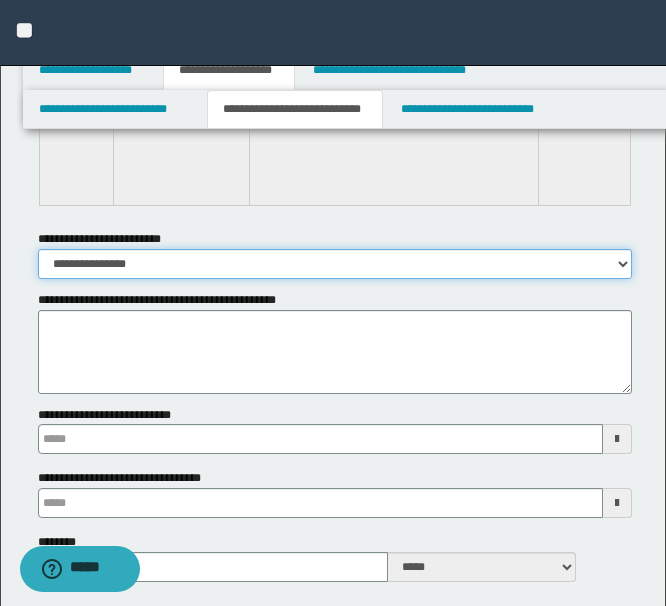 select on "*" 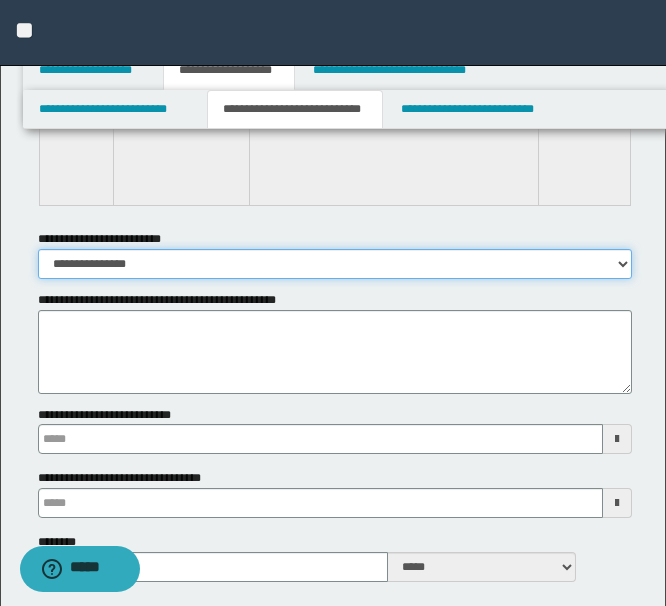 click on "**********" at bounding box center [335, 264] 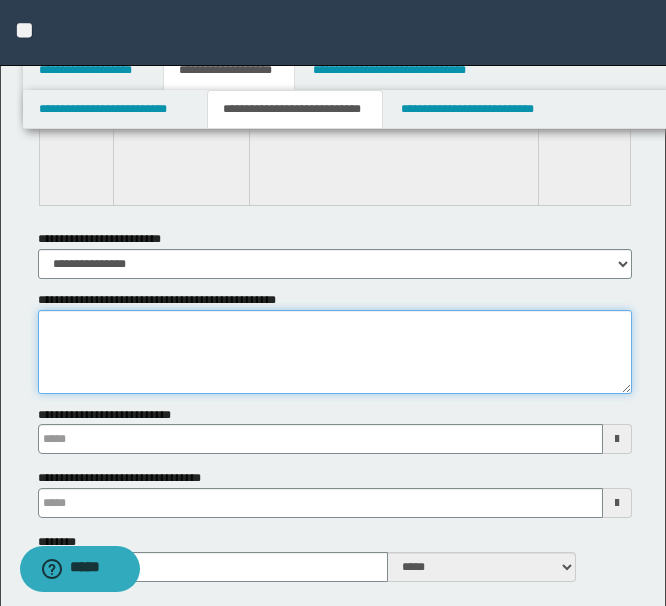 click on "**********" at bounding box center [335, 352] 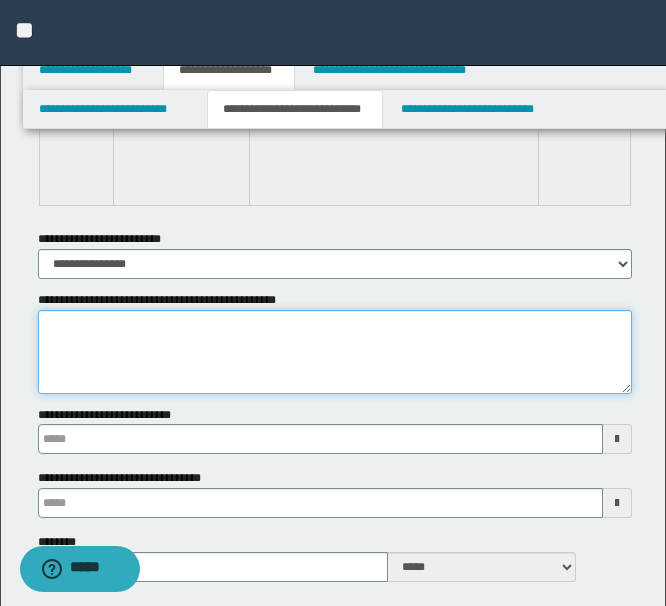 paste on "**********" 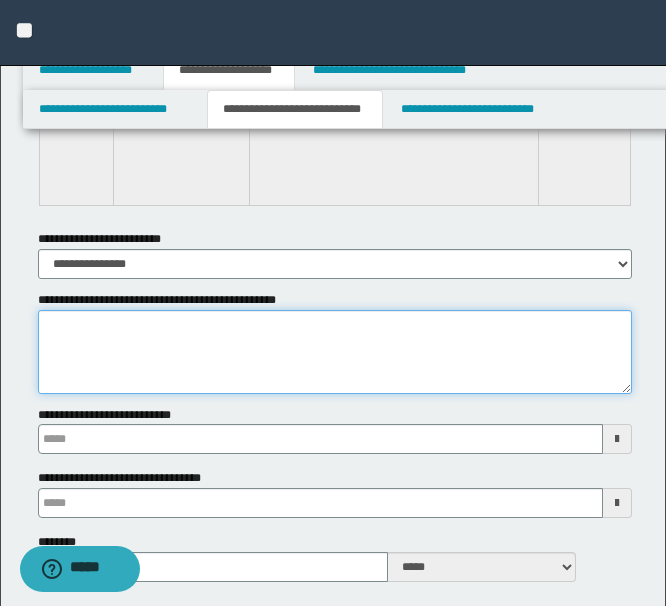 type on "**********" 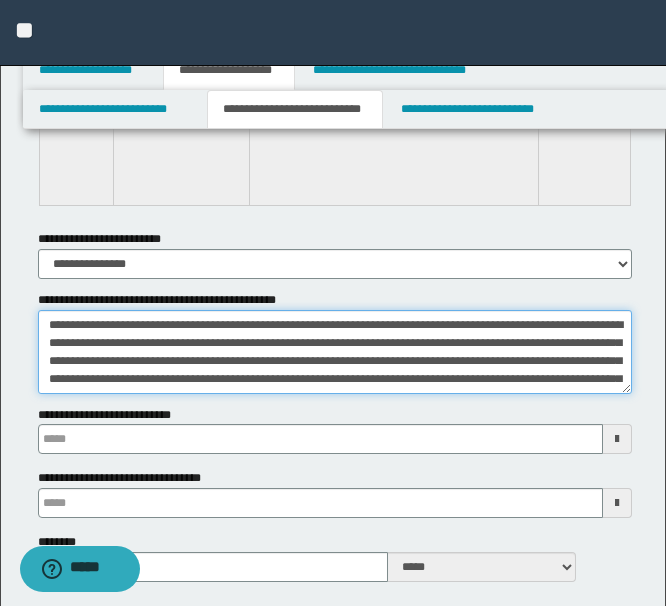 scroll, scrollTop: 138, scrollLeft: 0, axis: vertical 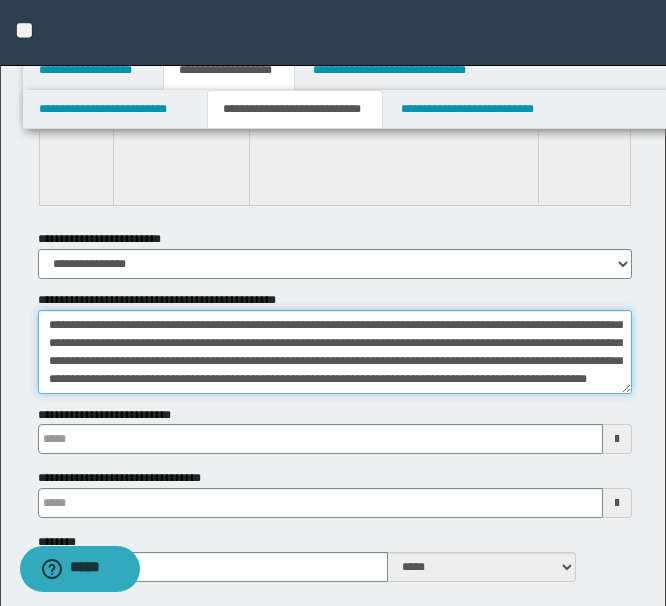type 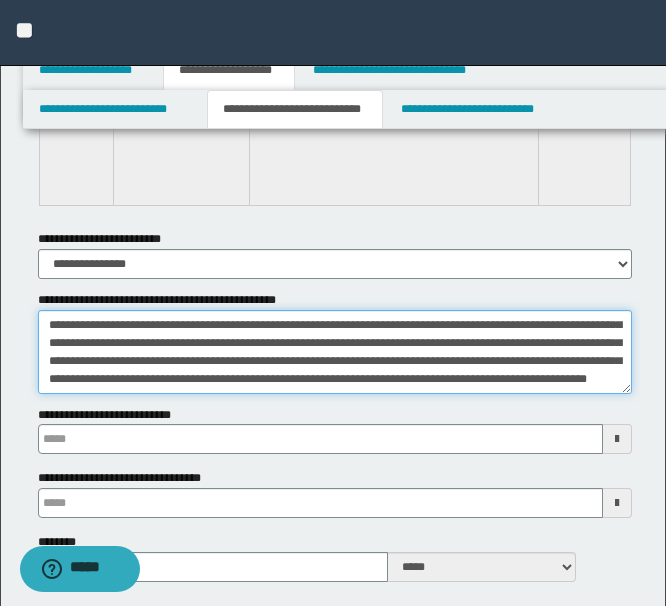 type on "**********" 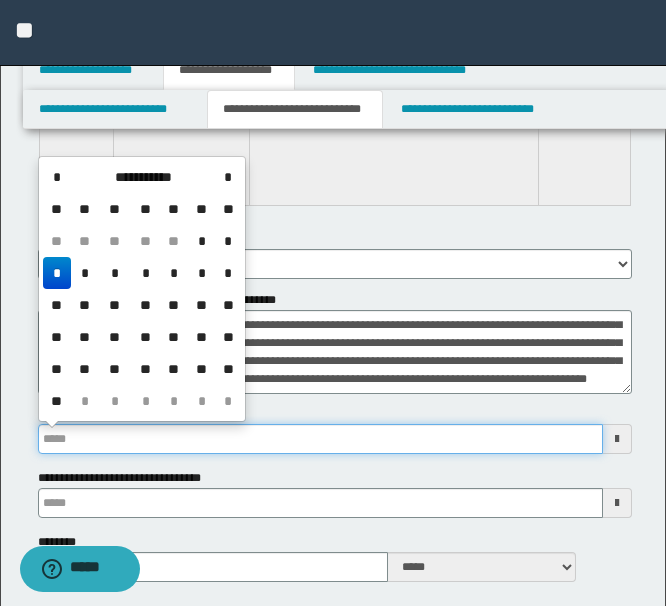 click on "**********" at bounding box center (320, 439) 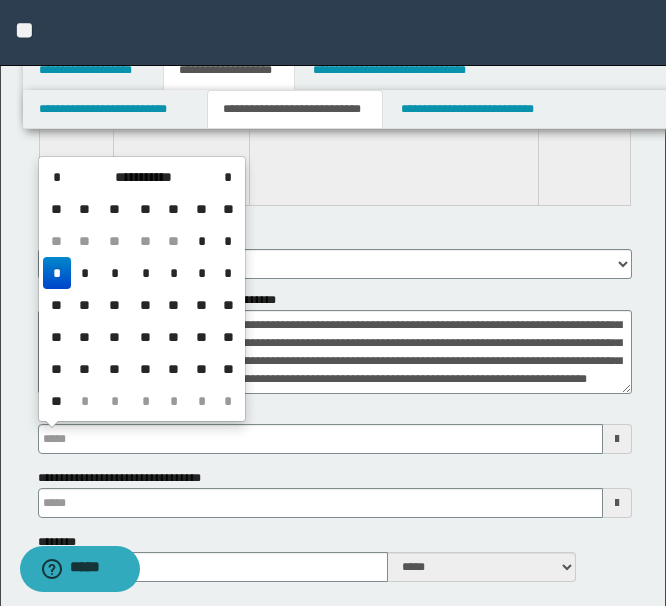 scroll, scrollTop: 144, scrollLeft: 0, axis: vertical 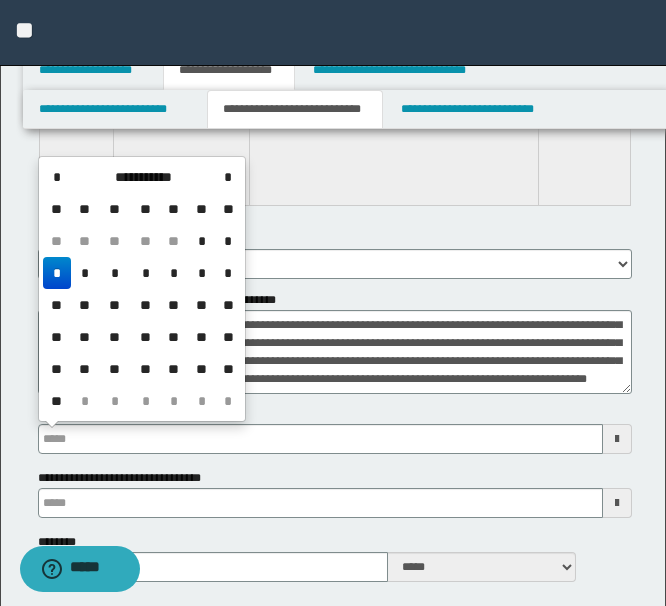 type 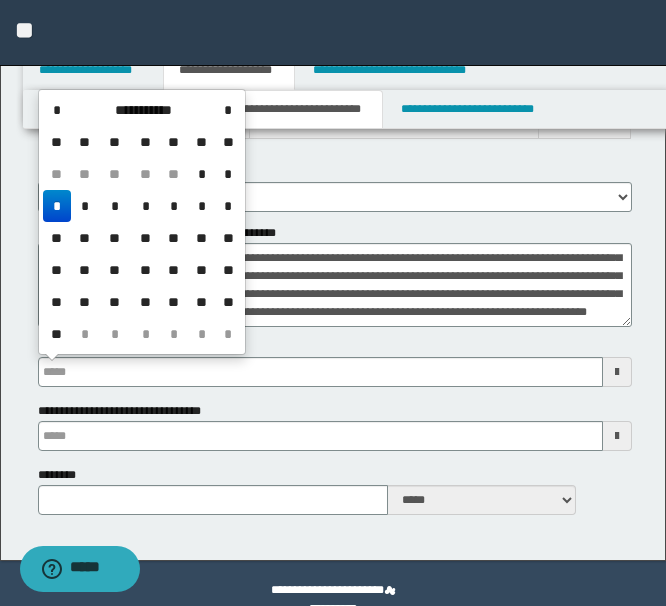 scroll, scrollTop: 12023, scrollLeft: 0, axis: vertical 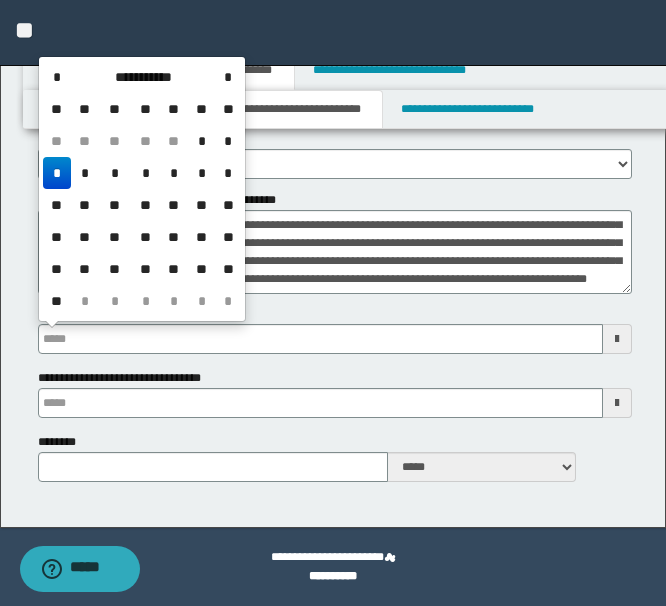 type 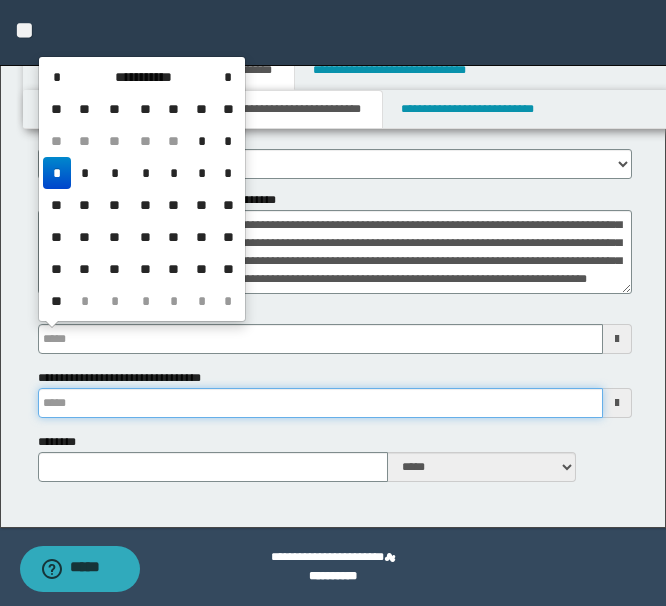 type 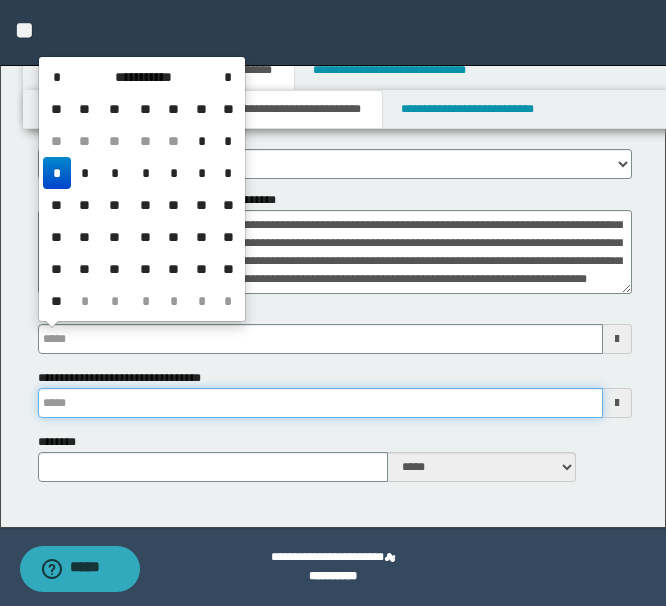 click on "**********" at bounding box center [320, 403] 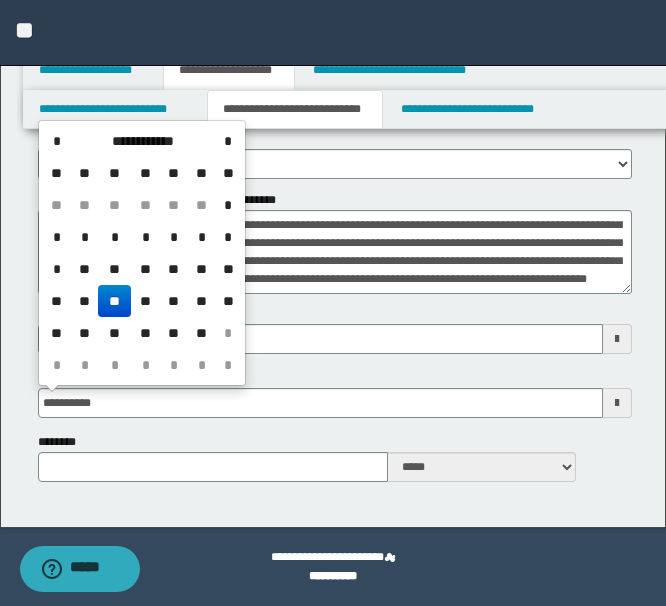 type on "**********" 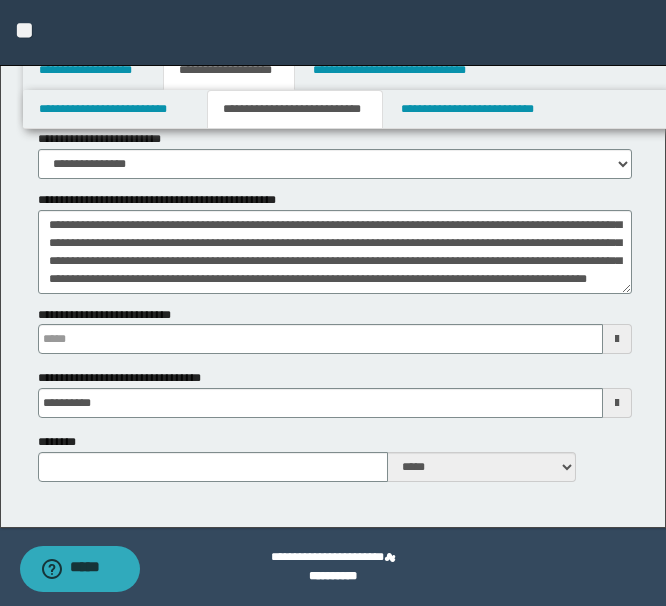 click on "********
*****
****" at bounding box center [335, 457] 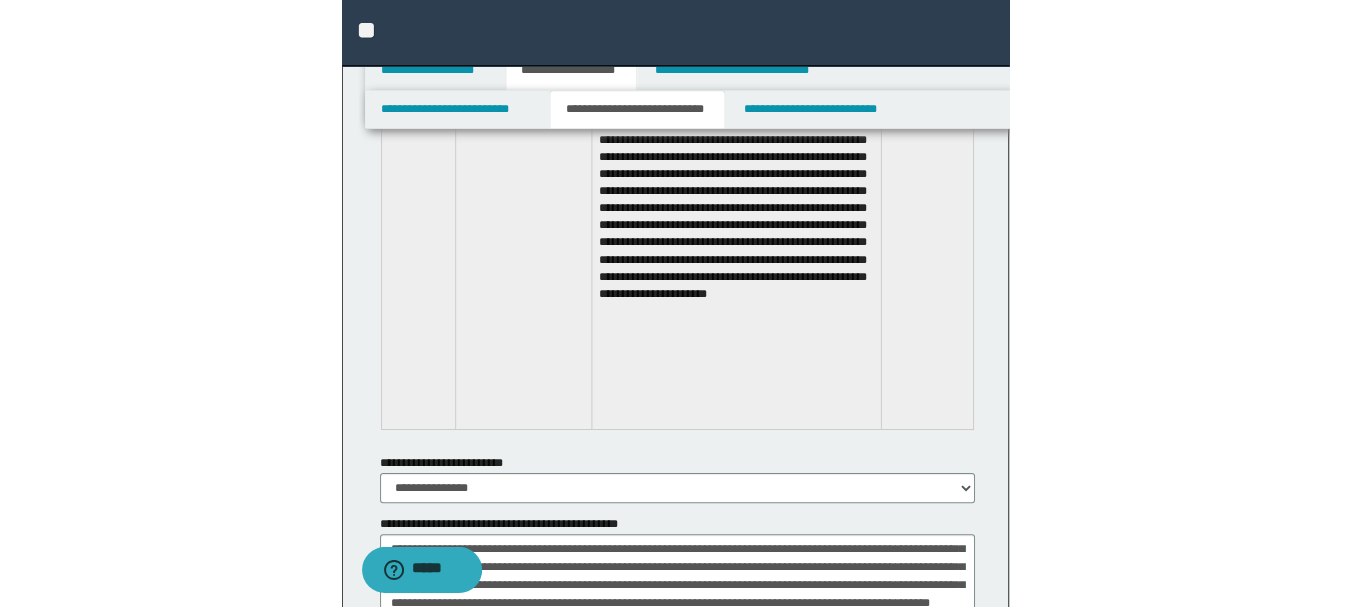 scroll, scrollTop: 11623, scrollLeft: 0, axis: vertical 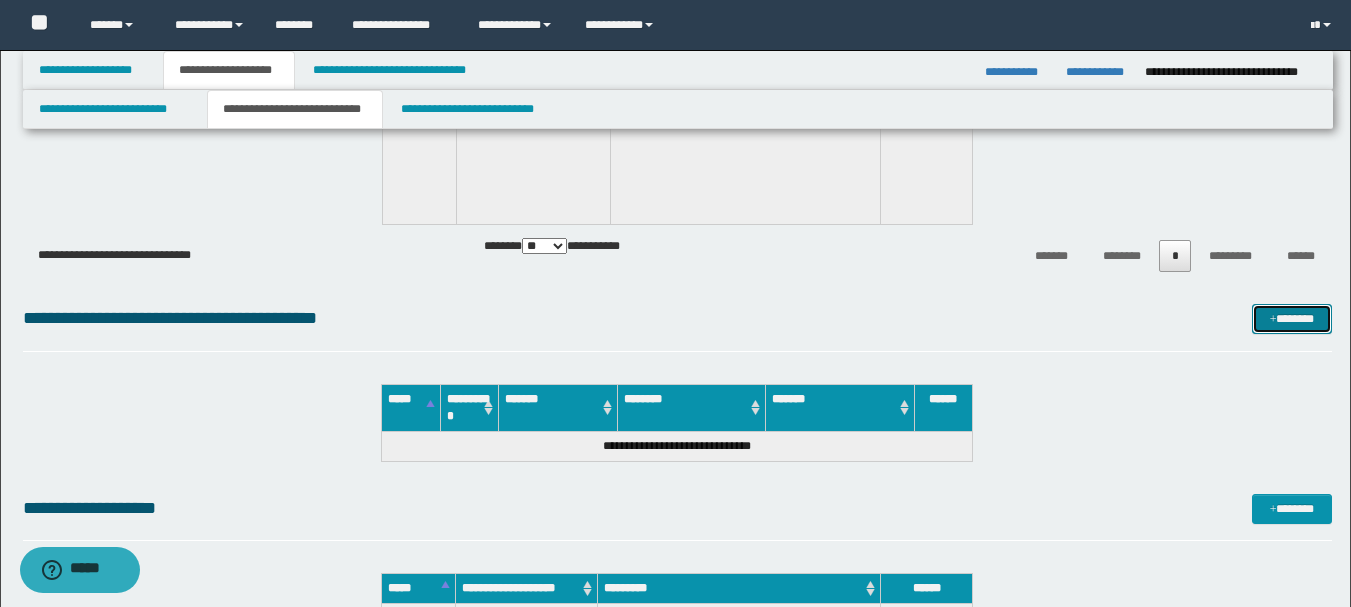 click on "*******" at bounding box center (1292, 319) 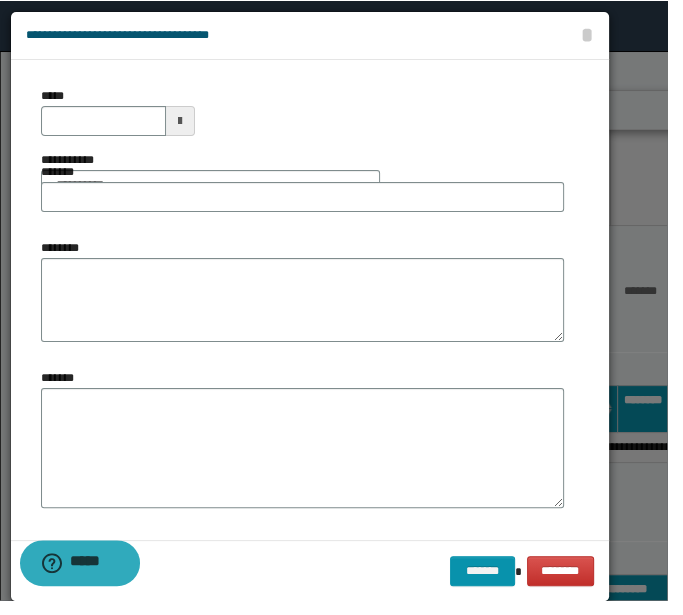 scroll, scrollTop: 8669, scrollLeft: 0, axis: vertical 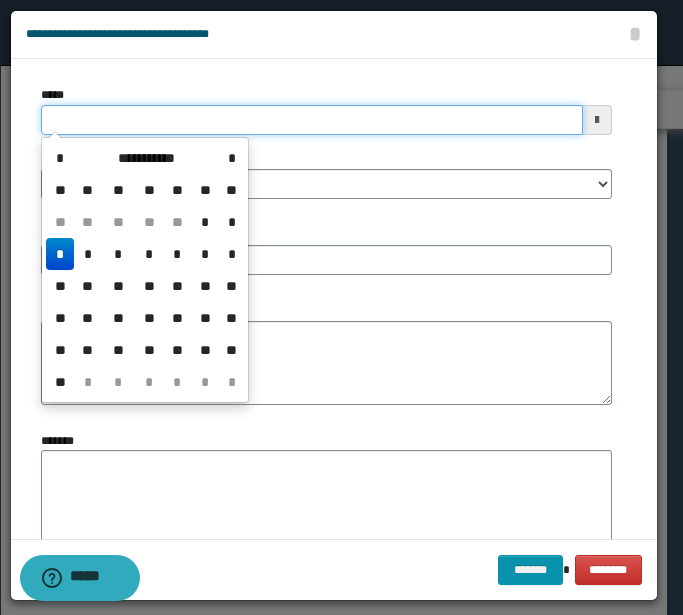 click on "*****" at bounding box center (312, 120) 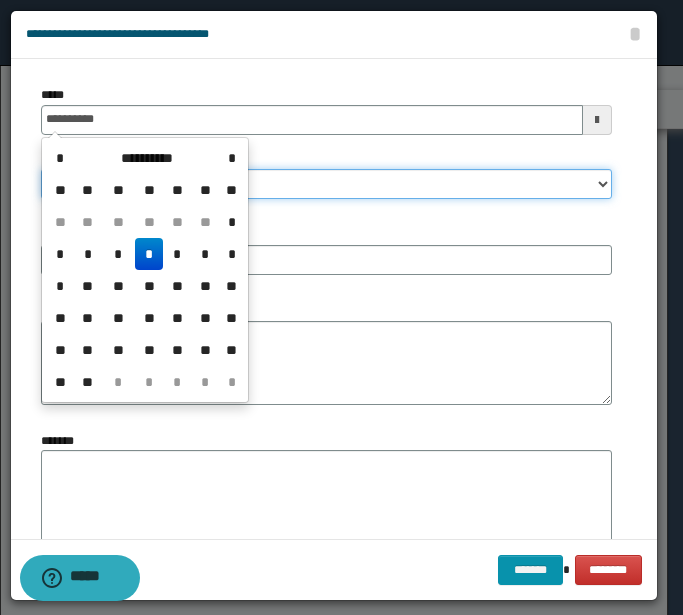 type on "**********" 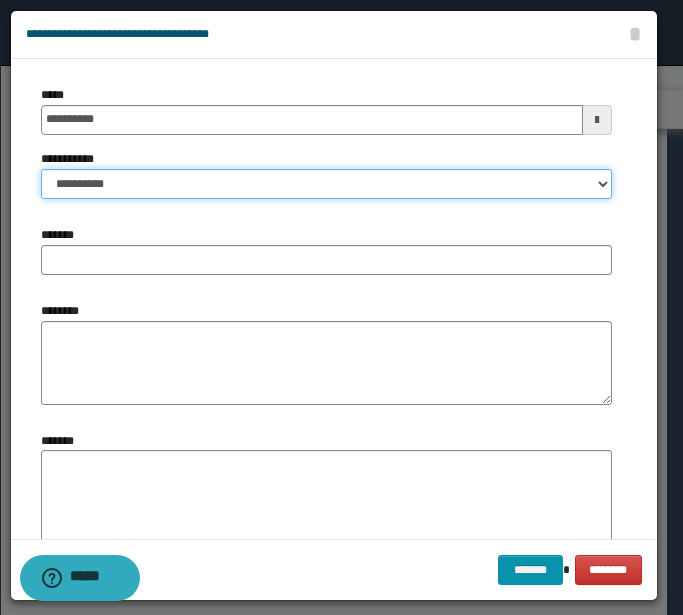 click on "**********" at bounding box center (326, 184) 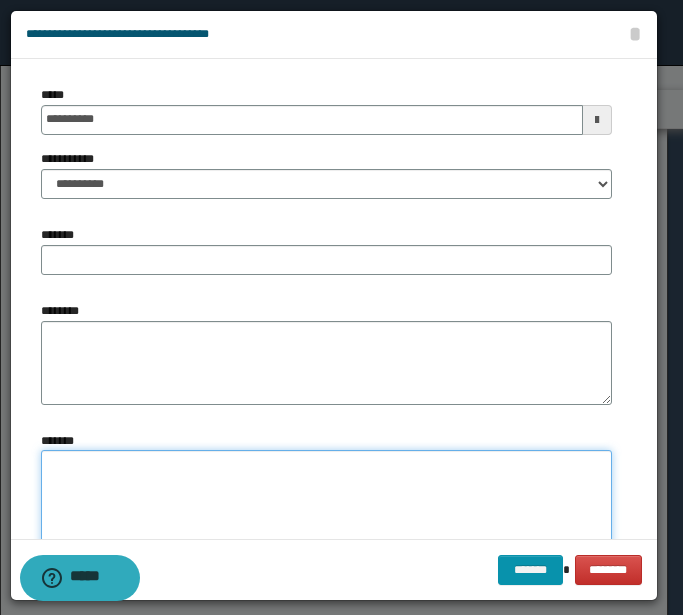 click on "*******" at bounding box center [326, 510] 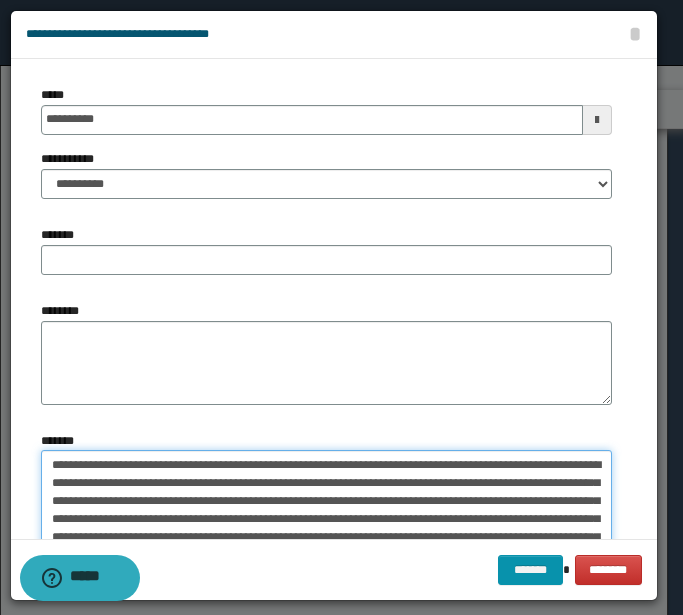 scroll, scrollTop: 67, scrollLeft: 0, axis: vertical 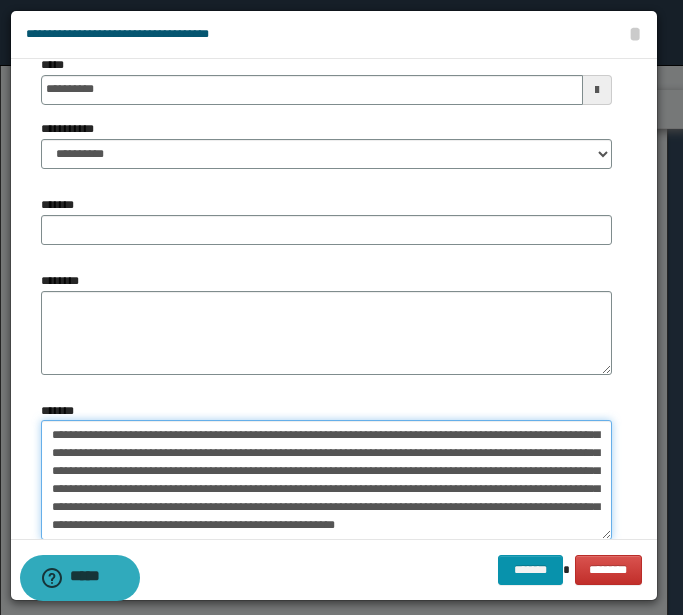 type on "**********" 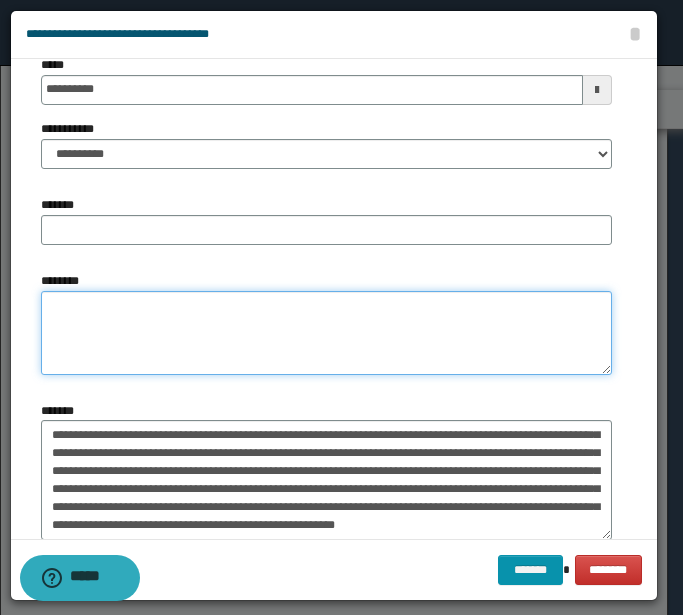 click on "********" at bounding box center (326, 333) 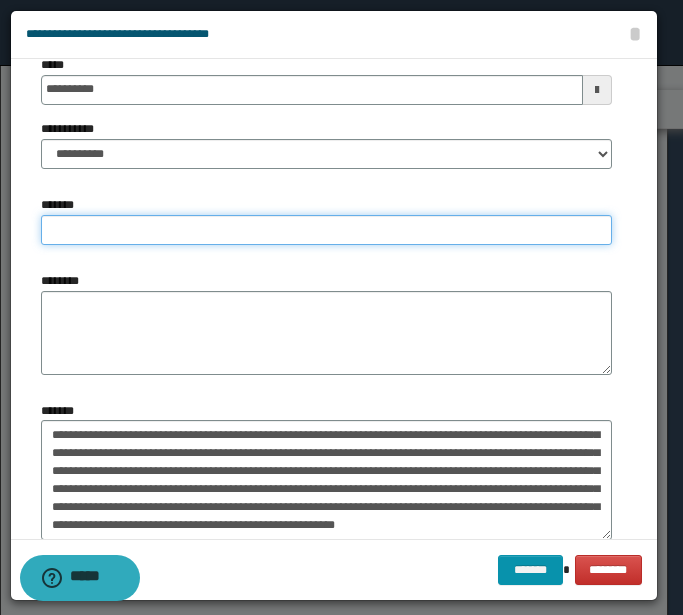 drag, startPoint x: 148, startPoint y: 219, endPoint x: 114, endPoint y: 223, distance: 34.234486 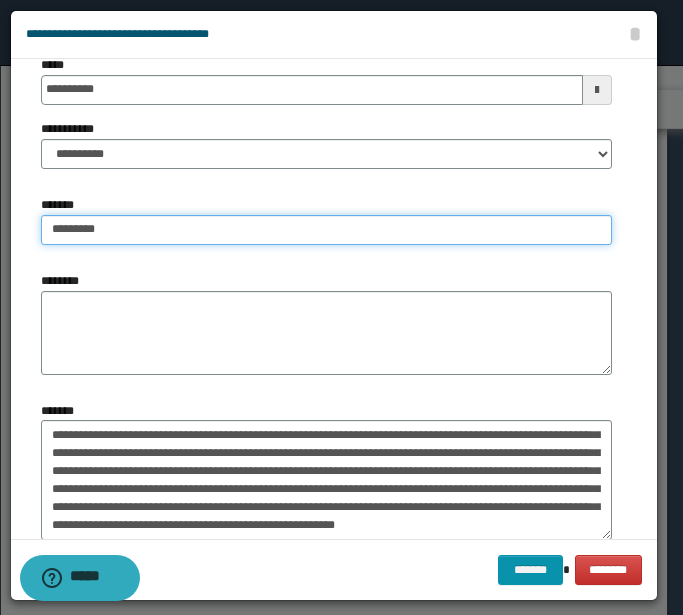type on "********" 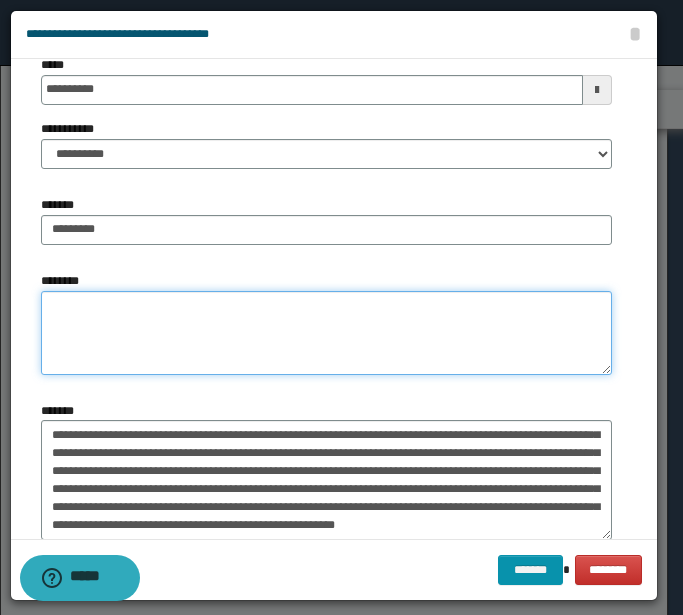 drag, startPoint x: 411, startPoint y: 370, endPoint x: 409, endPoint y: 354, distance: 16.124516 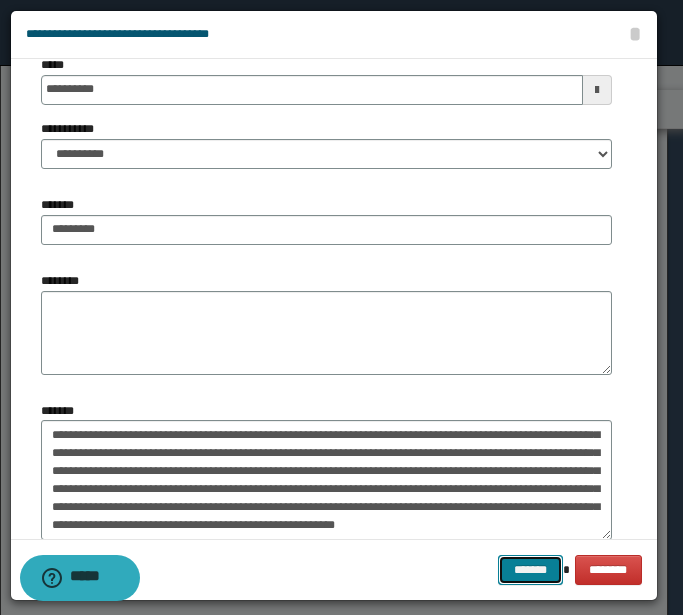 click on "*******" at bounding box center [530, 570] 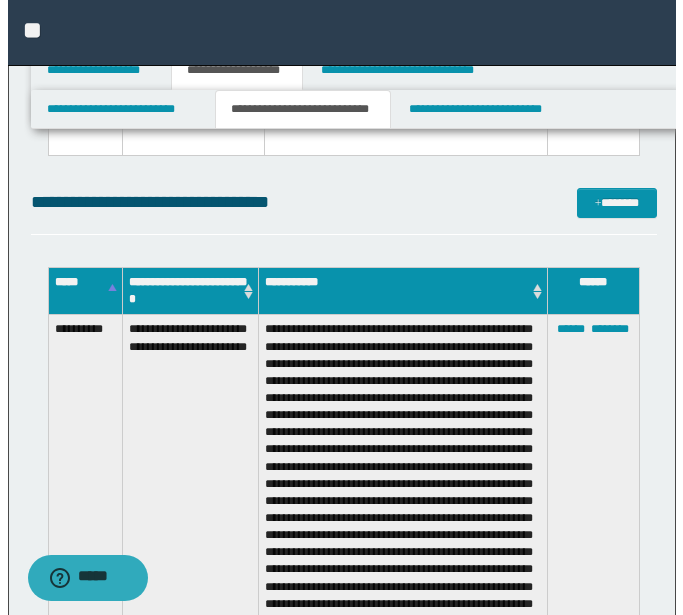 scroll, scrollTop: 11998, scrollLeft: 0, axis: vertical 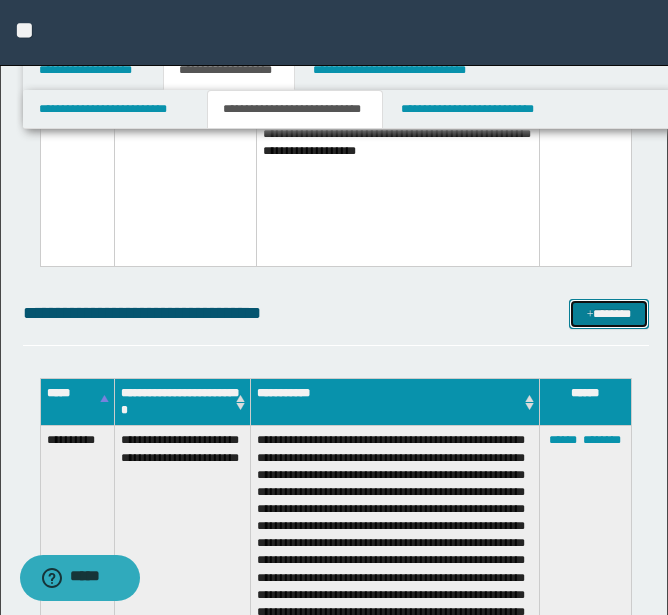 click on "*******" at bounding box center (609, 314) 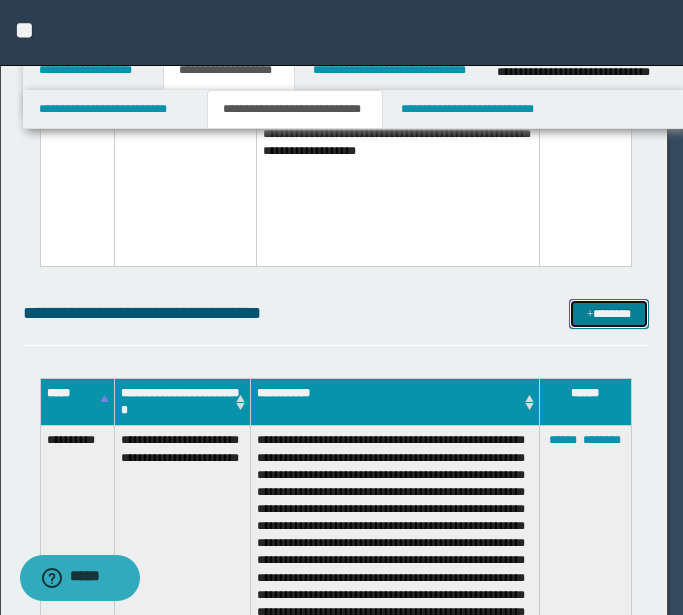 scroll, scrollTop: 0, scrollLeft: 0, axis: both 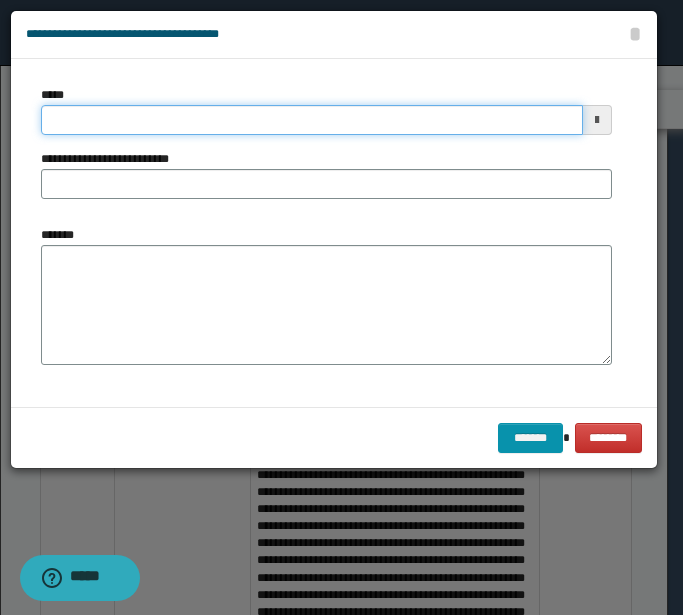 click on "*****" at bounding box center [312, 120] 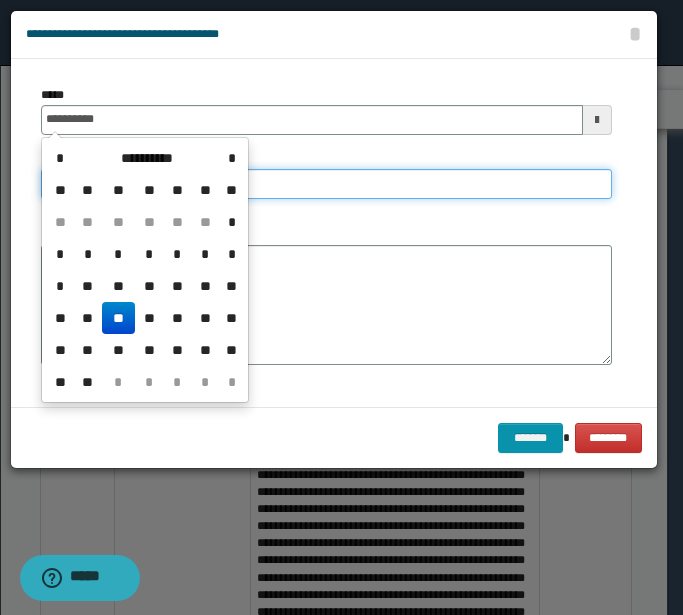 type on "**********" 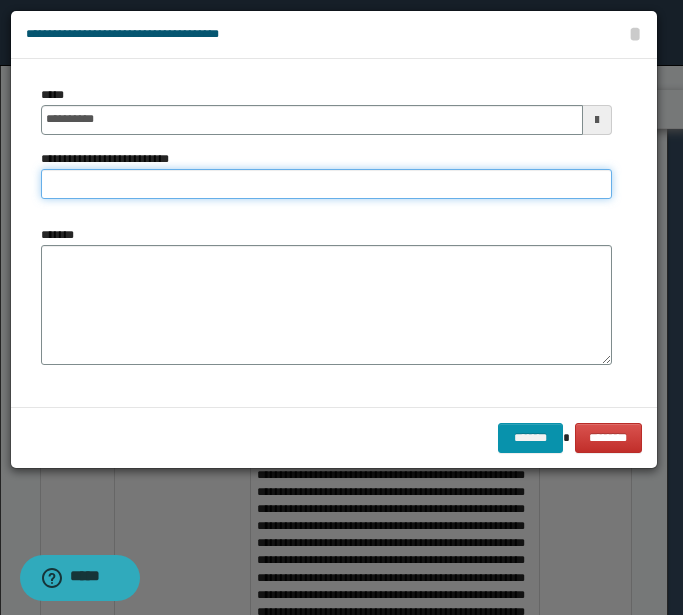 click on "**********" at bounding box center (326, 184) 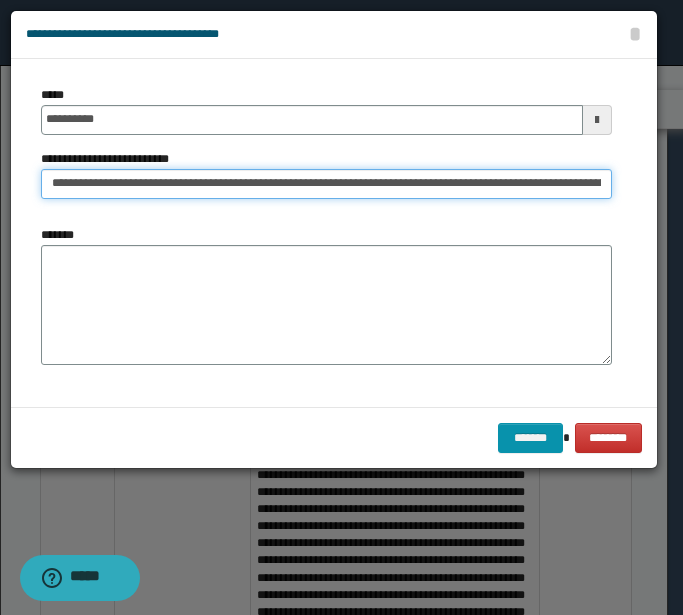 scroll, scrollTop: 0, scrollLeft: 558, axis: horizontal 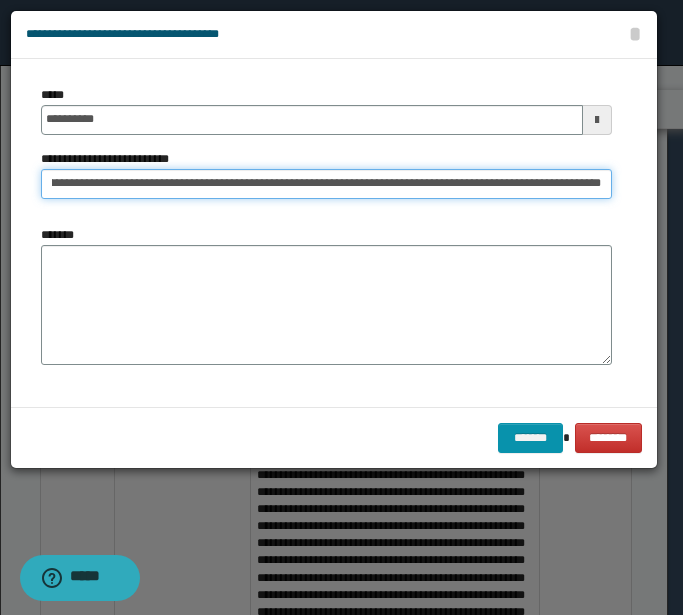 type on "**********" 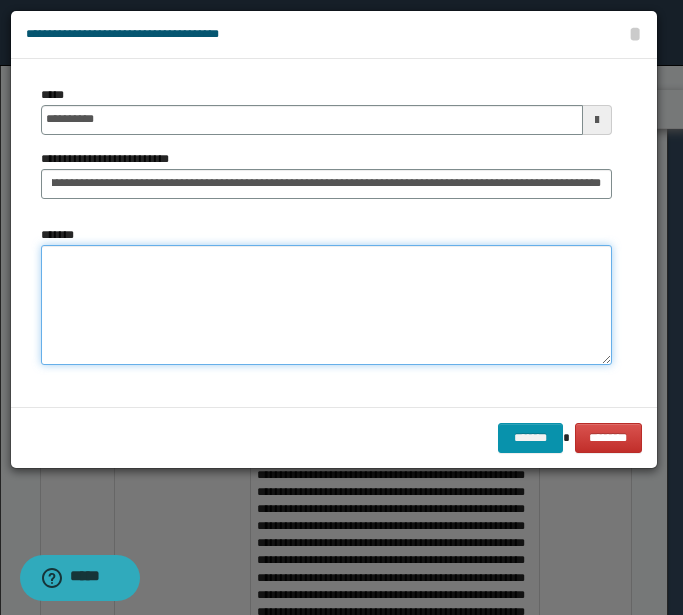 click on "*******" at bounding box center [326, 305] 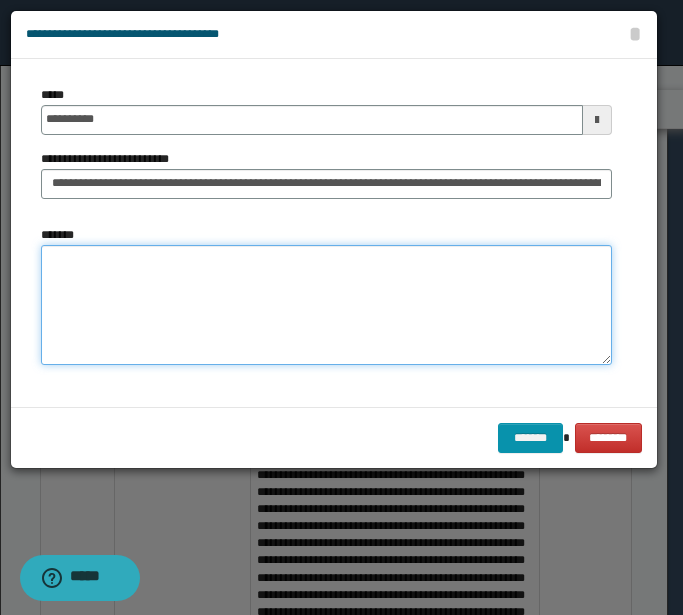 drag, startPoint x: 126, startPoint y: 273, endPoint x: 130, endPoint y: 256, distance: 17.464249 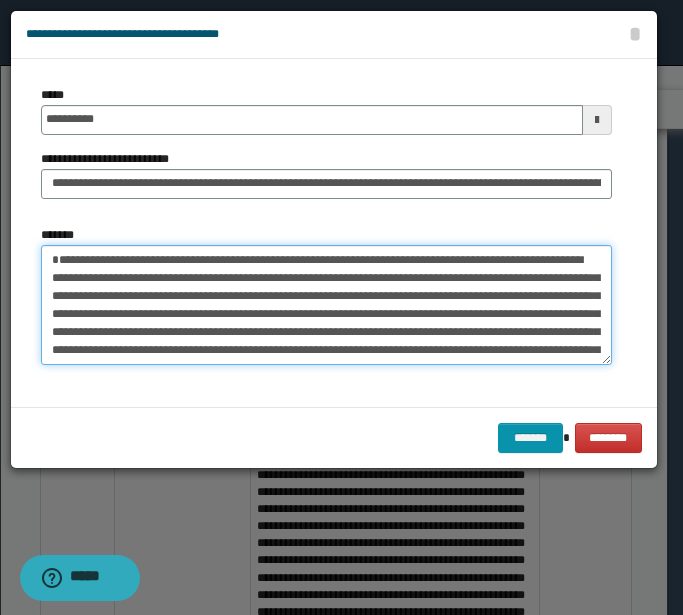 scroll, scrollTop: 462, scrollLeft: 0, axis: vertical 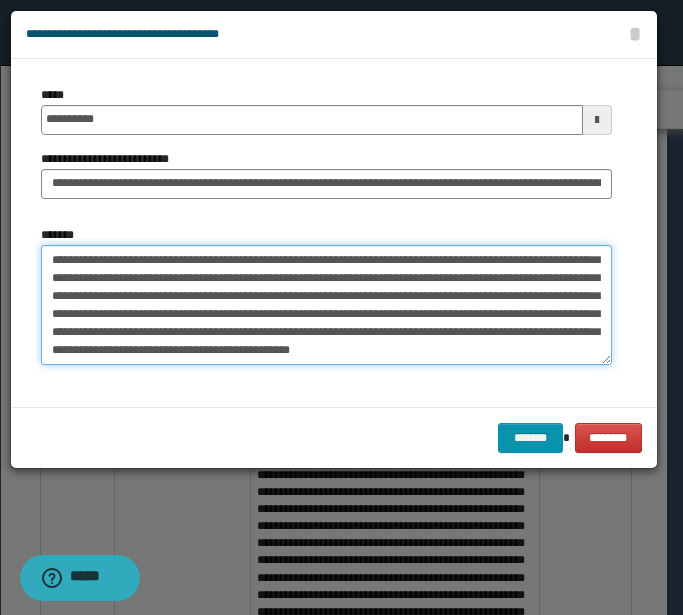 drag, startPoint x: 84, startPoint y: 328, endPoint x: 114, endPoint y: 353, distance: 39.051247 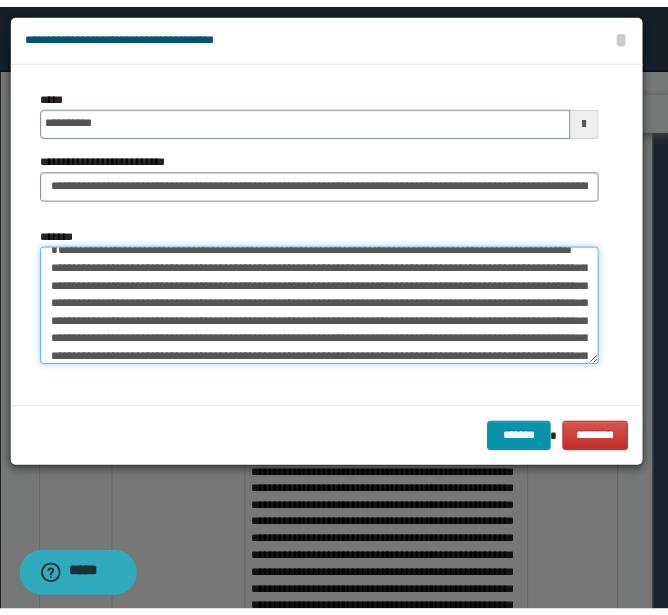 scroll, scrollTop: 0, scrollLeft: 0, axis: both 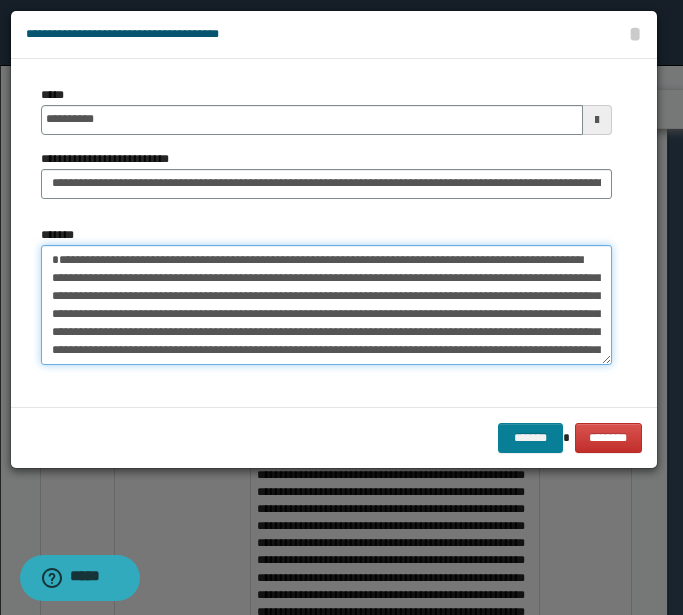 type on "**********" 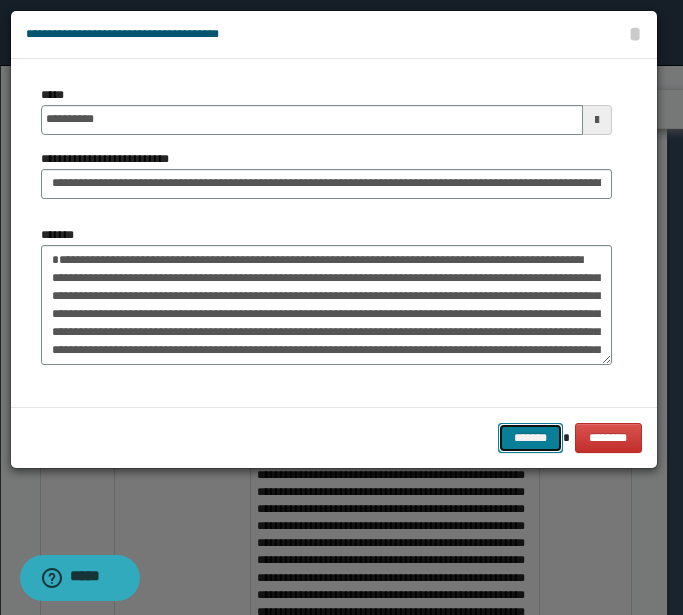 click on "*******" at bounding box center (530, 438) 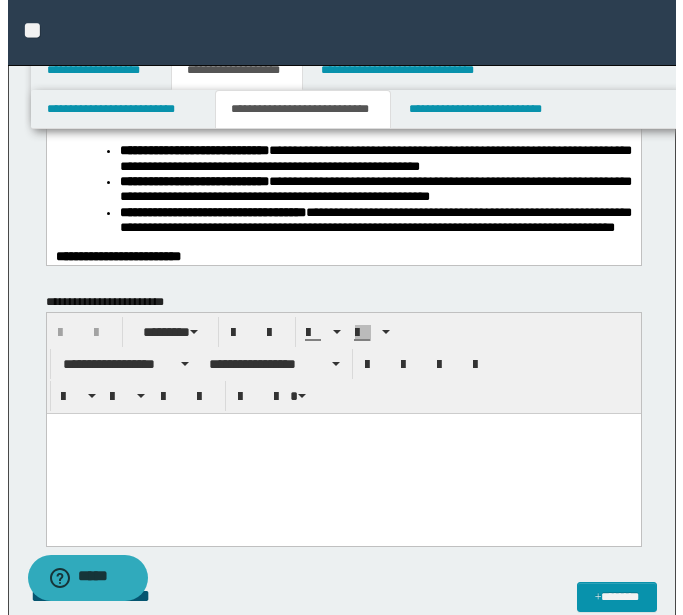 scroll, scrollTop: 1698, scrollLeft: 0, axis: vertical 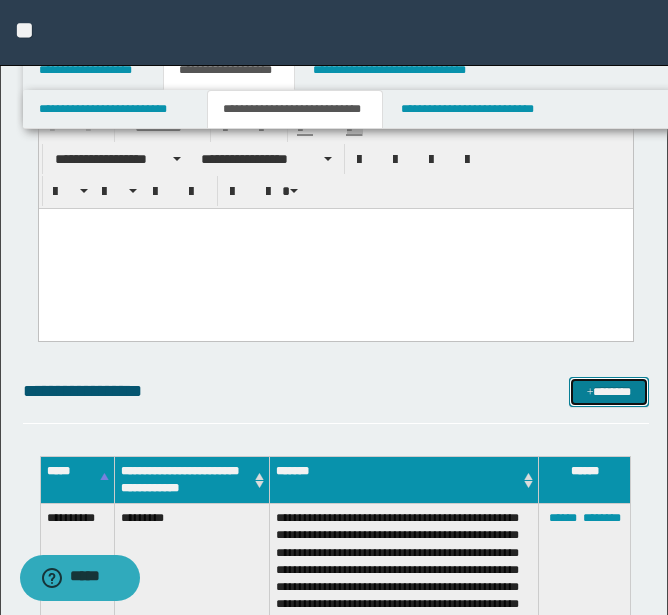 click on "*******" at bounding box center (609, 392) 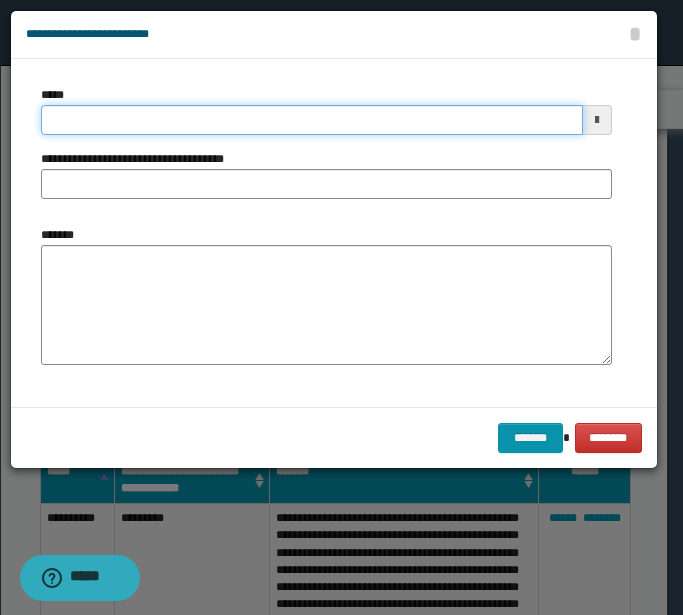click on "*****" at bounding box center (312, 120) 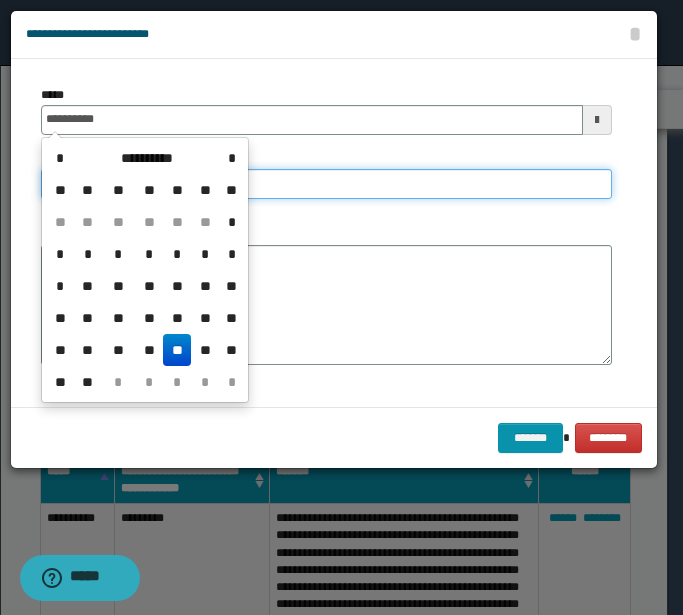 type on "**********" 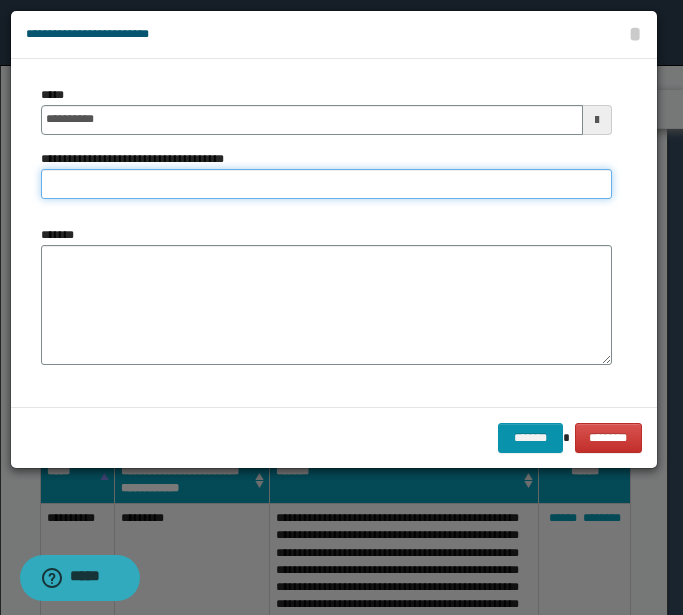 click on "**********" at bounding box center (326, 184) 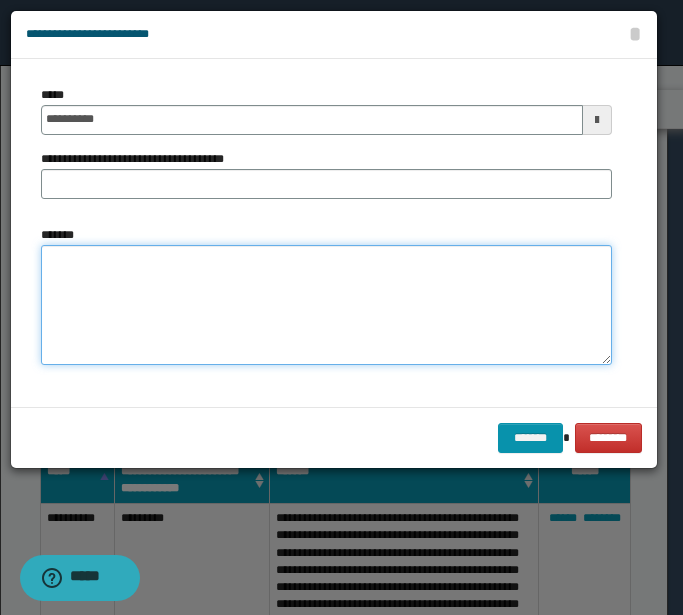 click on "*******" at bounding box center [326, 305] 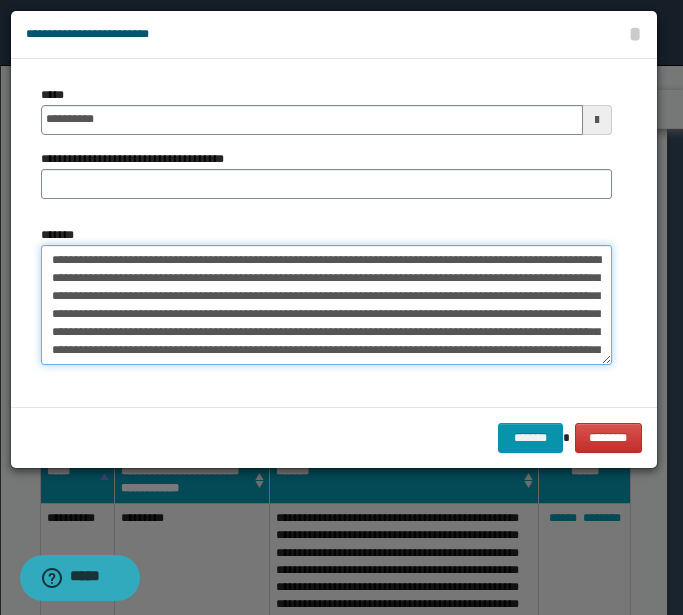 scroll, scrollTop: 120, scrollLeft: 0, axis: vertical 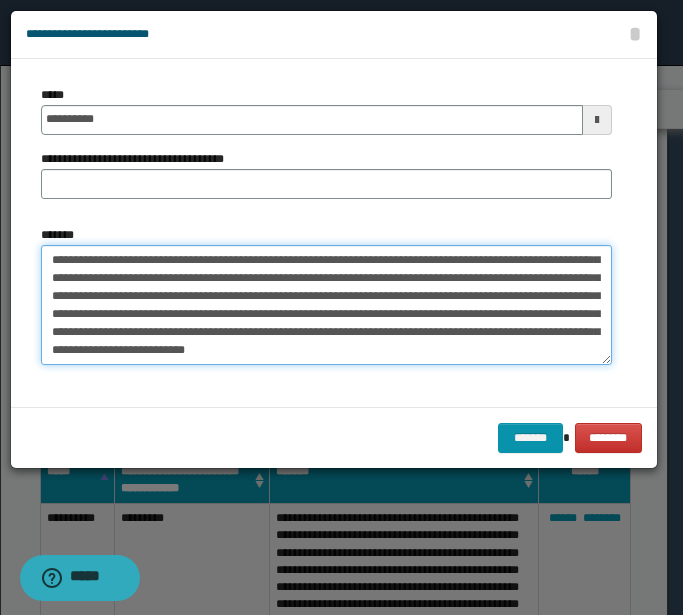 type on "**********" 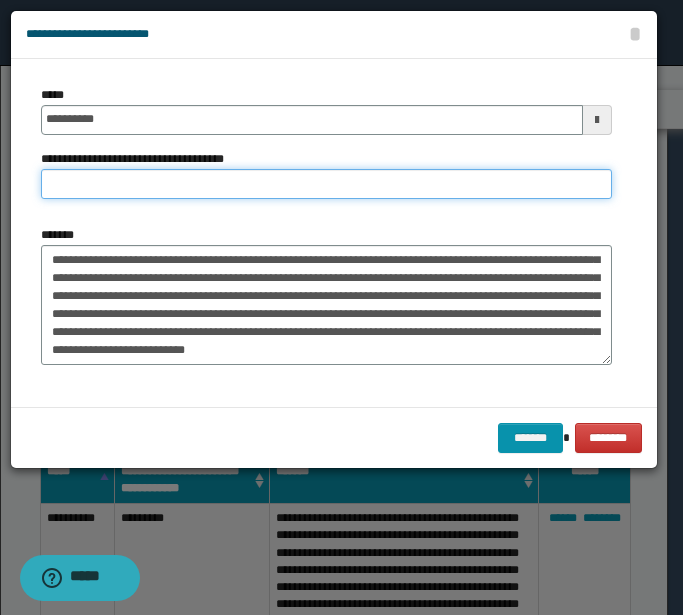 click on "**********" at bounding box center [326, 184] 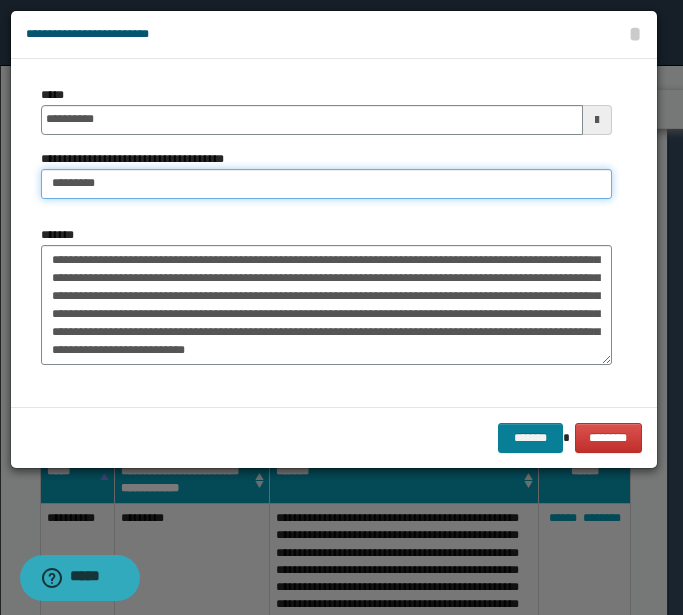 type on "*********" 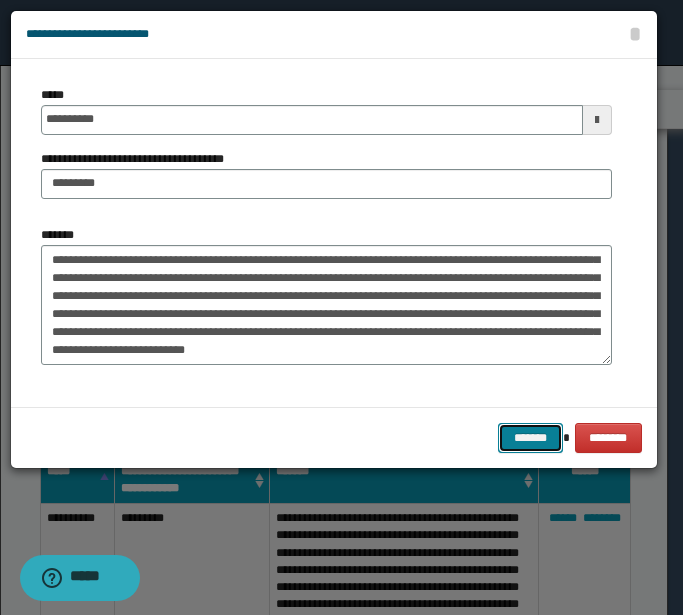 click on "*******" at bounding box center [530, 438] 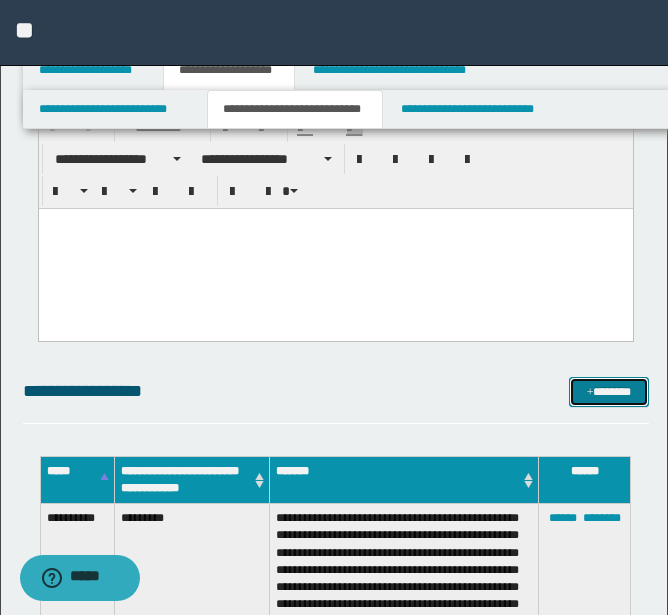 click on "*******" at bounding box center (609, 392) 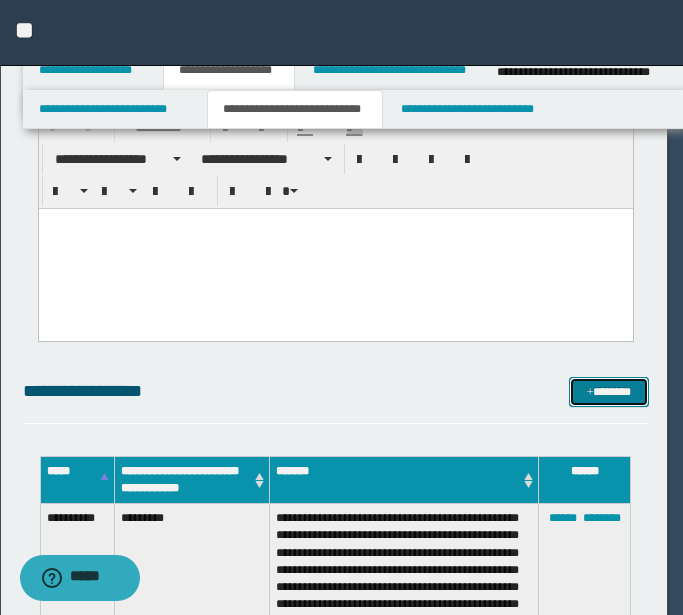 scroll, scrollTop: 0, scrollLeft: 0, axis: both 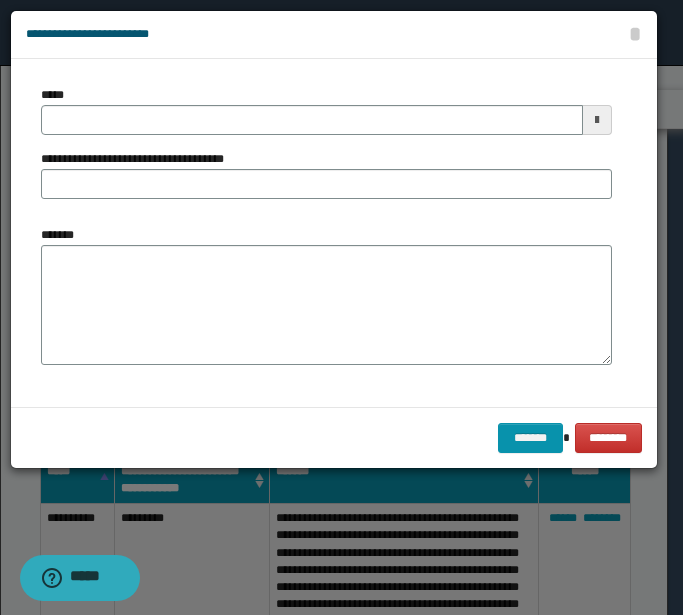 click on "*****" at bounding box center (326, 110) 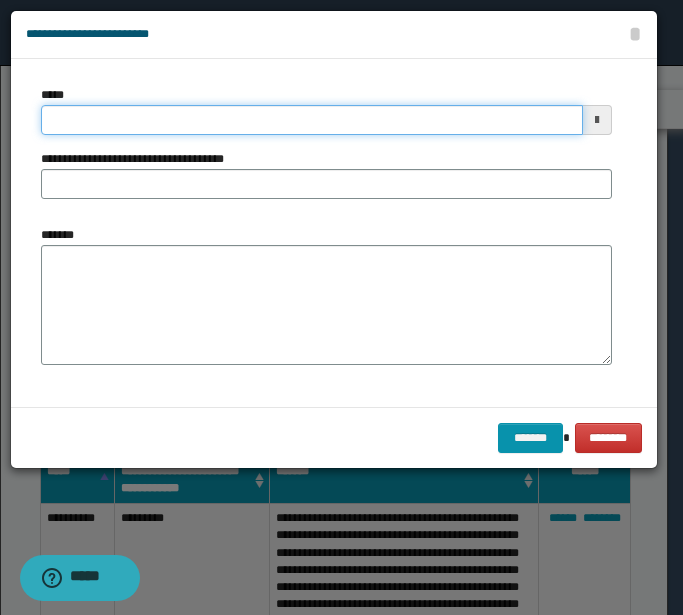 click on "*****" at bounding box center [312, 120] 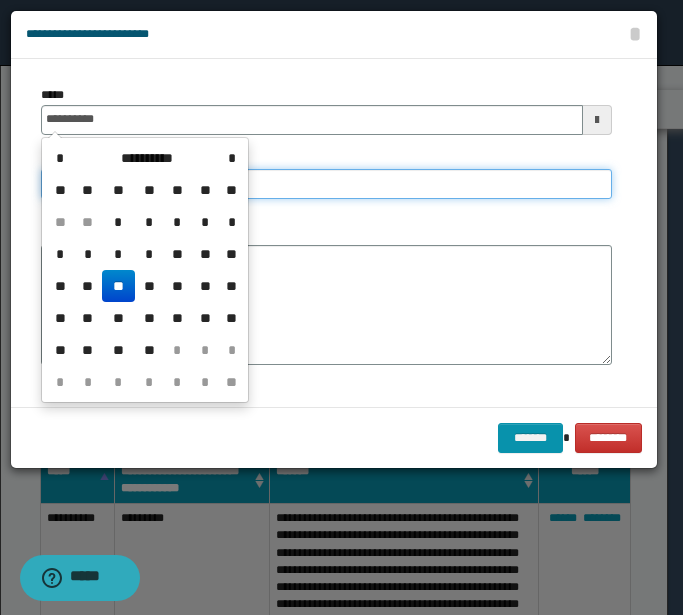 type on "**********" 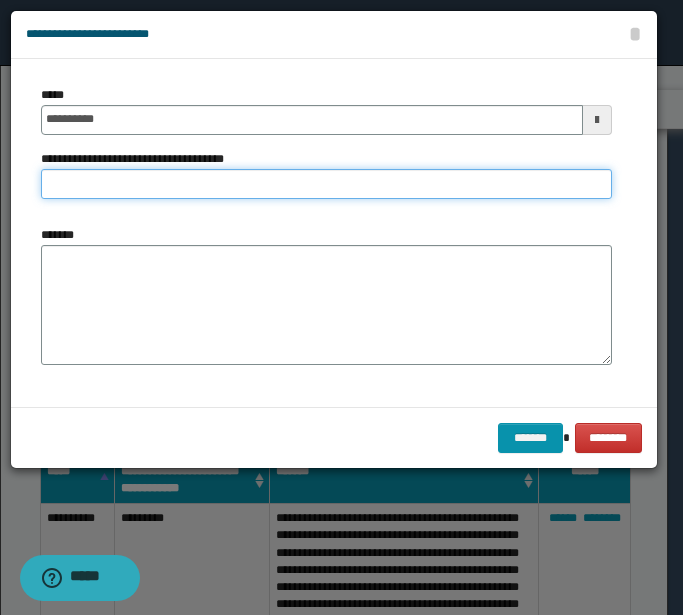 click on "**********" at bounding box center [326, 184] 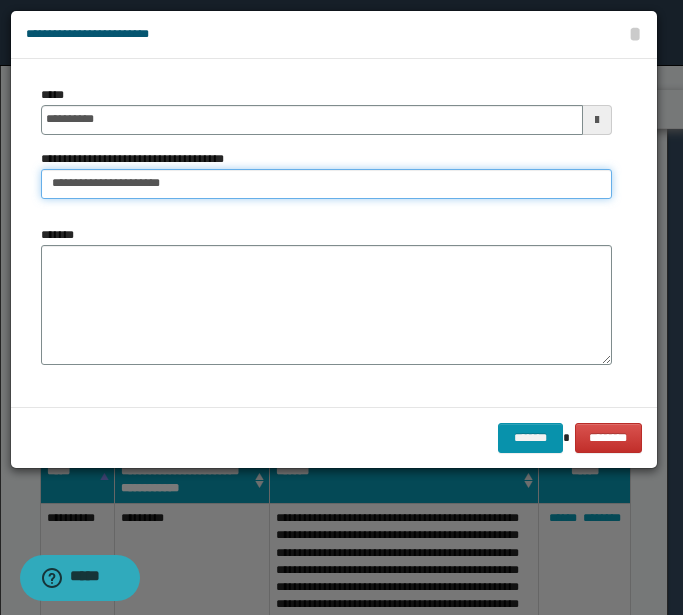 type on "**********" 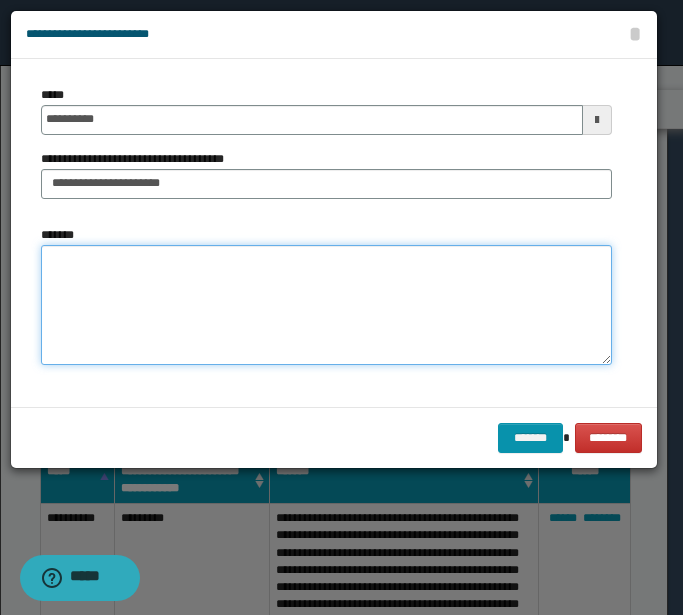 click on "*******" at bounding box center (326, 305) 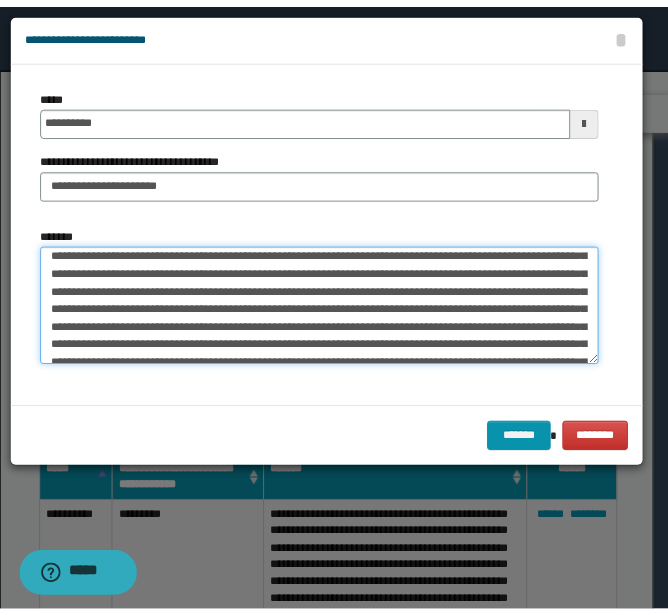 scroll, scrollTop: 0, scrollLeft: 0, axis: both 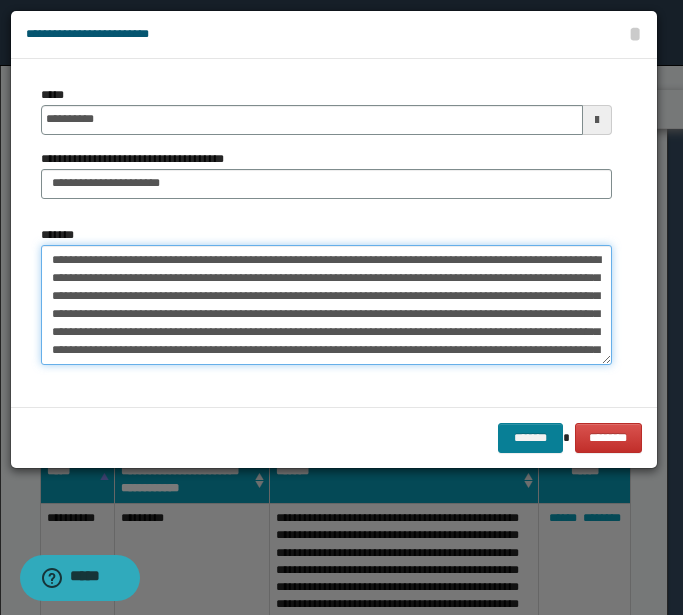 type on "**********" 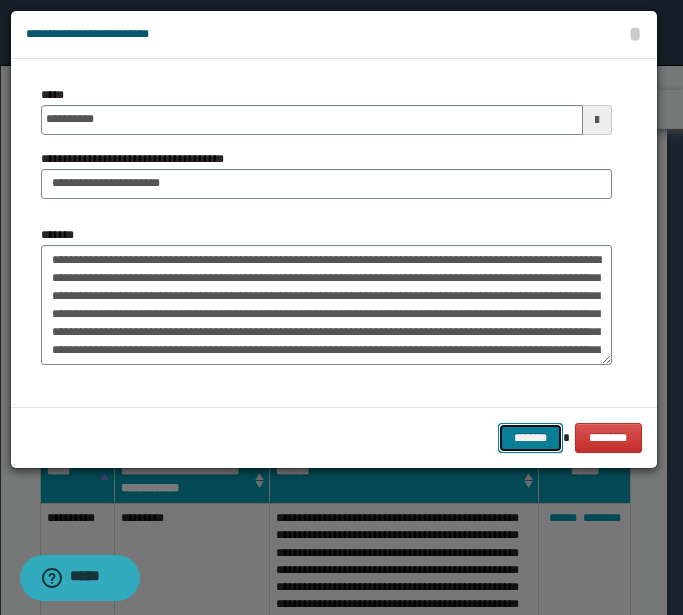 click on "*******" at bounding box center [530, 438] 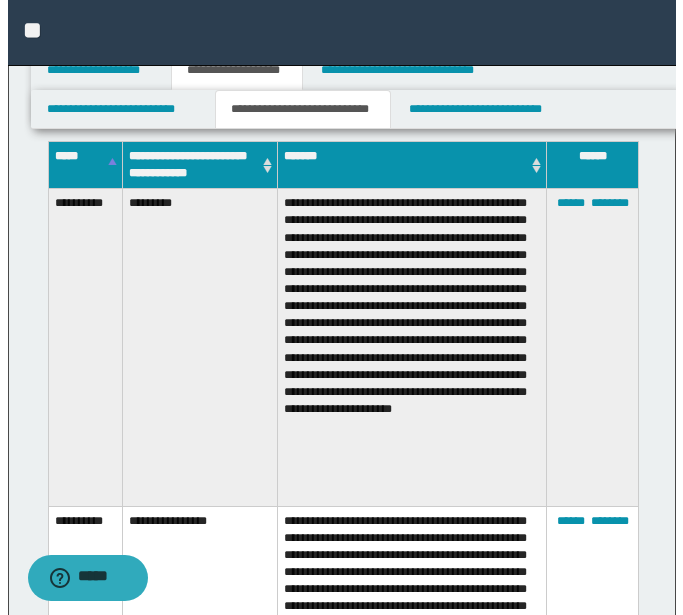 scroll, scrollTop: 1898, scrollLeft: 0, axis: vertical 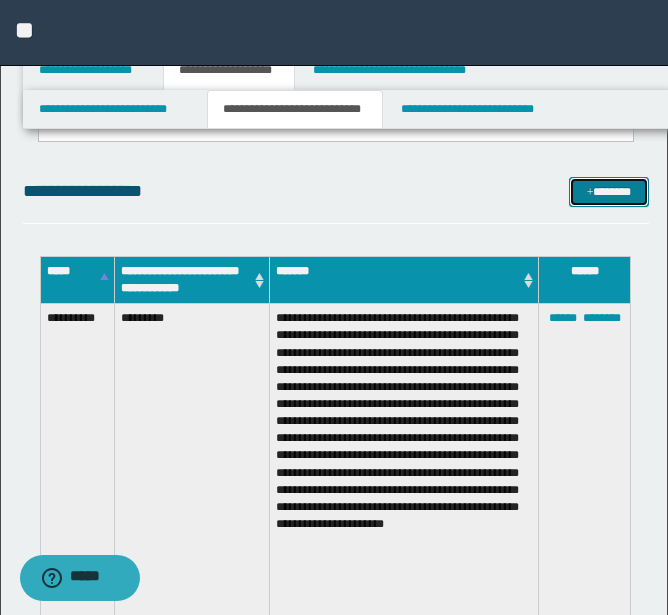 click on "*******" at bounding box center [609, 192] 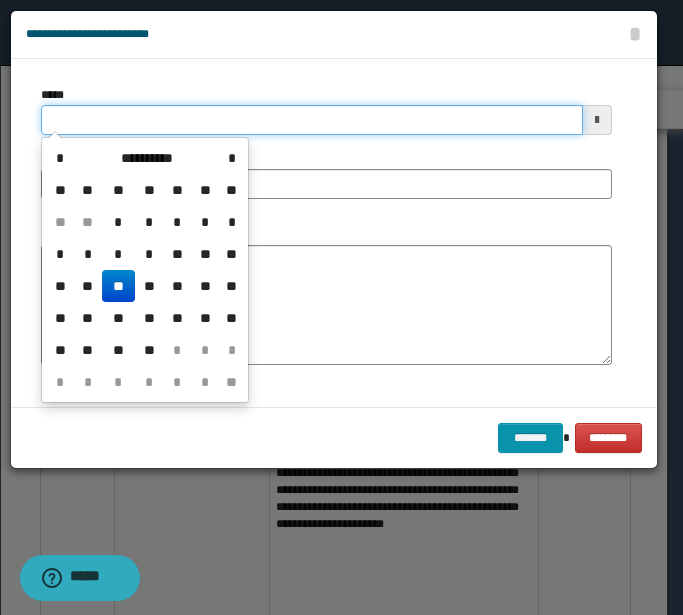 click on "*****" at bounding box center [312, 120] 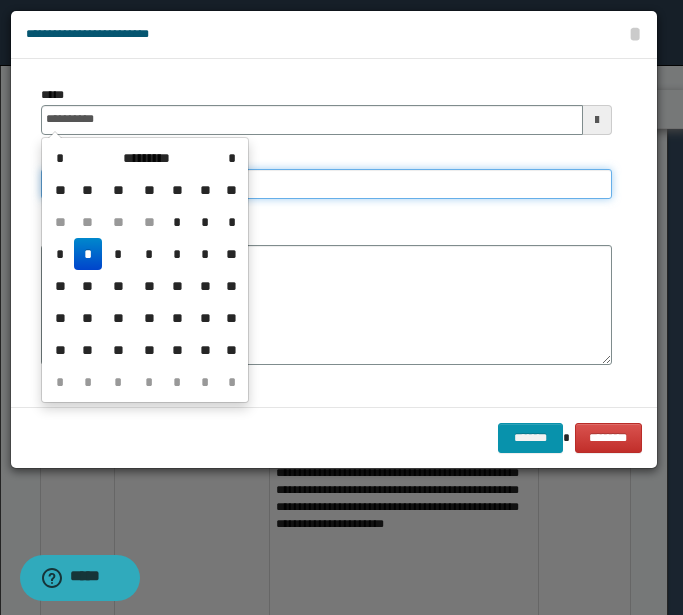 type on "**********" 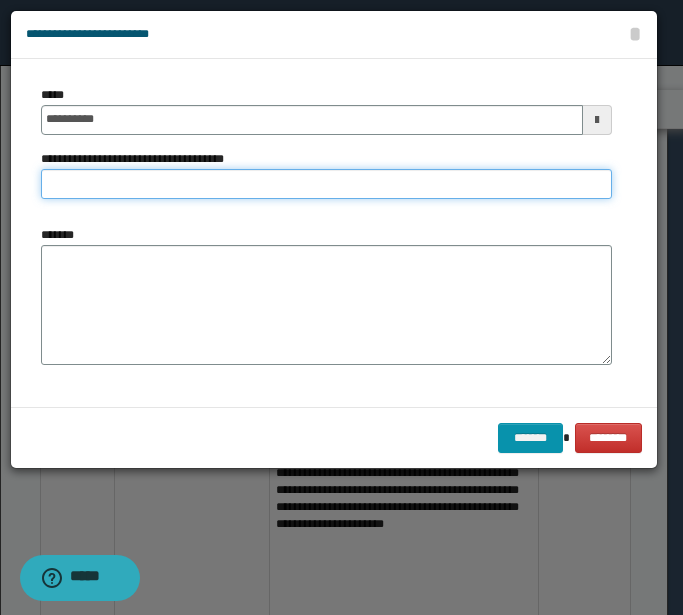 click on "**********" at bounding box center [326, 184] 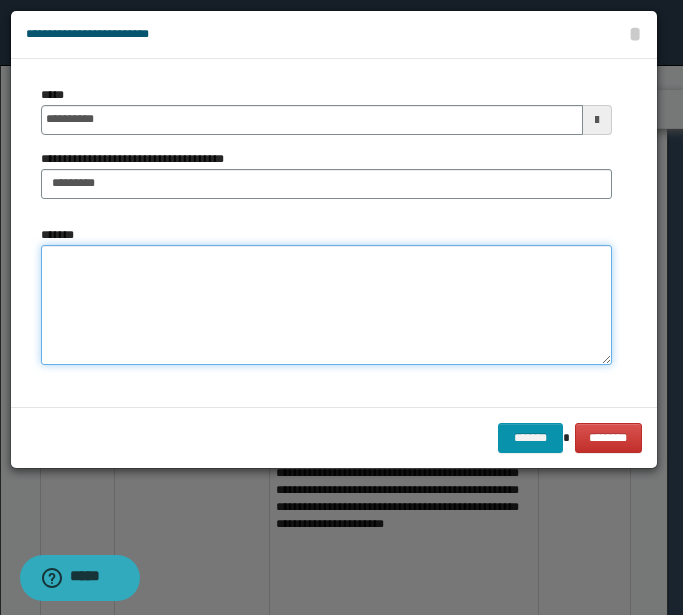 click on "*******" at bounding box center [326, 305] 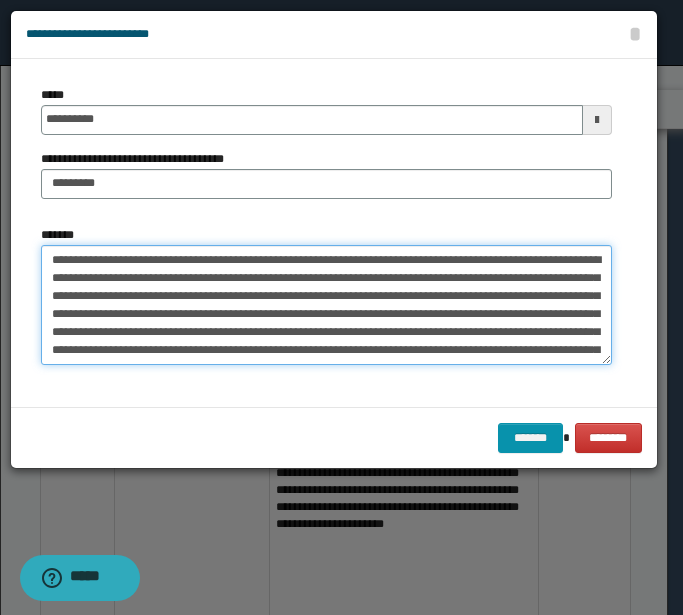 scroll, scrollTop: 480, scrollLeft: 0, axis: vertical 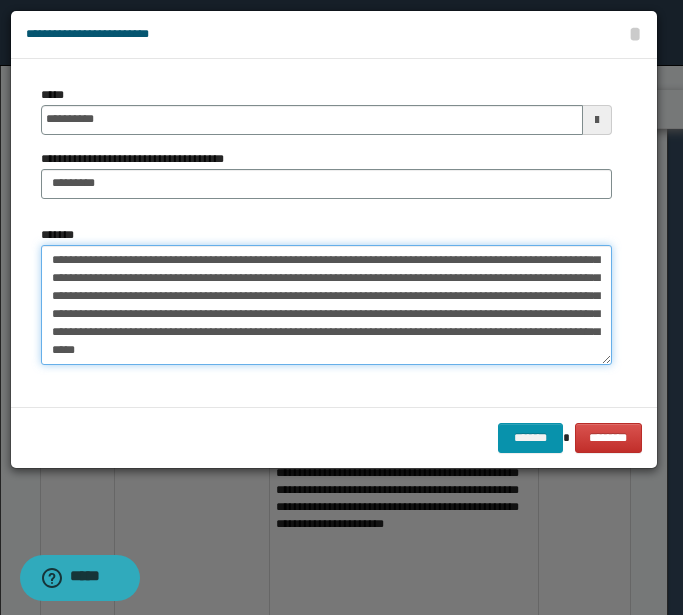 drag, startPoint x: 76, startPoint y: 182, endPoint x: 48, endPoint y: 264, distance: 86.64872 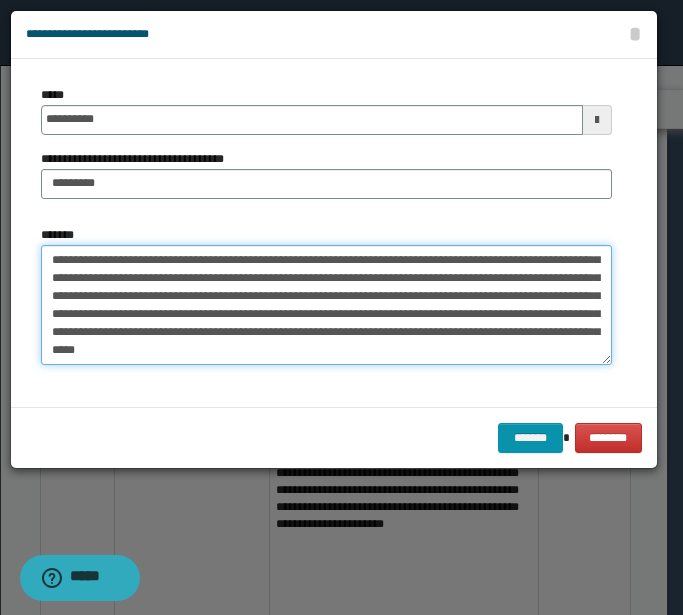 click on "*******" at bounding box center [326, 305] 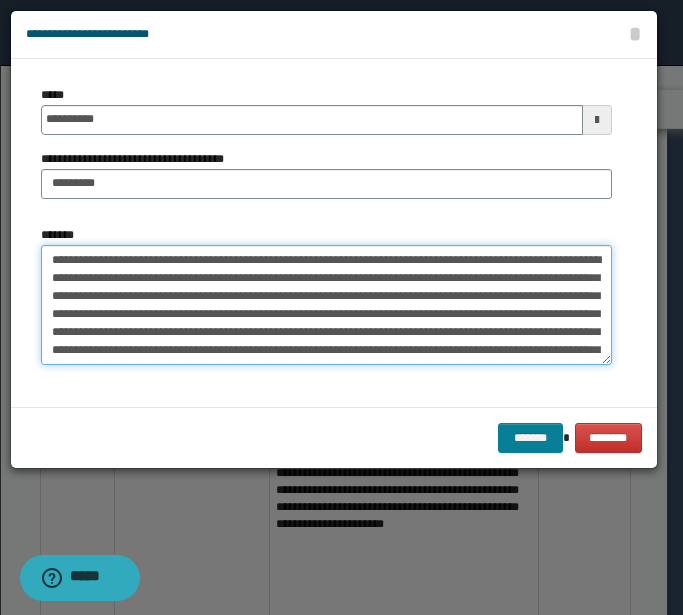 type on "**********" 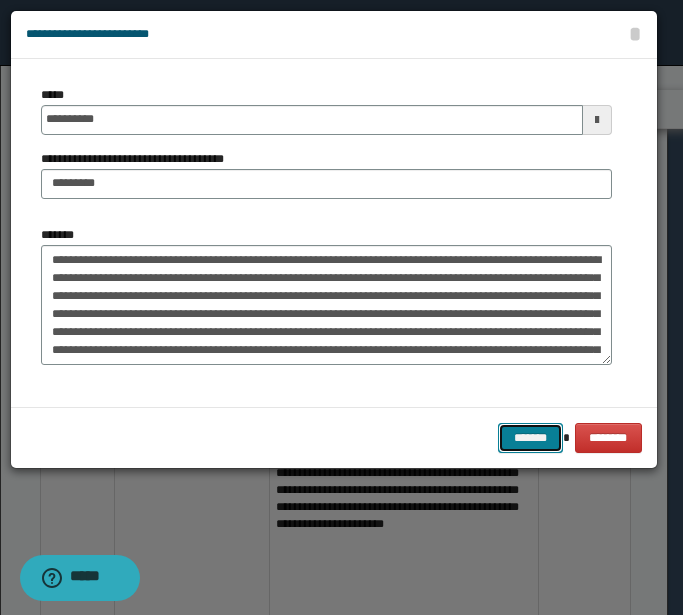 click on "*******" at bounding box center [530, 438] 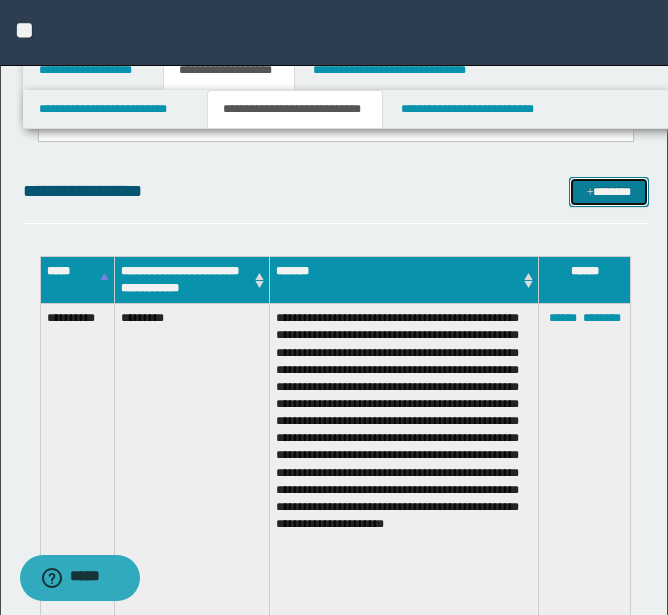 click on "*******" at bounding box center (609, 192) 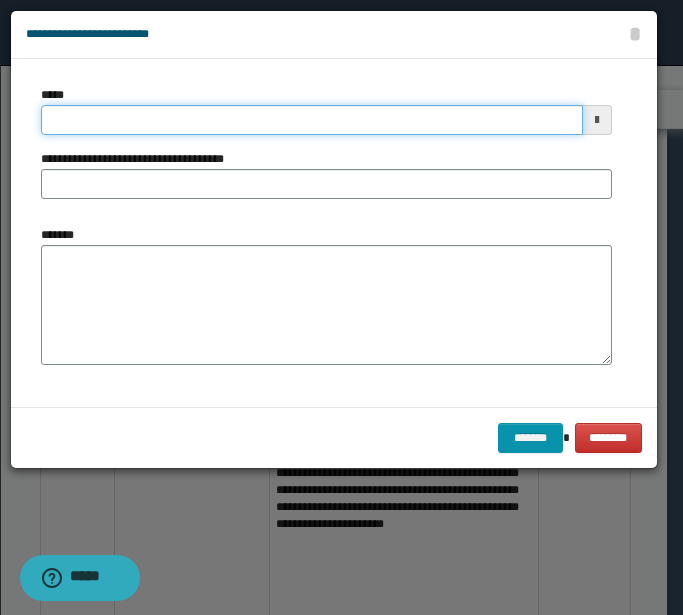 click on "*****" at bounding box center [312, 120] 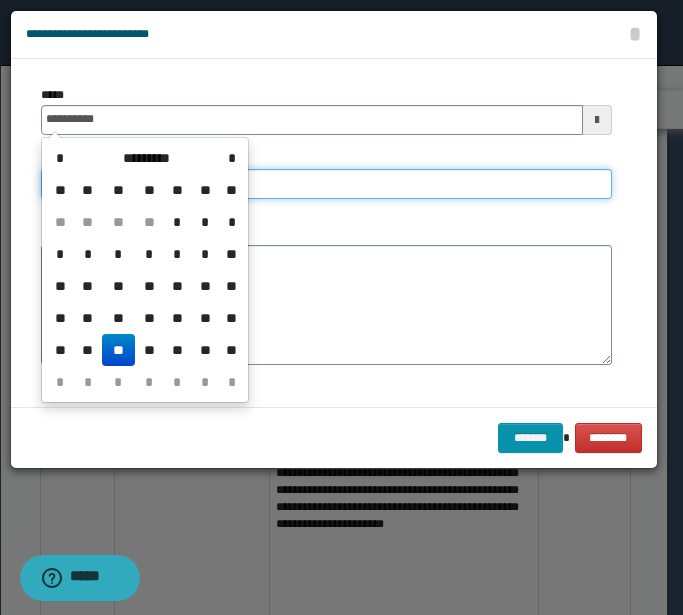 type on "**********" 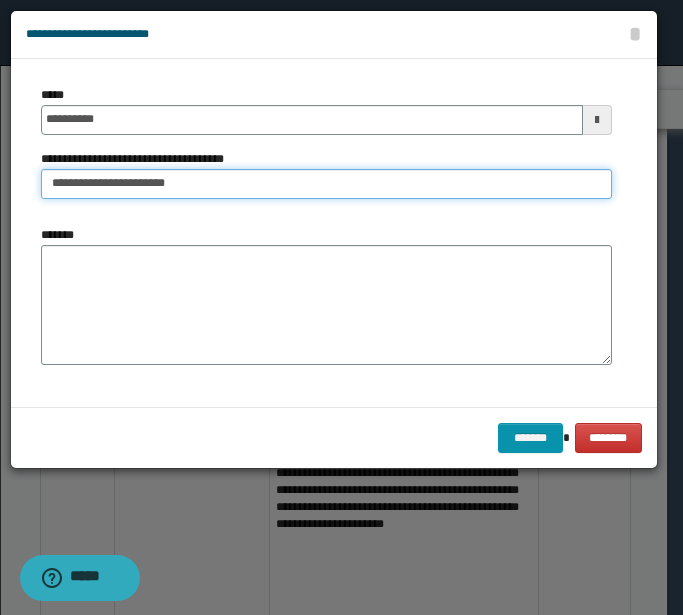 drag, startPoint x: 244, startPoint y: 184, endPoint x: 119, endPoint y: 202, distance: 126.28935 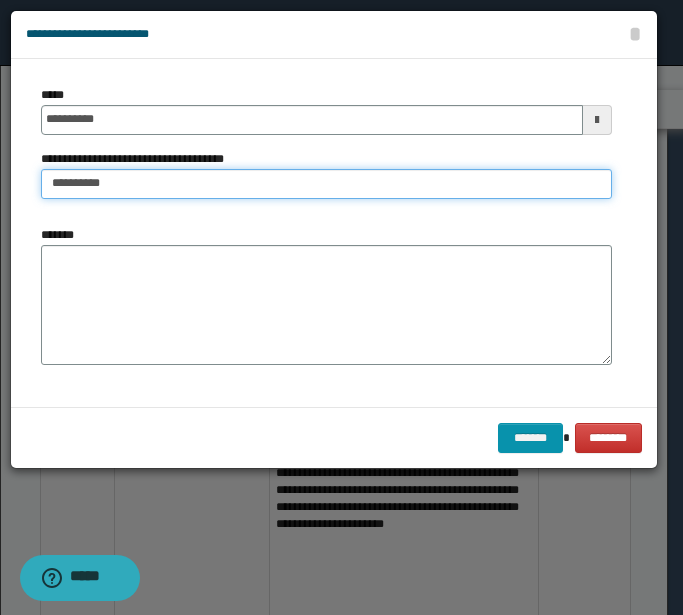 type on "*********" 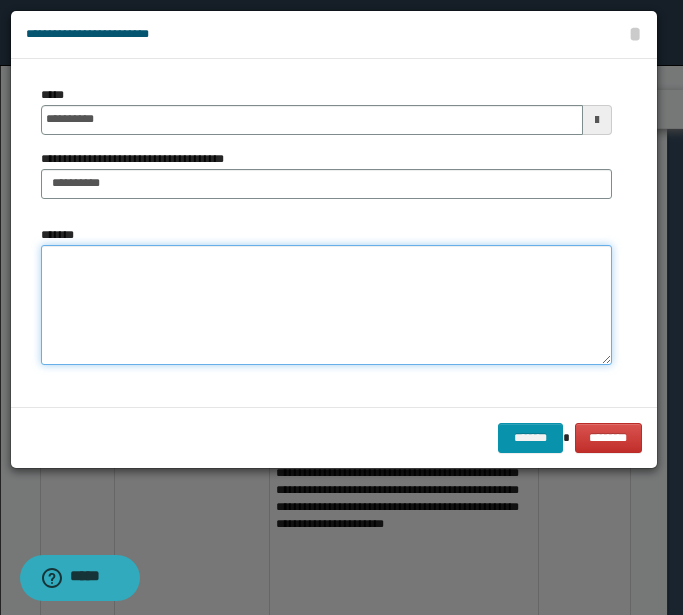 drag, startPoint x: 93, startPoint y: 271, endPoint x: 10, endPoint y: 280, distance: 83.48653 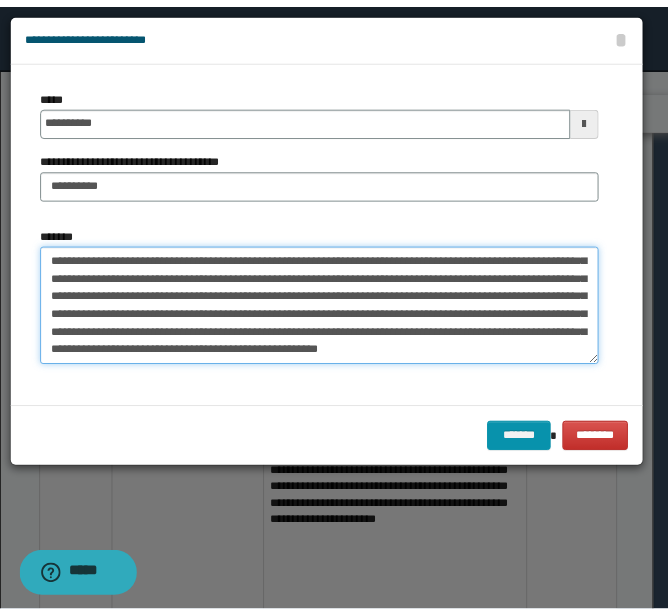 scroll, scrollTop: 0, scrollLeft: 0, axis: both 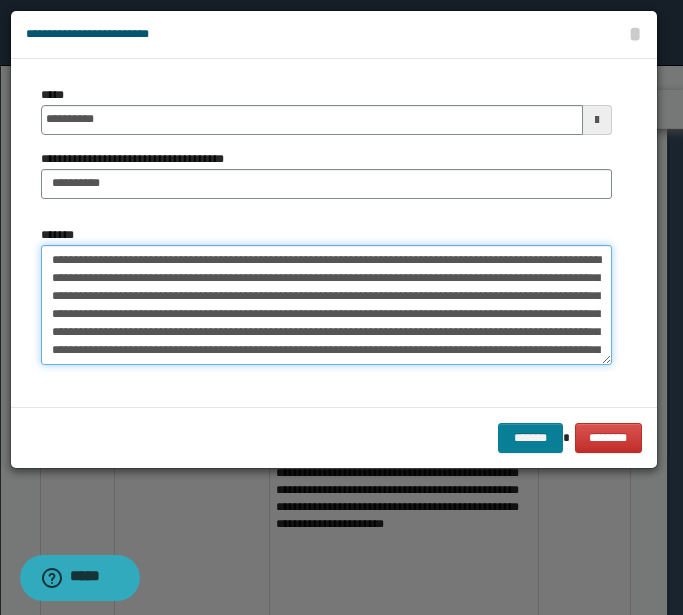 type on "**********" 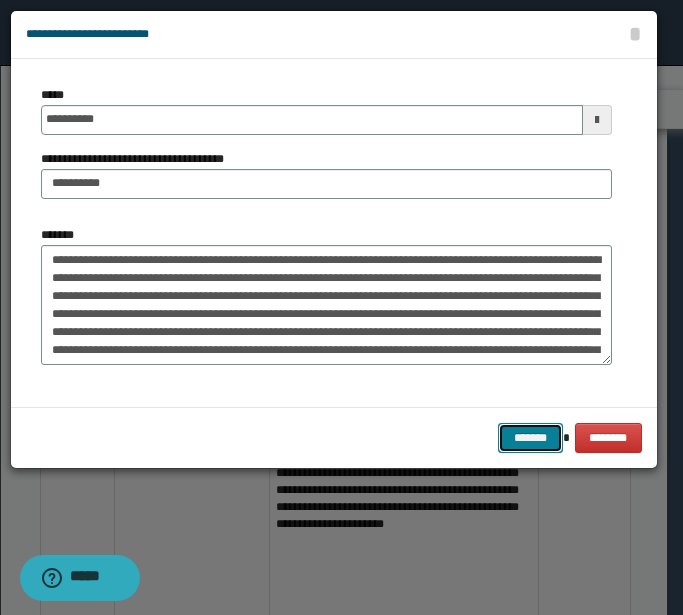 click on "*******" at bounding box center [530, 438] 